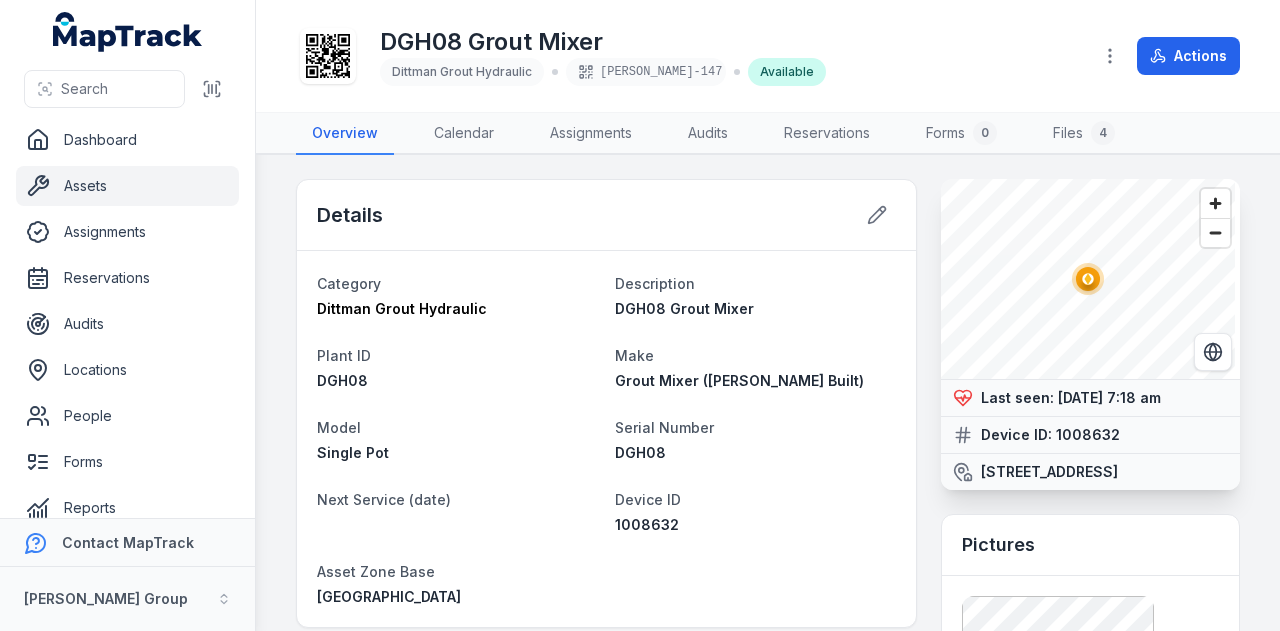 scroll, scrollTop: 0, scrollLeft: 0, axis: both 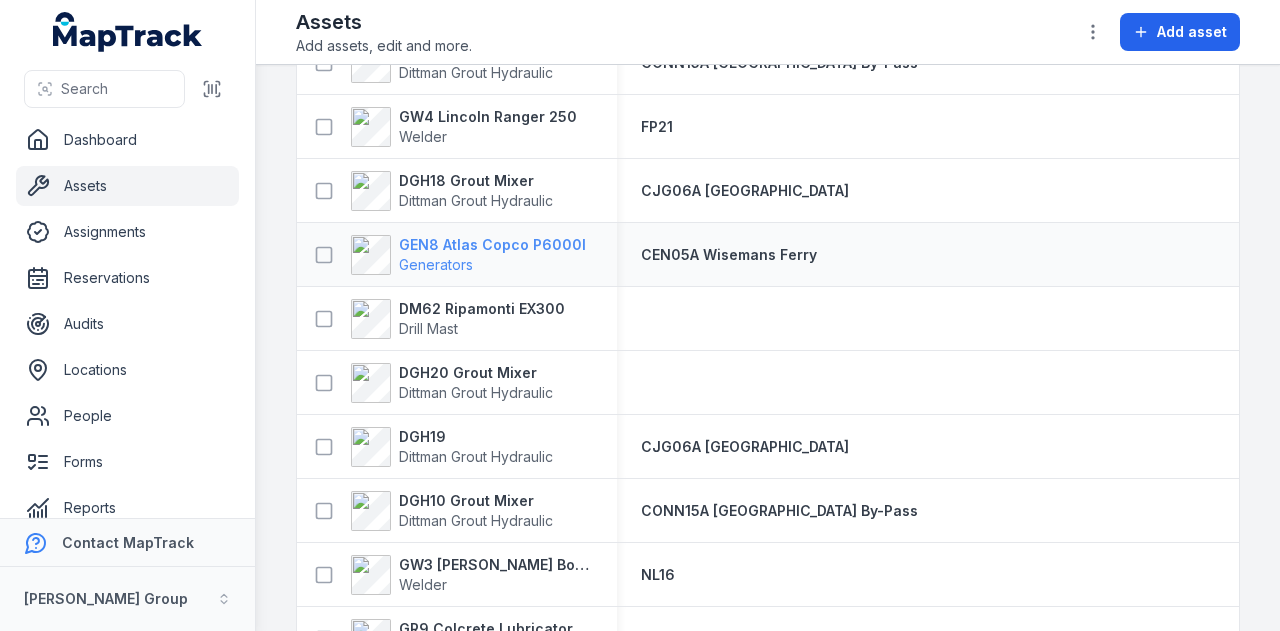 click on "GEN8 Atlas Copco P6000I" at bounding box center [492, 245] 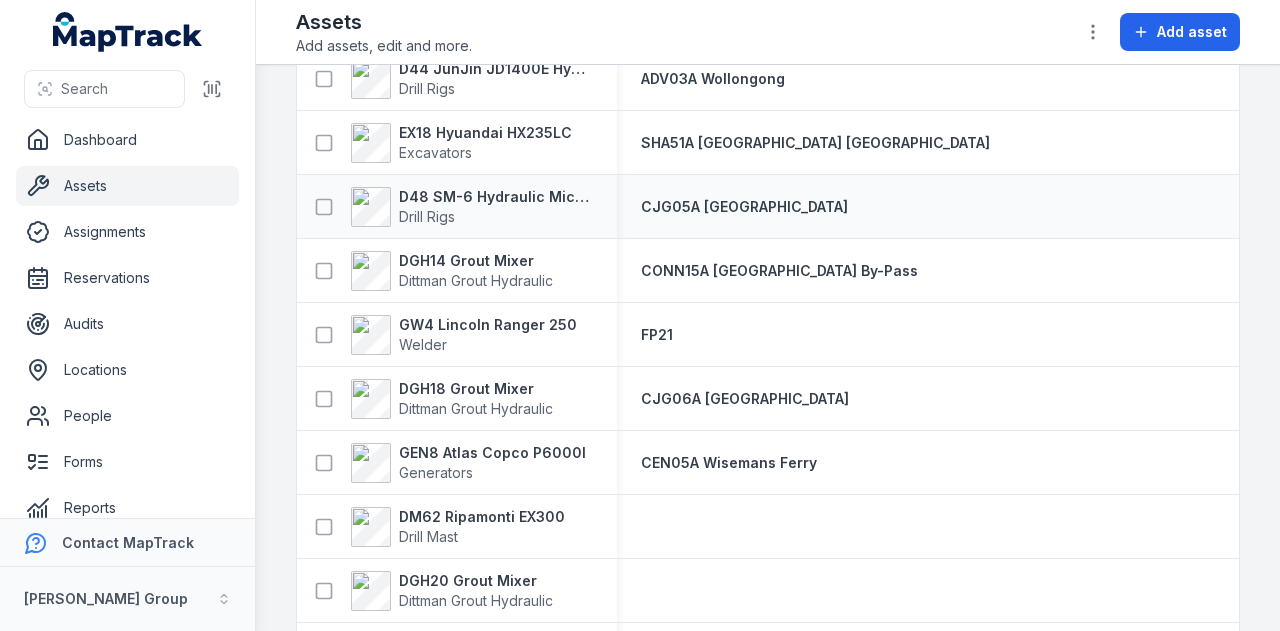 scroll, scrollTop: 800, scrollLeft: 0, axis: vertical 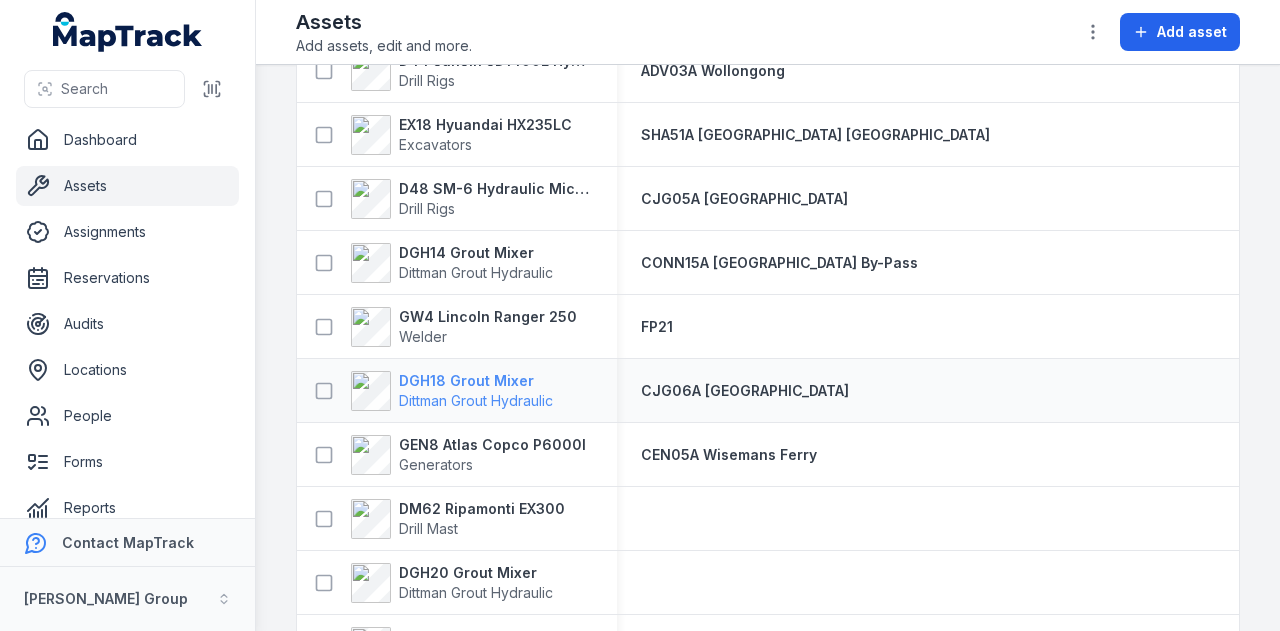 click on "DGH18 Grout Mixer" at bounding box center [476, 381] 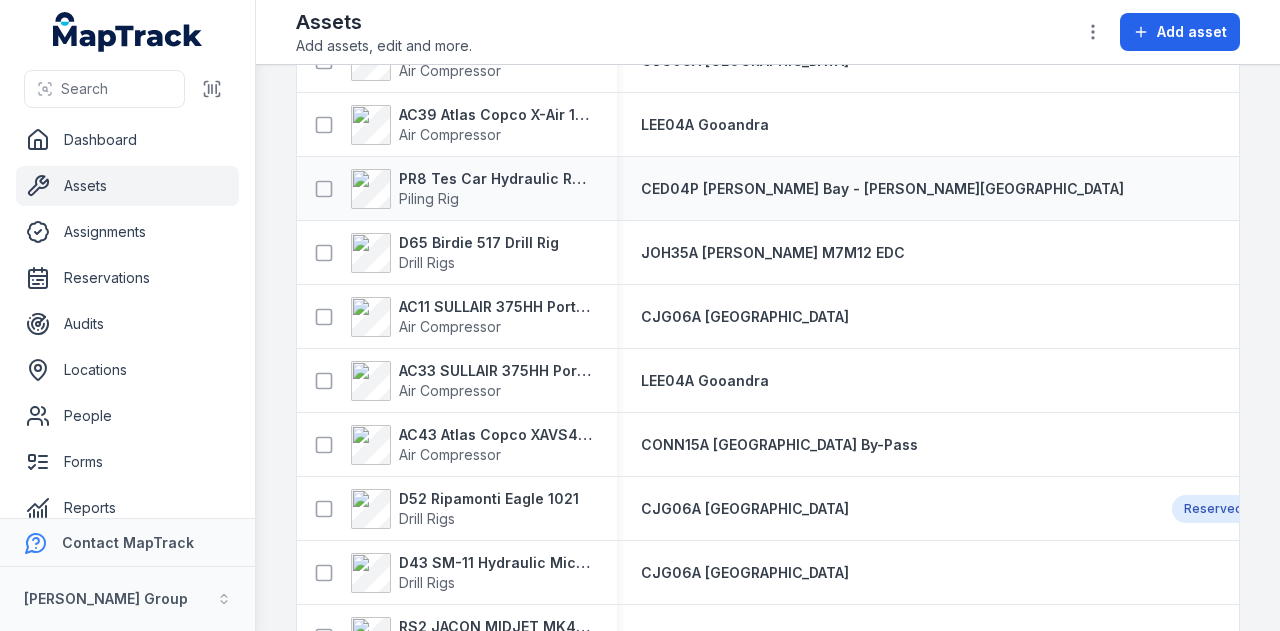 scroll, scrollTop: 200, scrollLeft: 0, axis: vertical 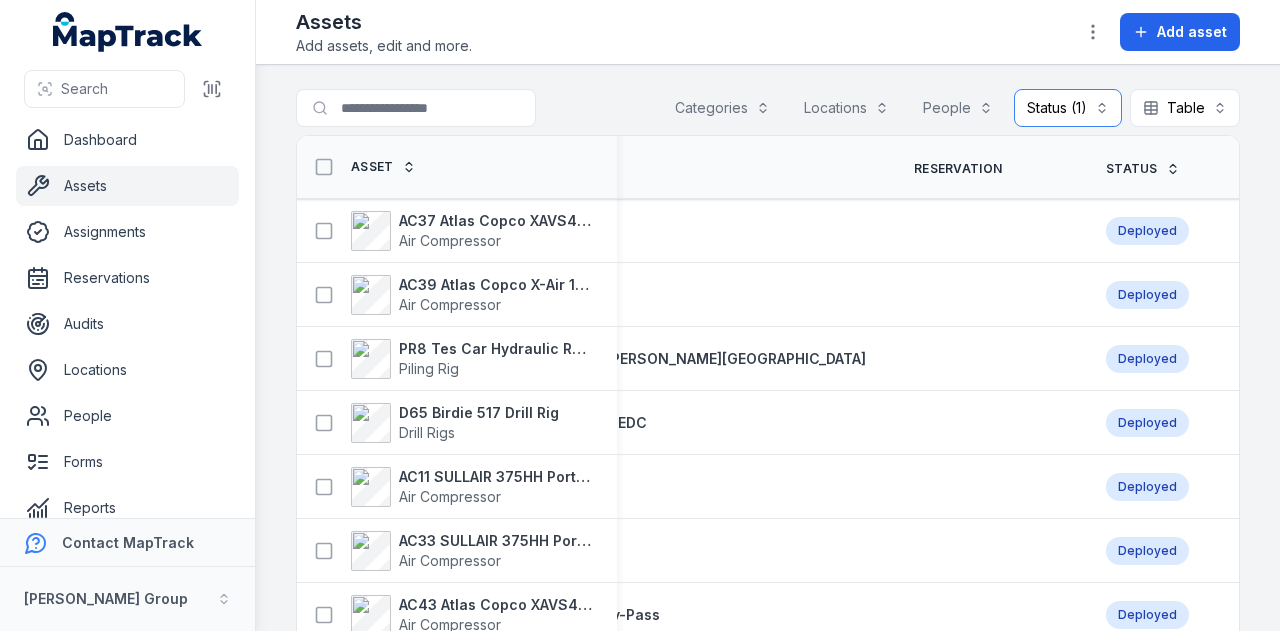 click on "Status (1) ********" at bounding box center [1068, 108] 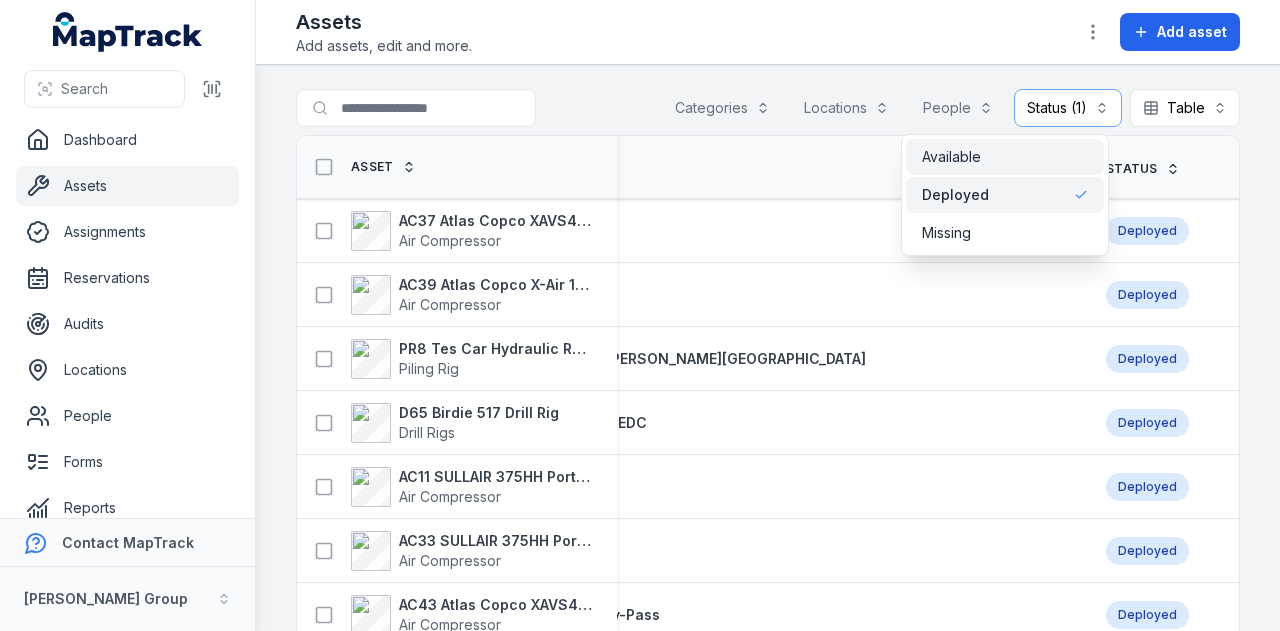 click on "Available" at bounding box center [951, 157] 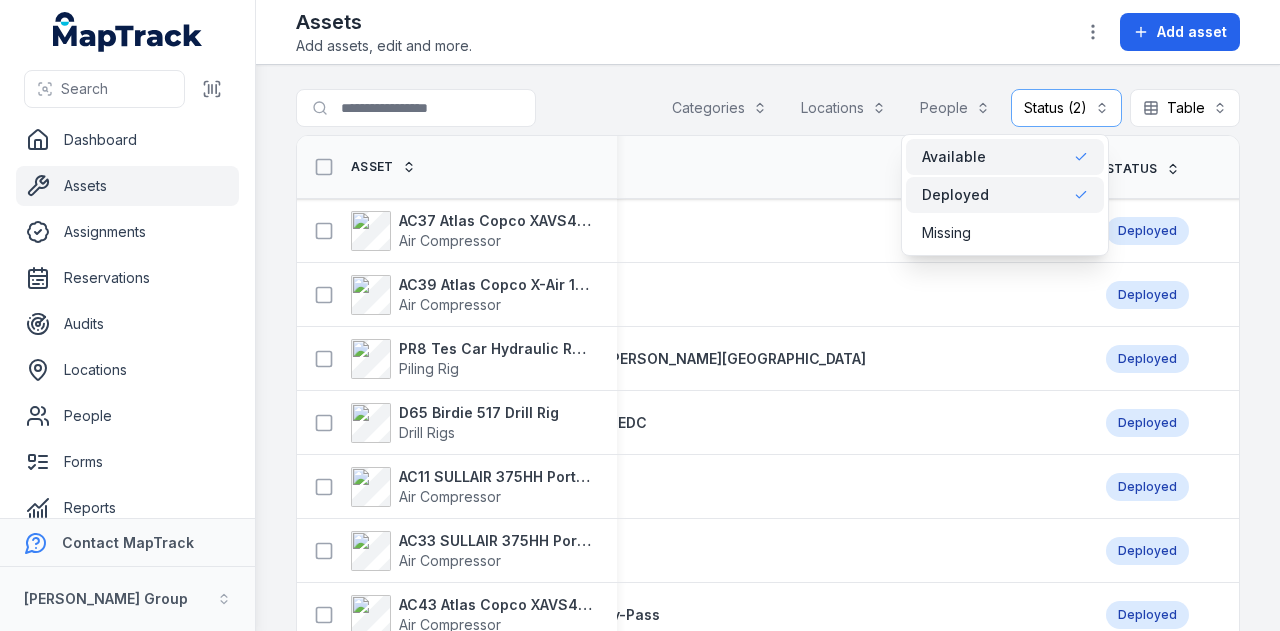 click on "Deployed" at bounding box center (955, 195) 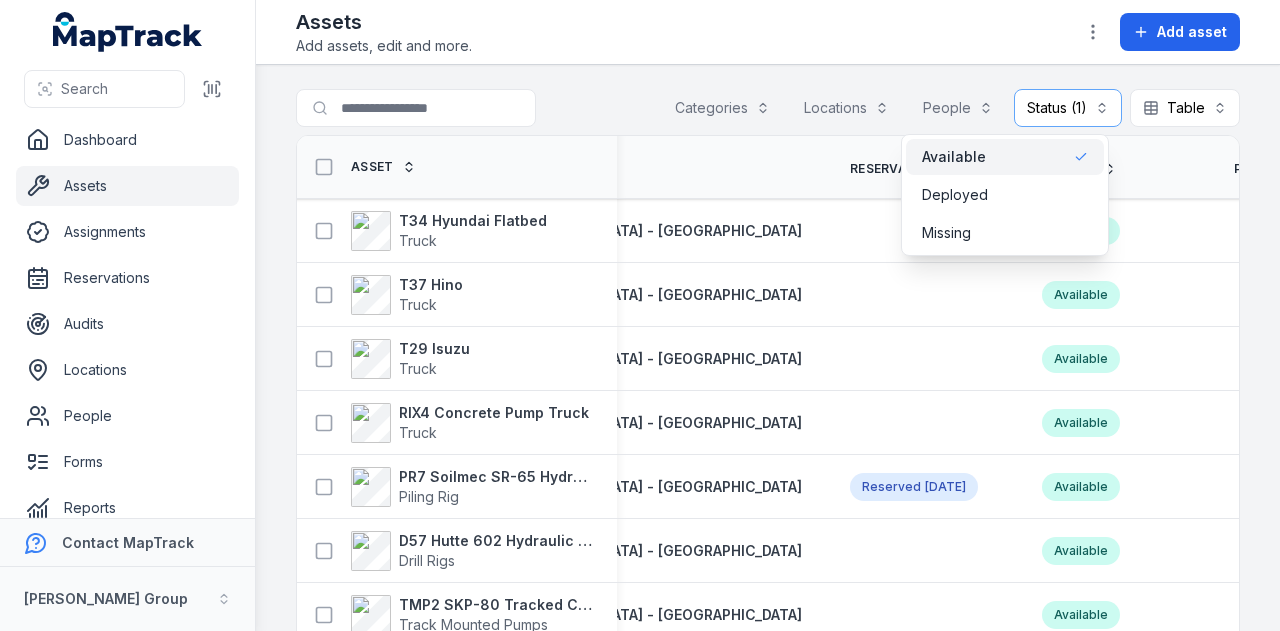 drag, startPoint x: 1248, startPoint y: 191, endPoint x: 1253, endPoint y: 203, distance: 13 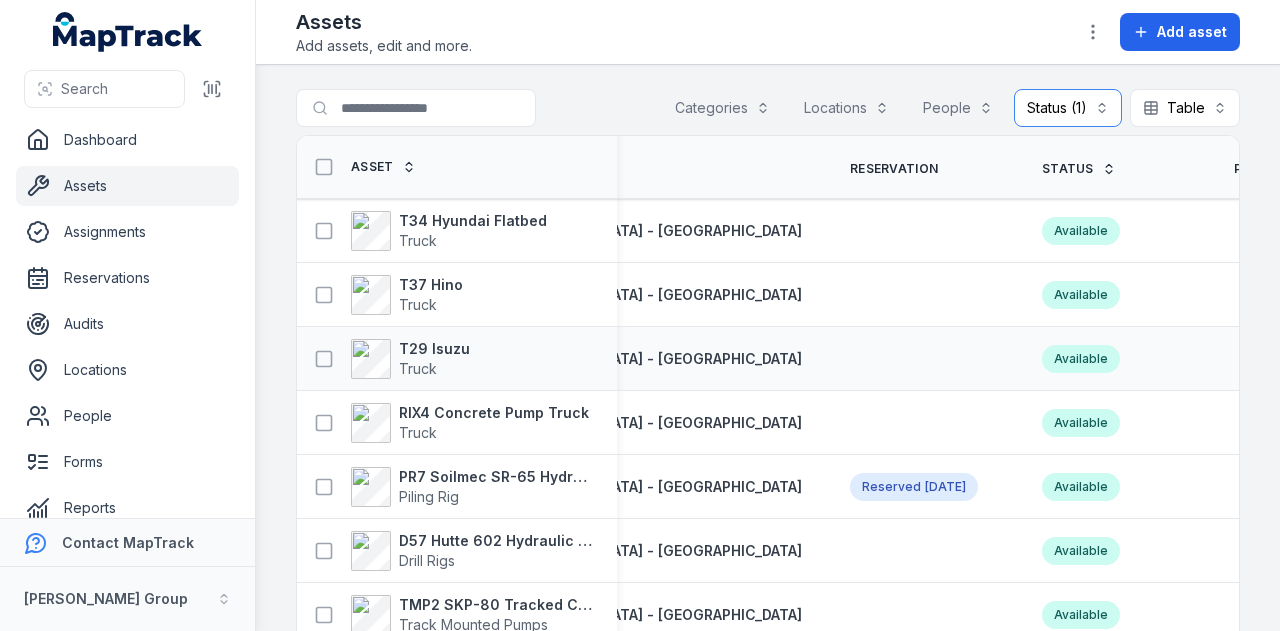 scroll, scrollTop: 0, scrollLeft: 544, axis: horizontal 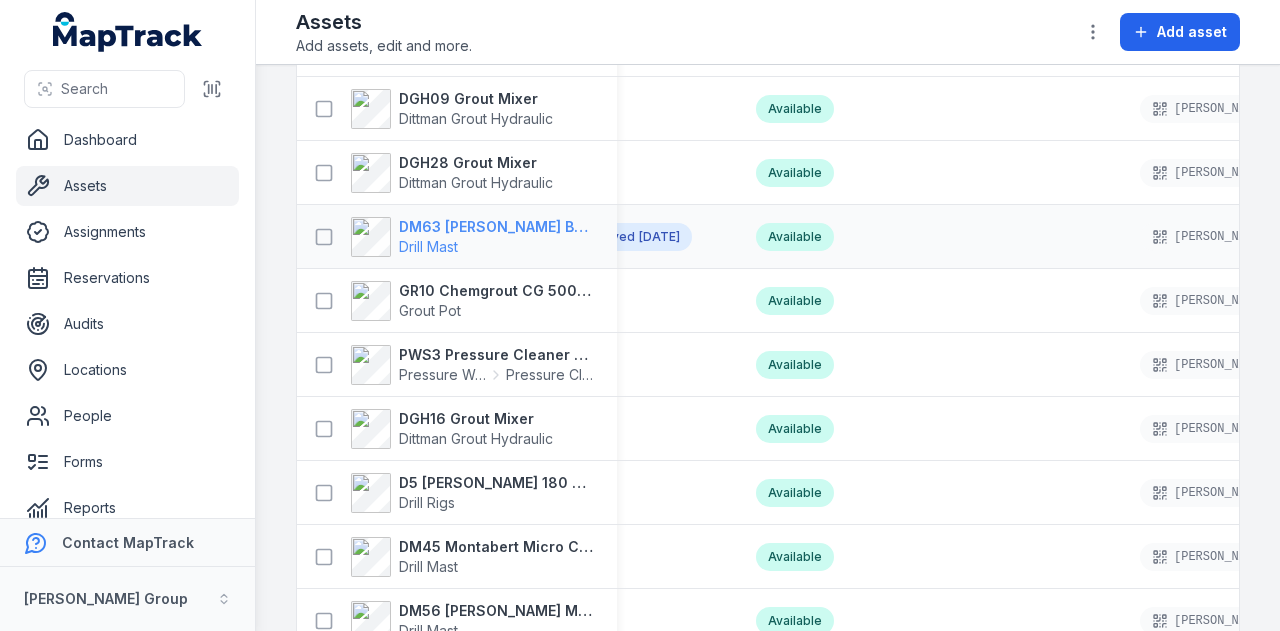 click on "Drill Mast" at bounding box center [496, 247] 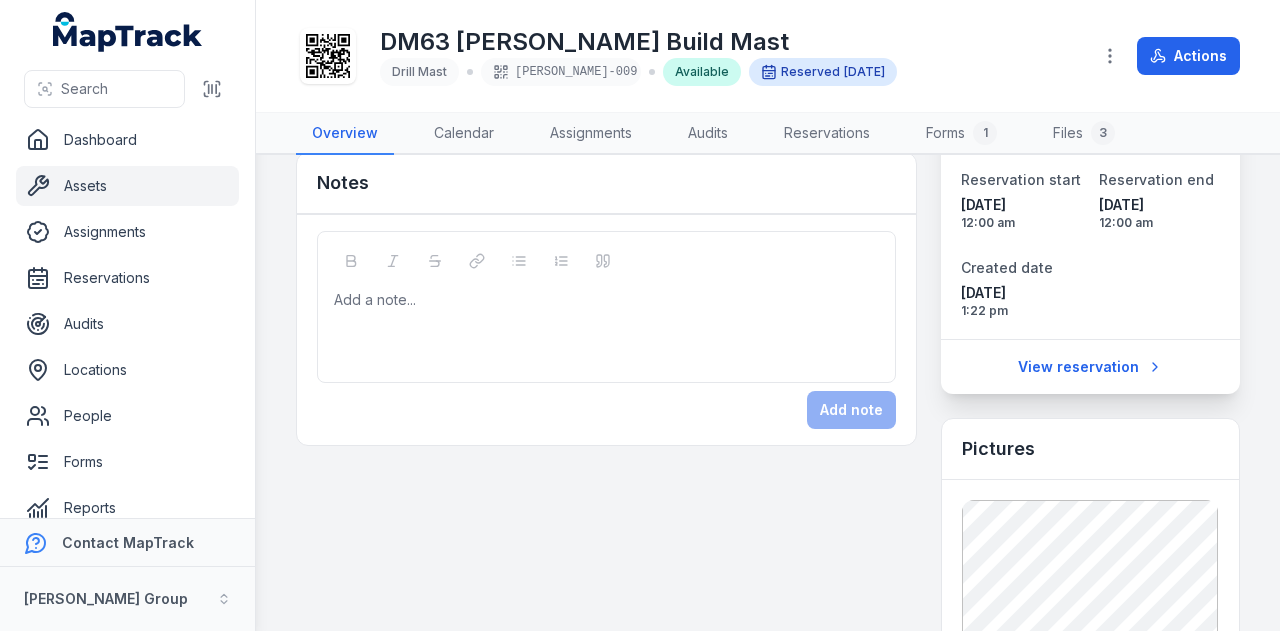 scroll, scrollTop: 100, scrollLeft: 0, axis: vertical 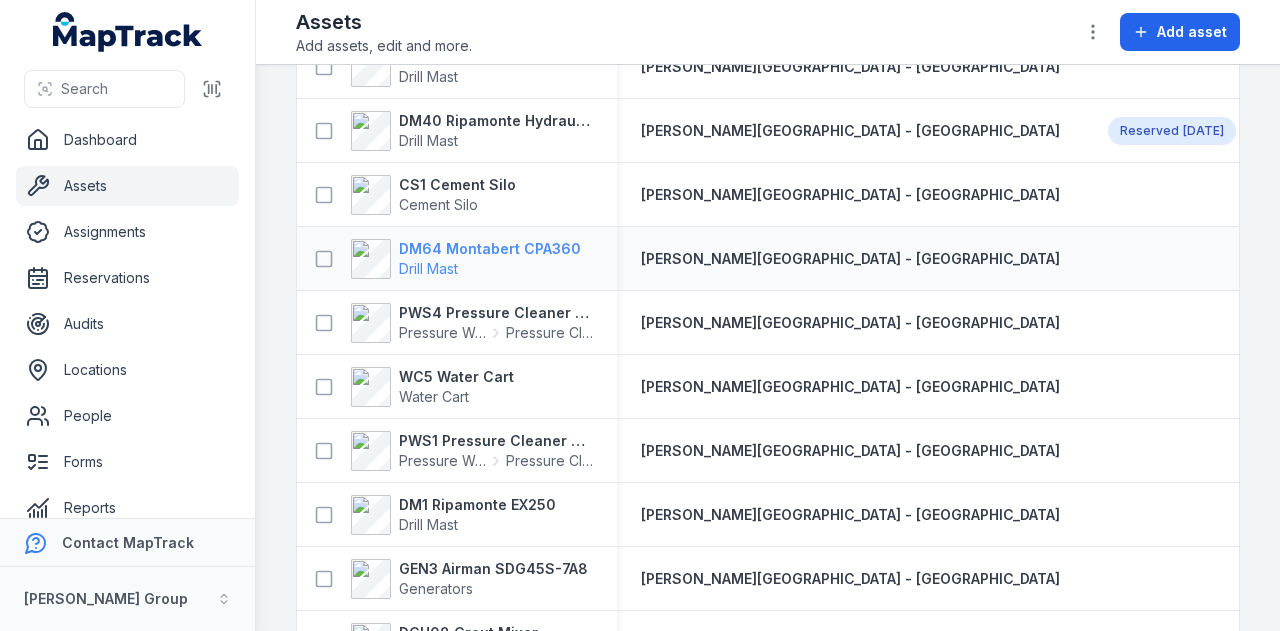 click on "DM64 Montabert CPA360" at bounding box center (490, 249) 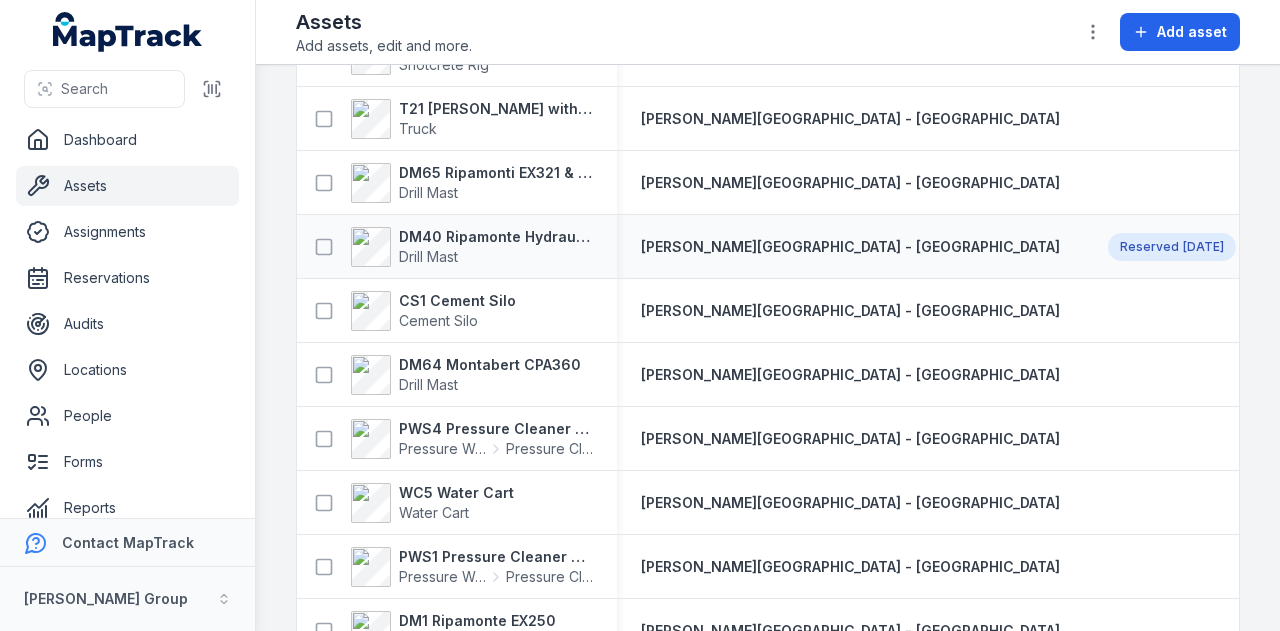 scroll, scrollTop: 1600, scrollLeft: 0, axis: vertical 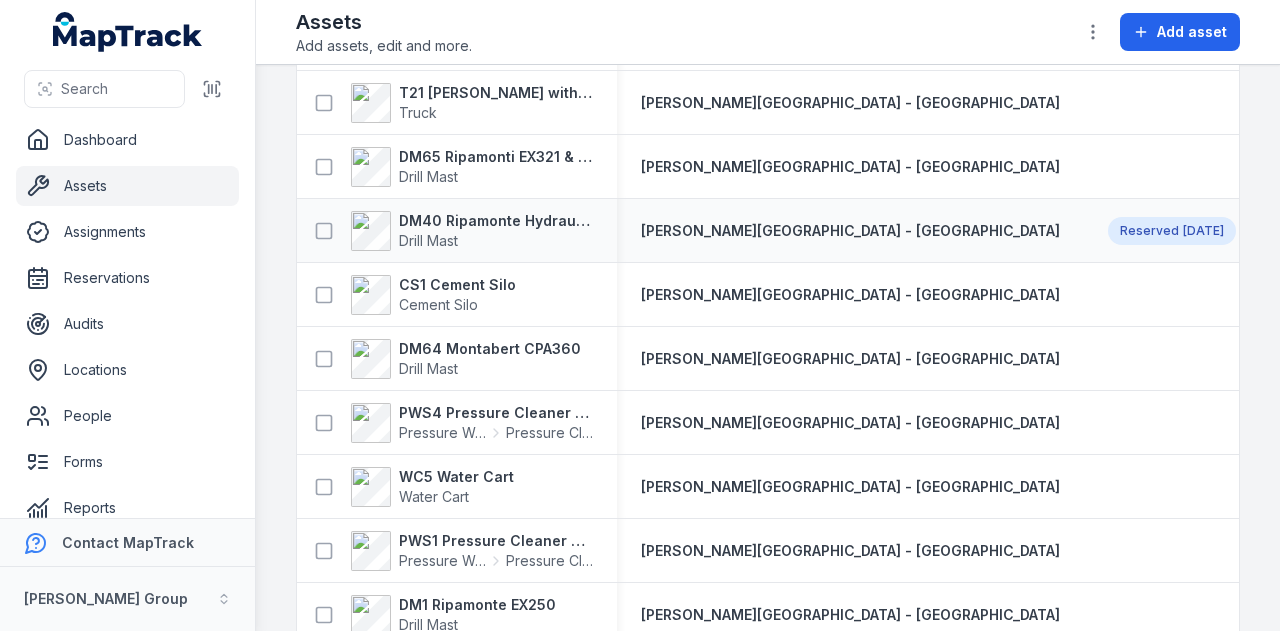 click on "PWS4 Pressure Cleaner Skid Mounted" at bounding box center [496, 413] 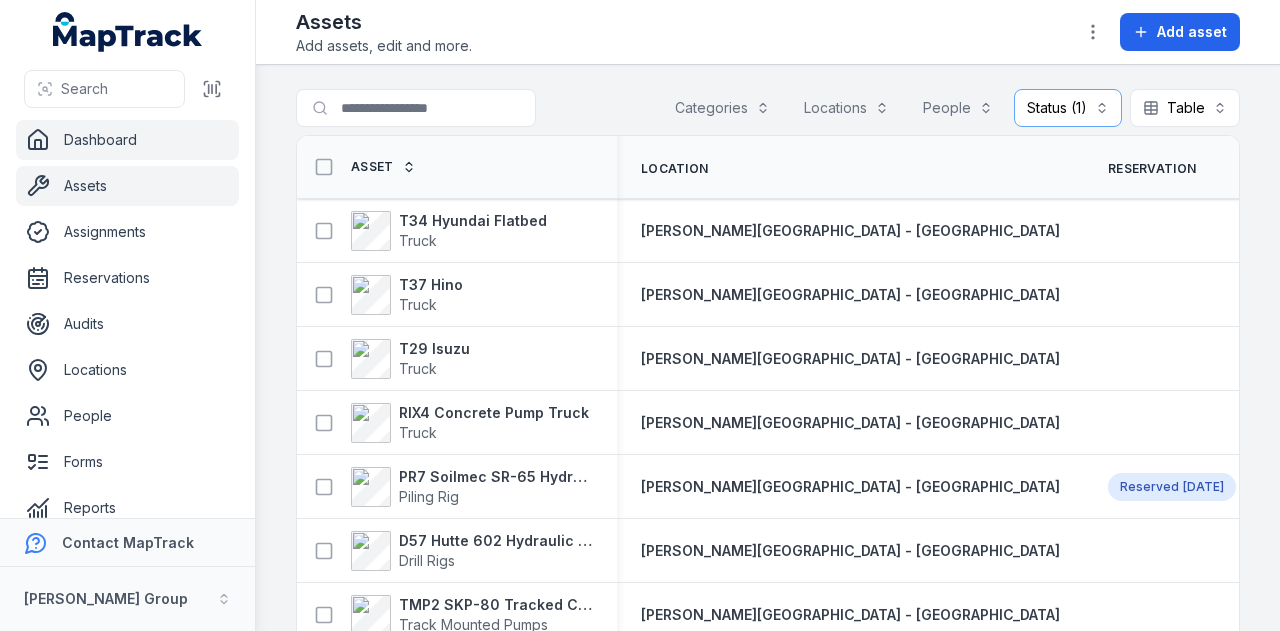 click on "Dashboard" at bounding box center (127, 140) 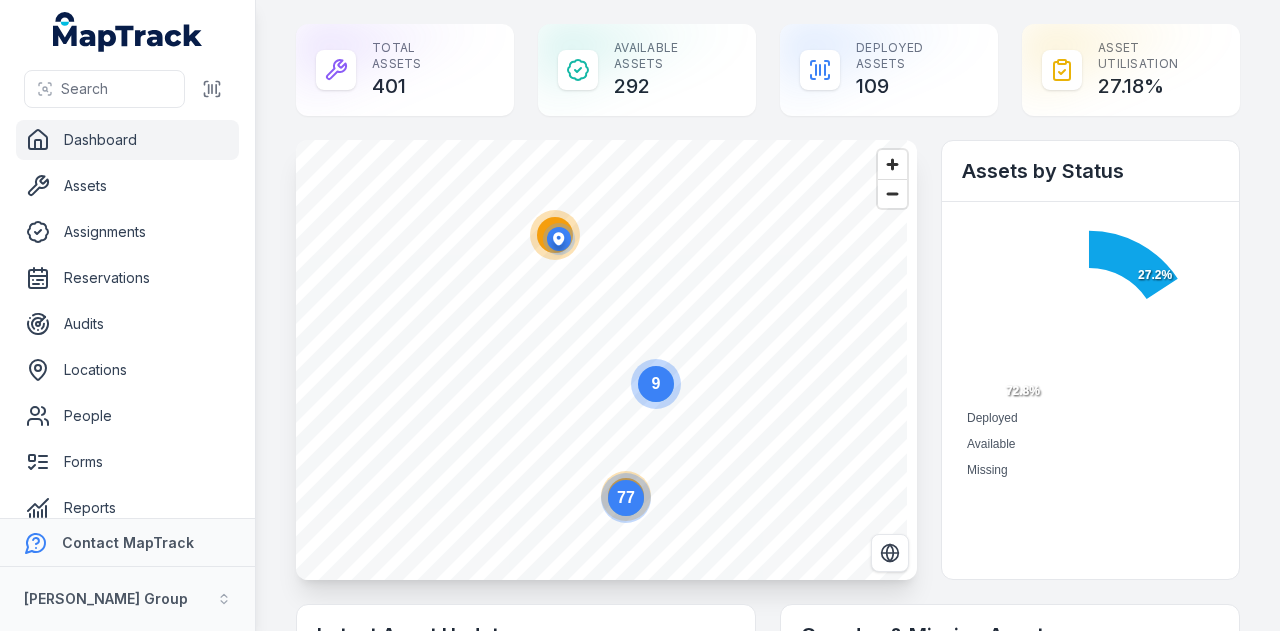 scroll, scrollTop: 0, scrollLeft: 0, axis: both 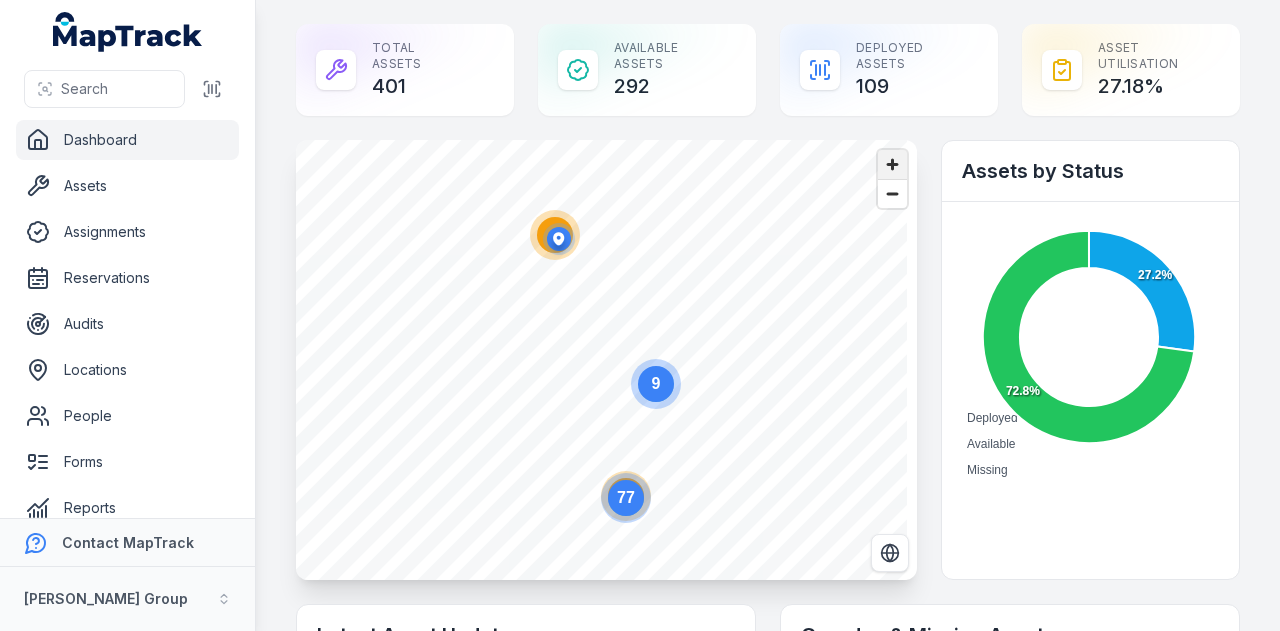click at bounding box center (892, 164) 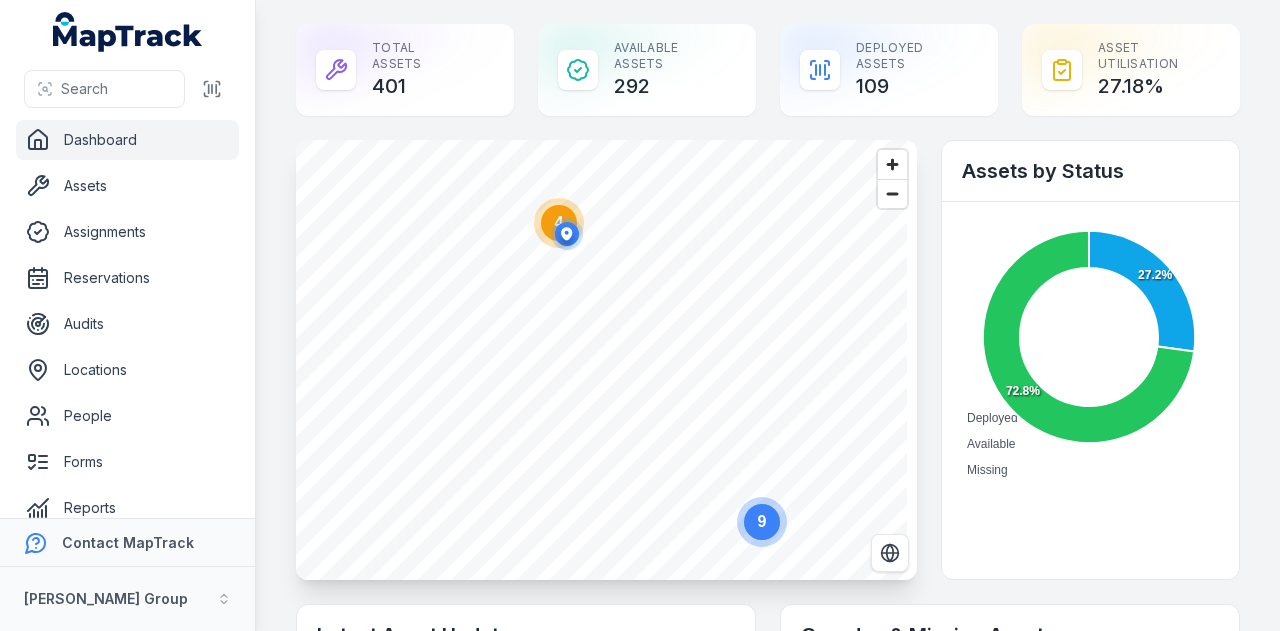 click 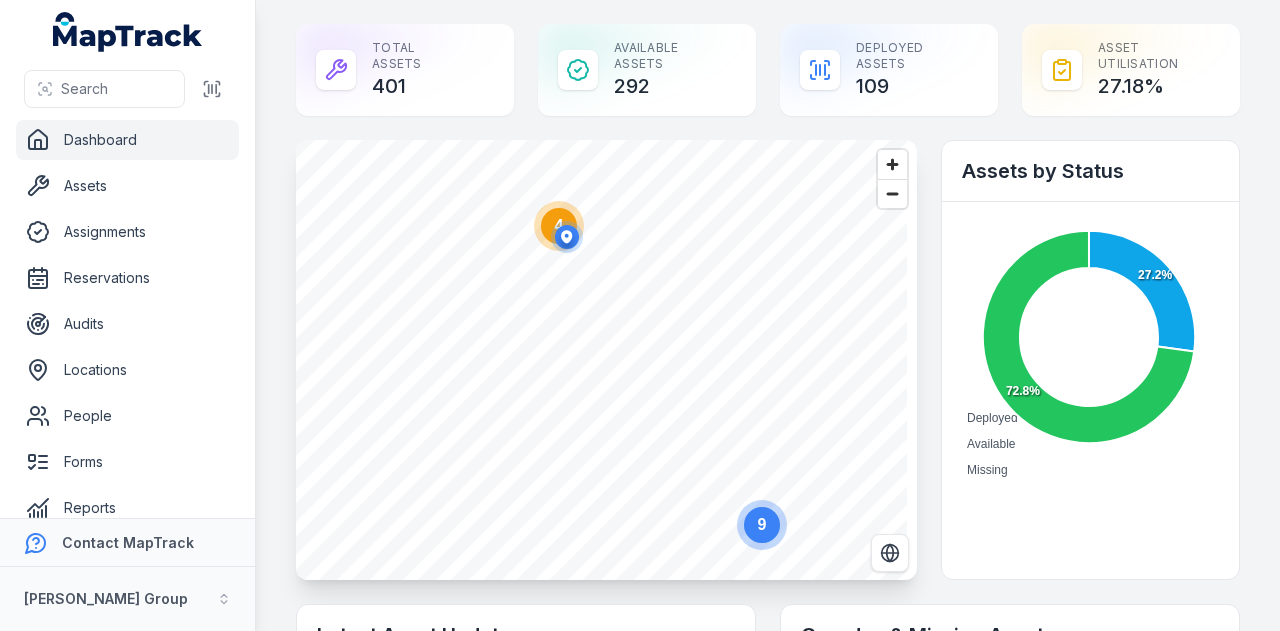 click 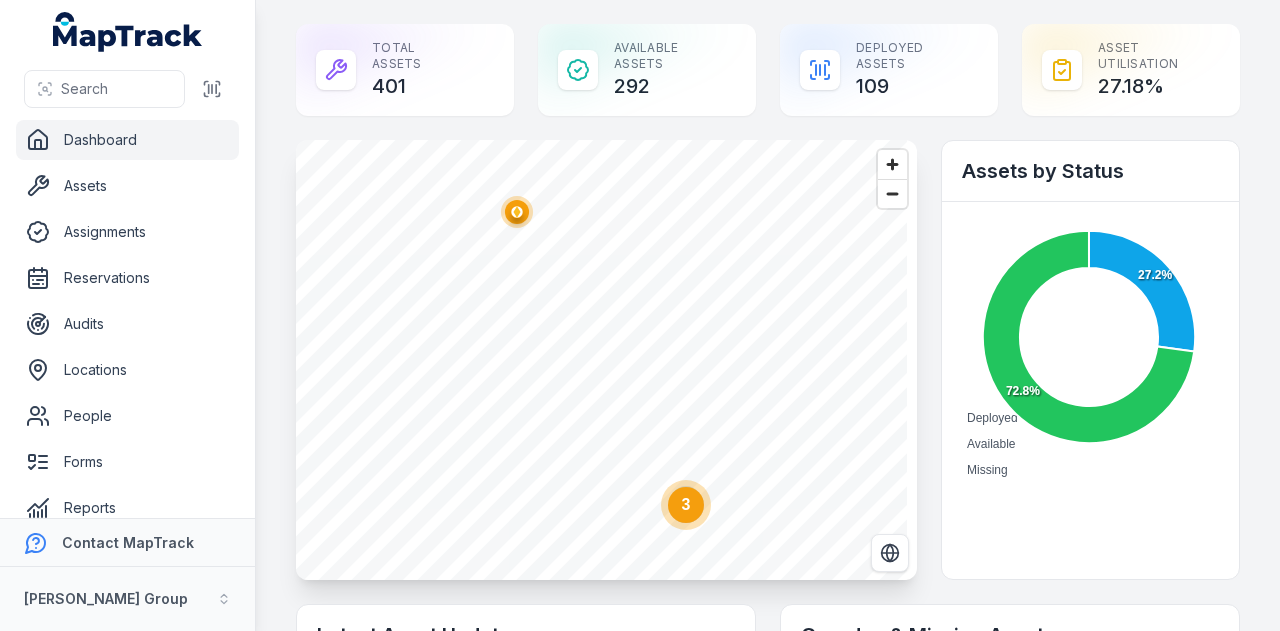click on "3" 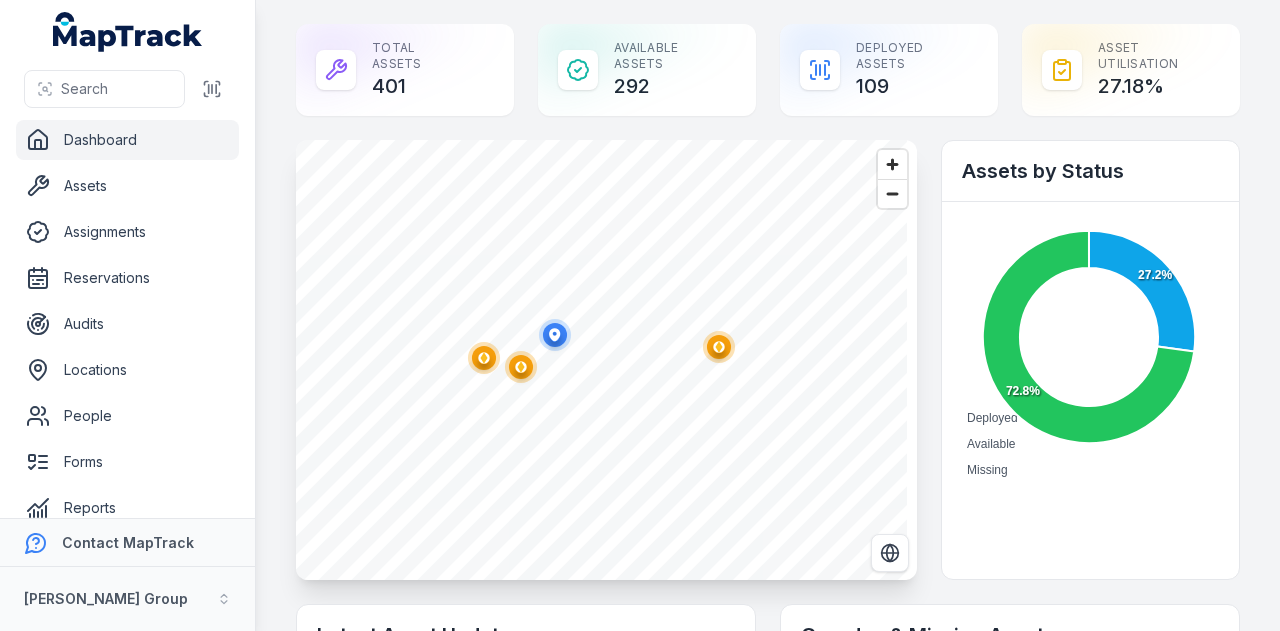 click 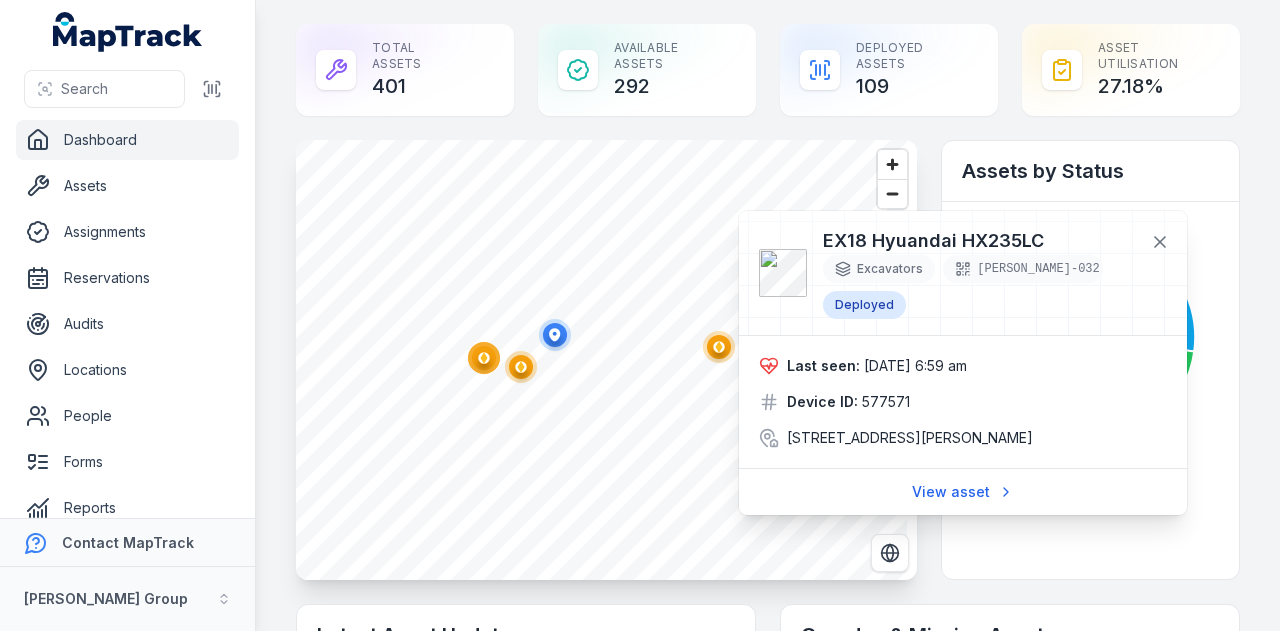 click 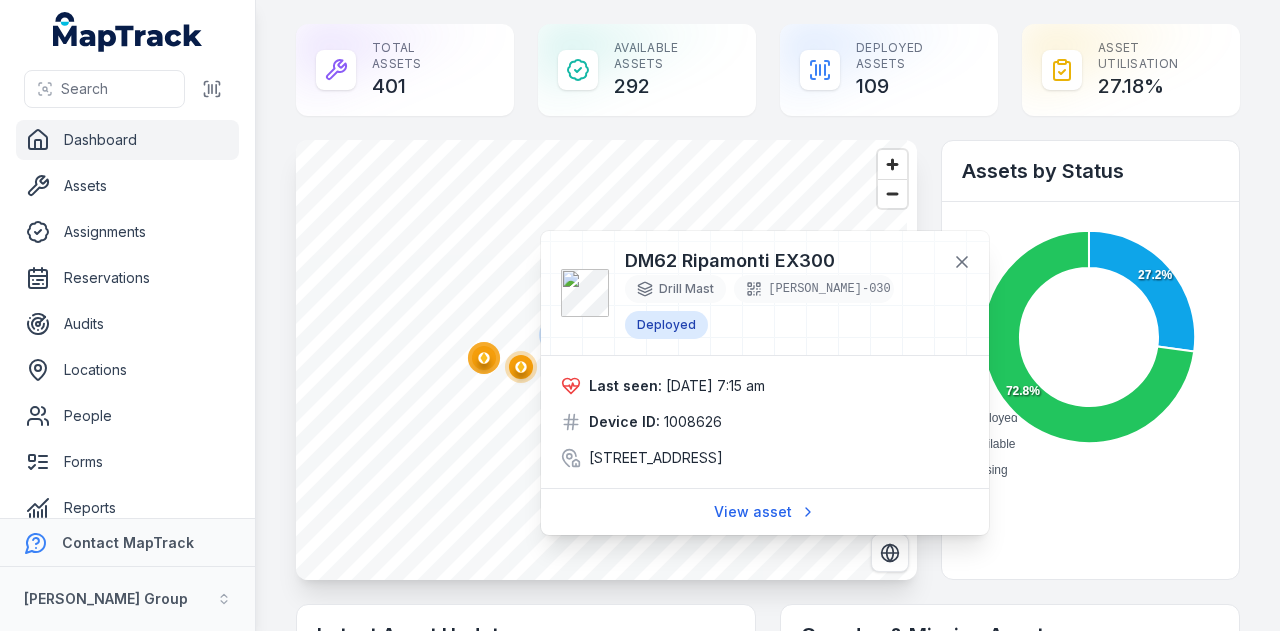 click 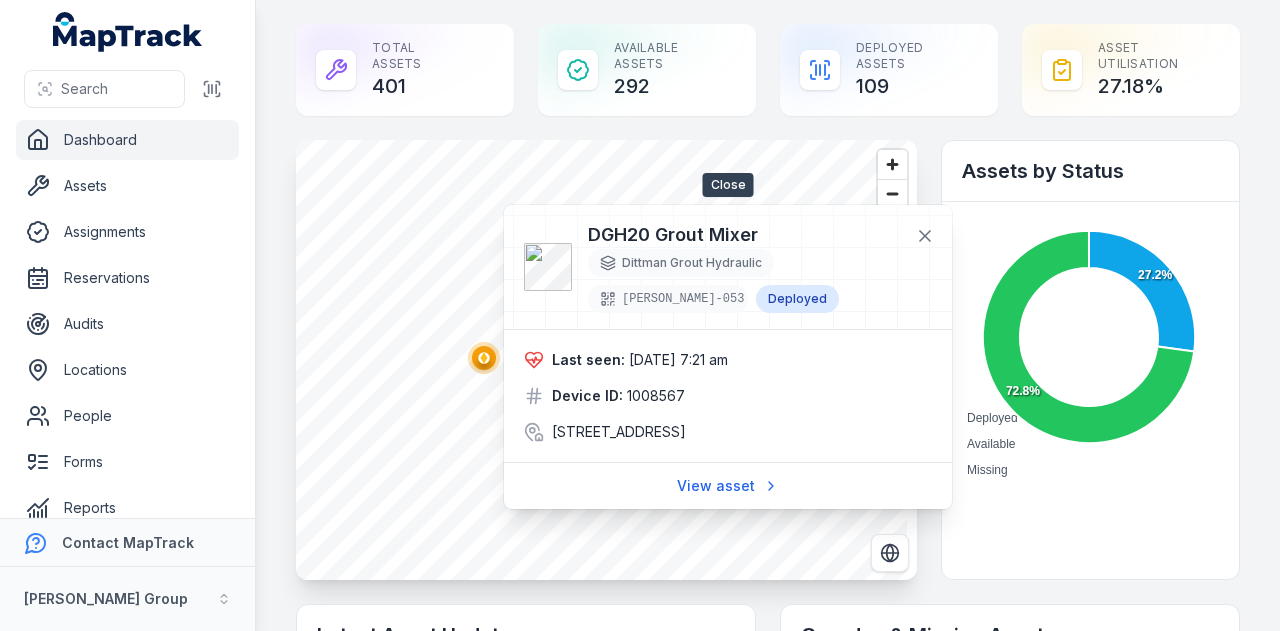 drag, startPoint x: 934, startPoint y: 236, endPoint x: 880, endPoint y: 213, distance: 58.694122 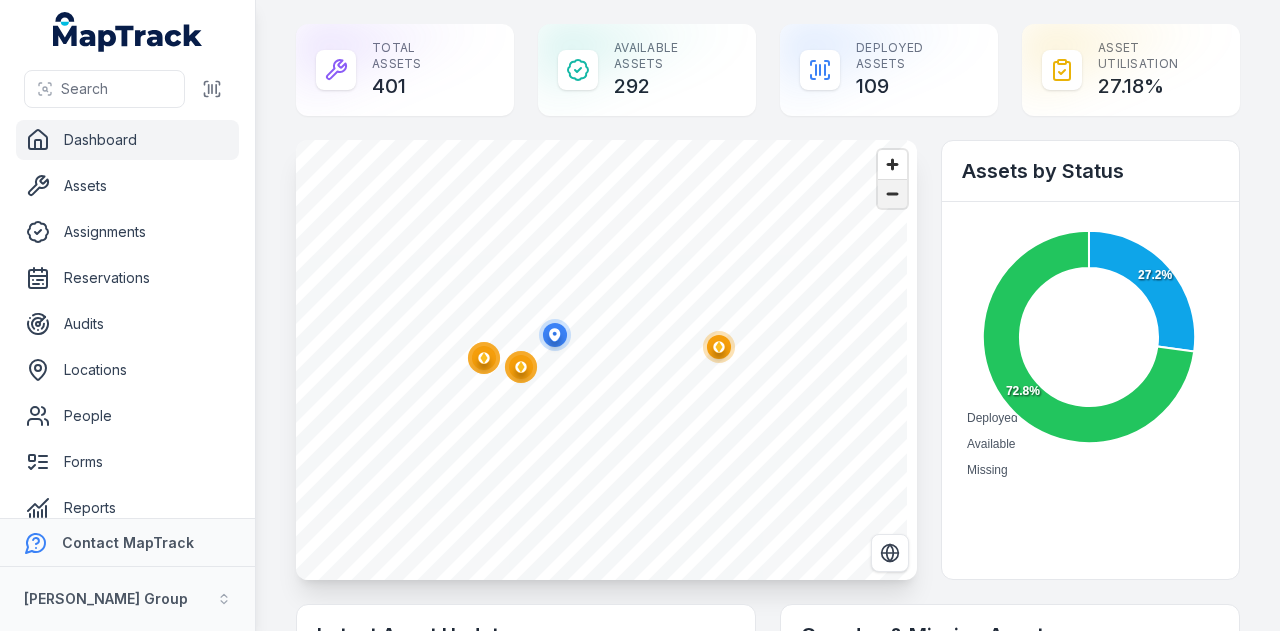 click at bounding box center [892, 194] 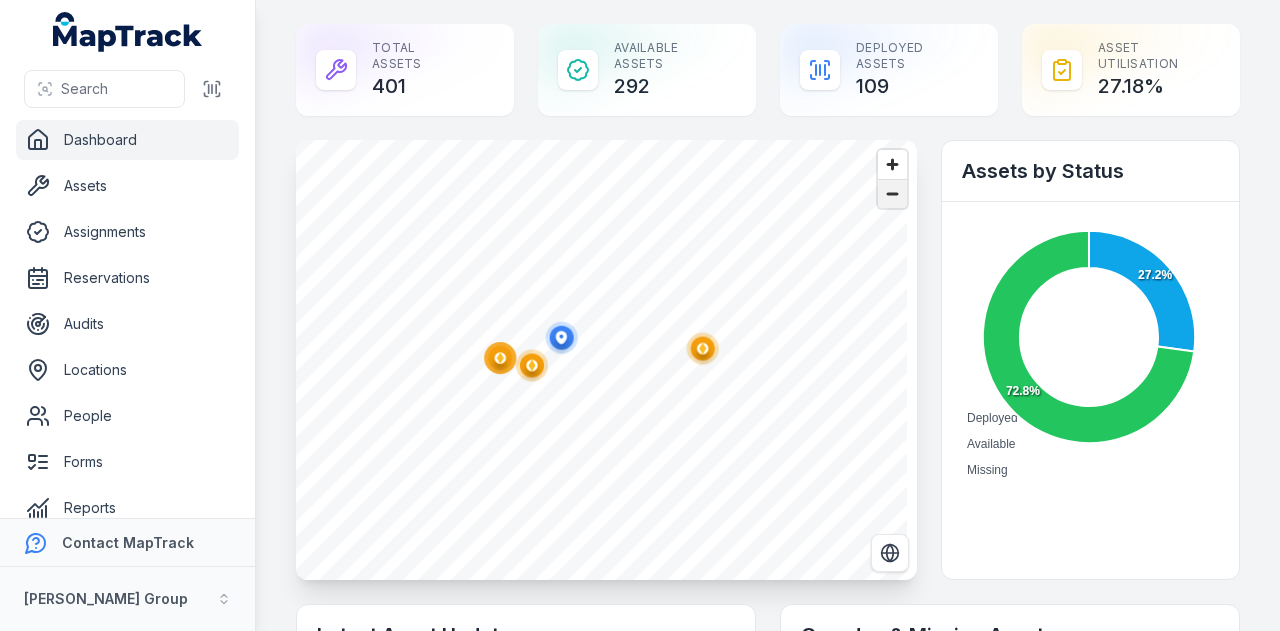 click at bounding box center (892, 194) 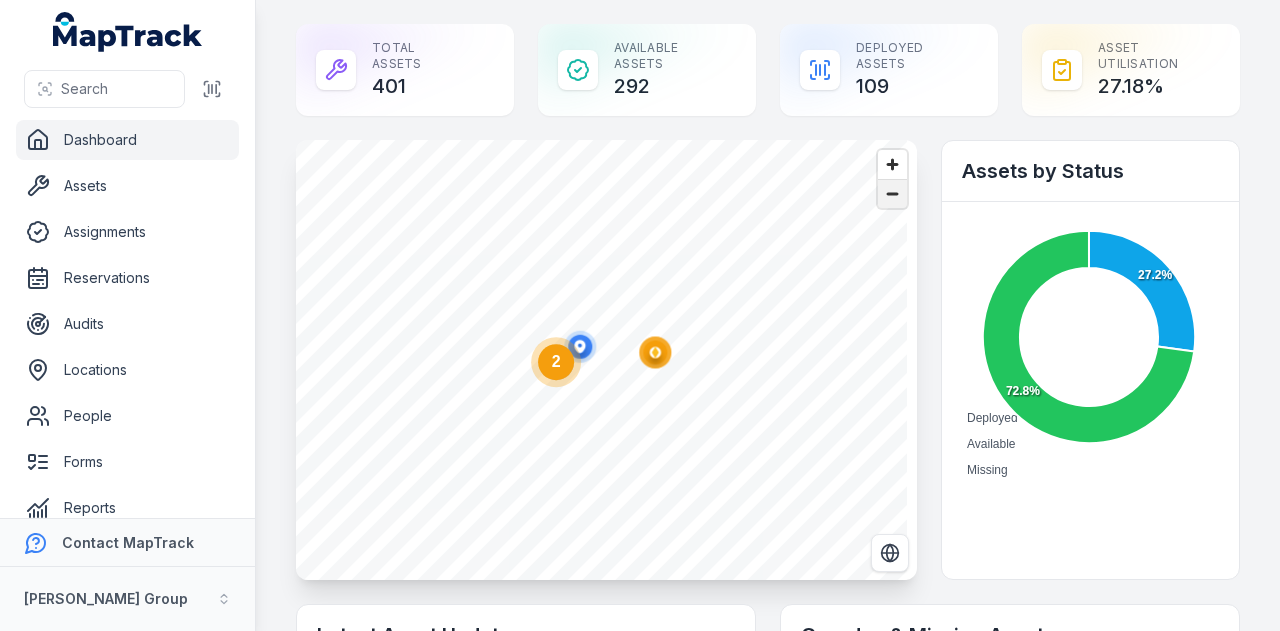 click at bounding box center [892, 194] 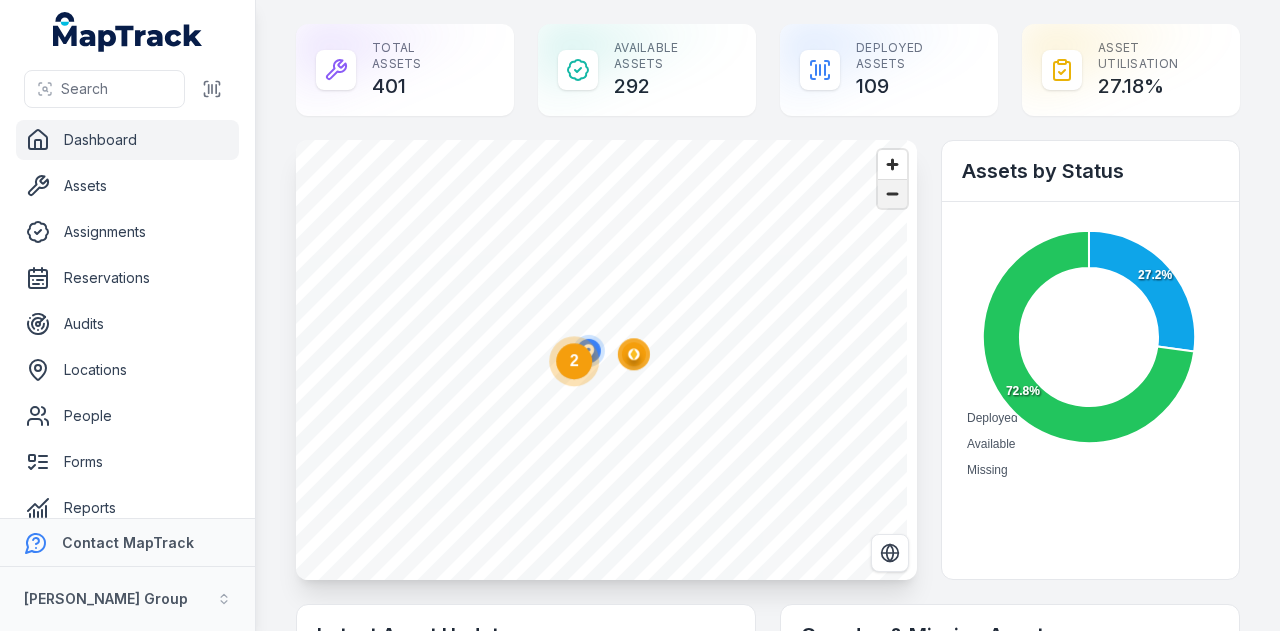 click at bounding box center (892, 194) 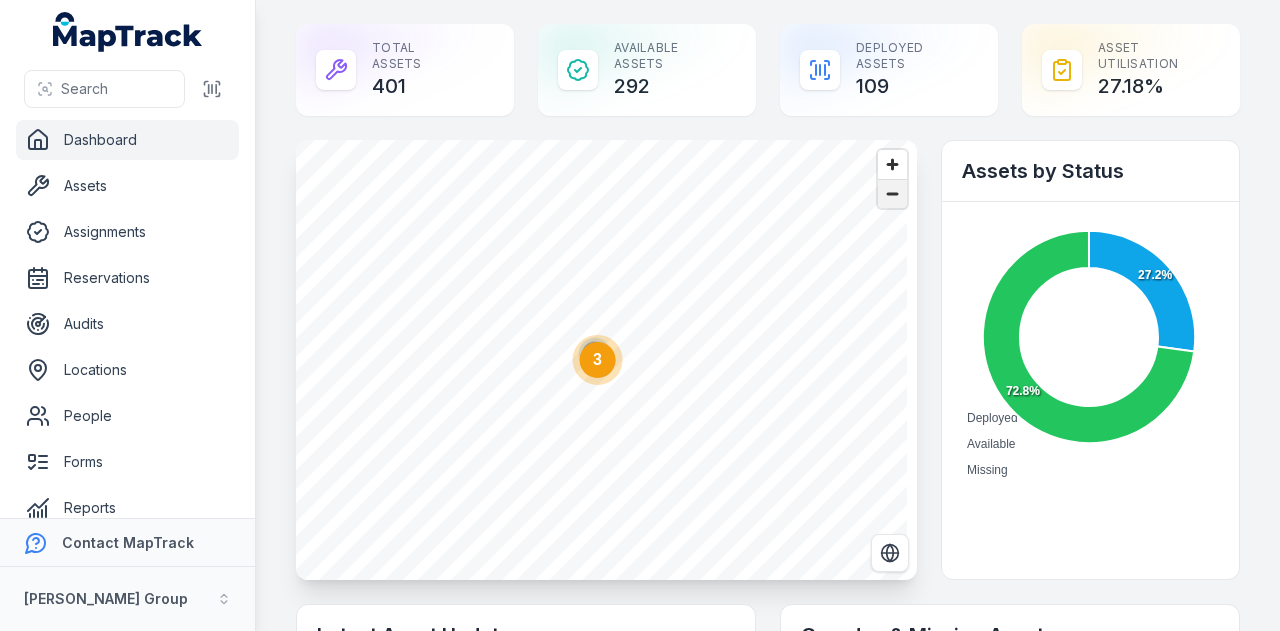 click at bounding box center (892, 194) 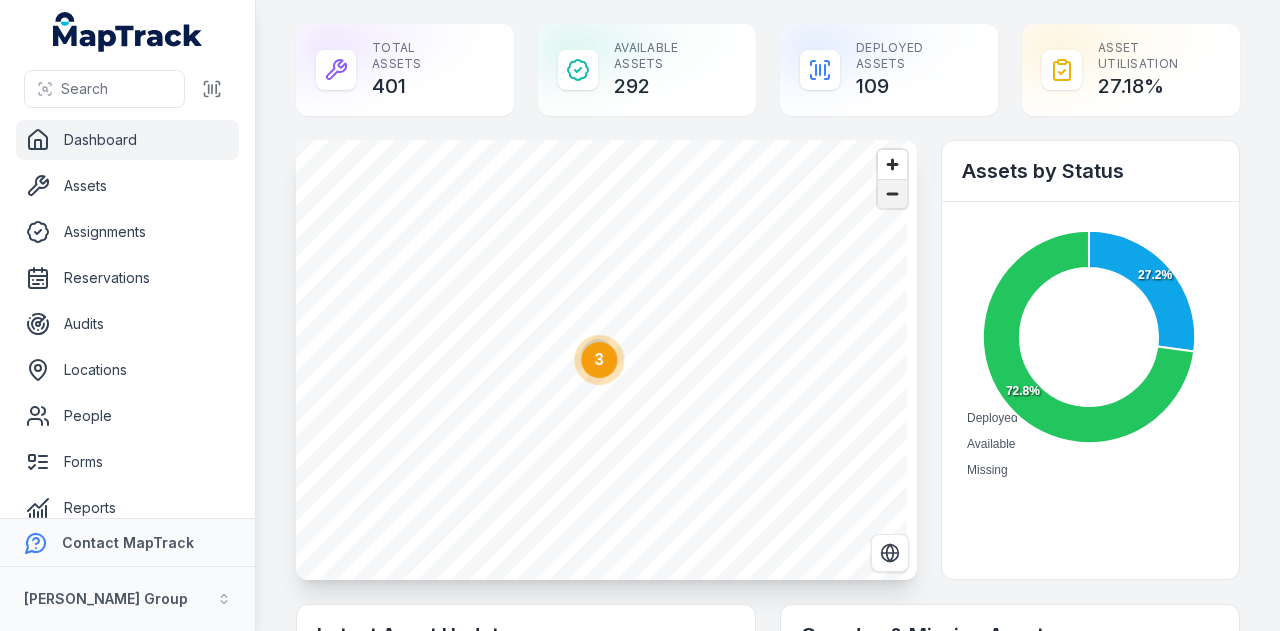 click at bounding box center (892, 194) 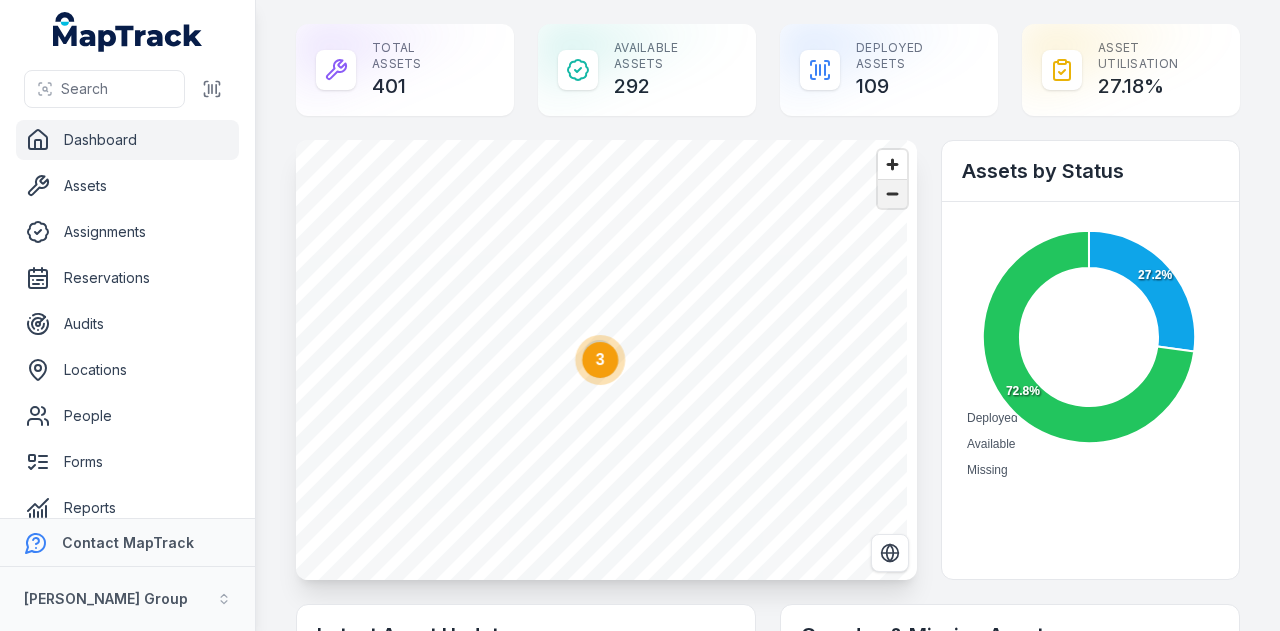 click at bounding box center [892, 194] 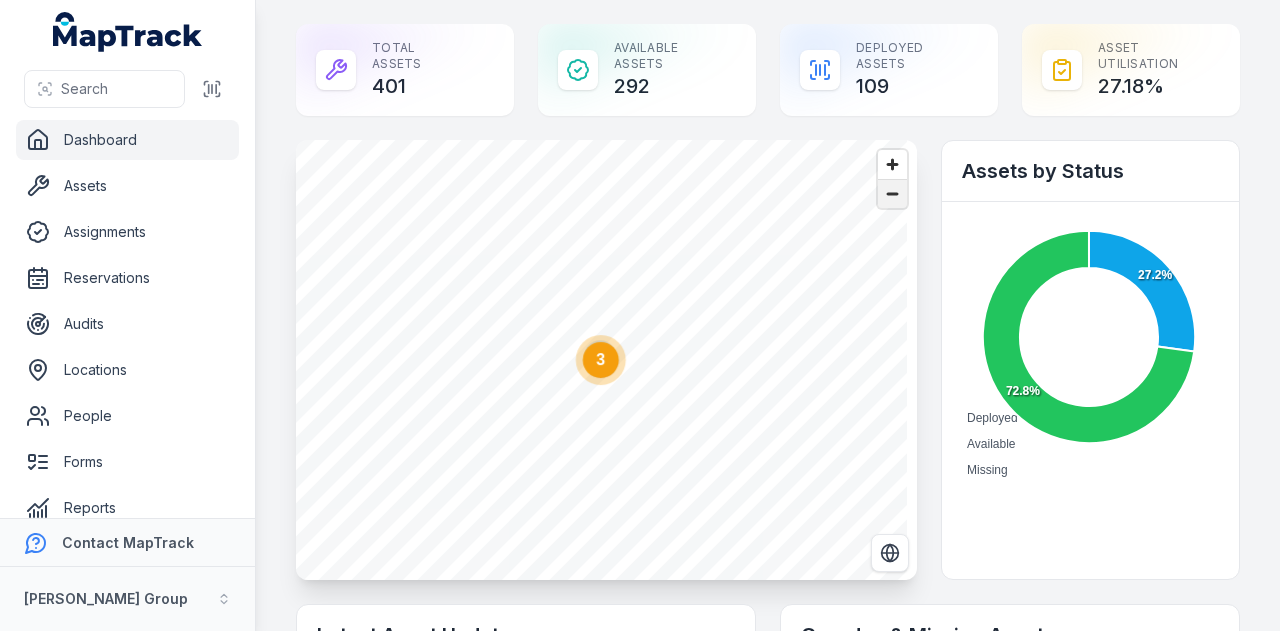 click at bounding box center [892, 194] 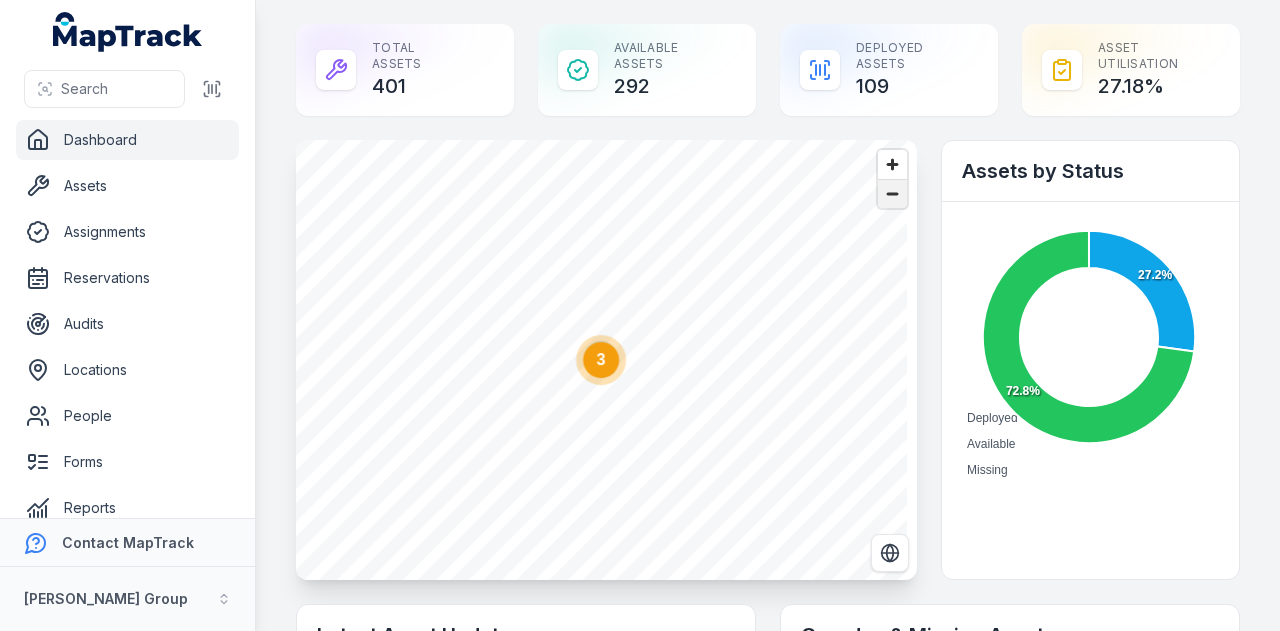 click at bounding box center (892, 194) 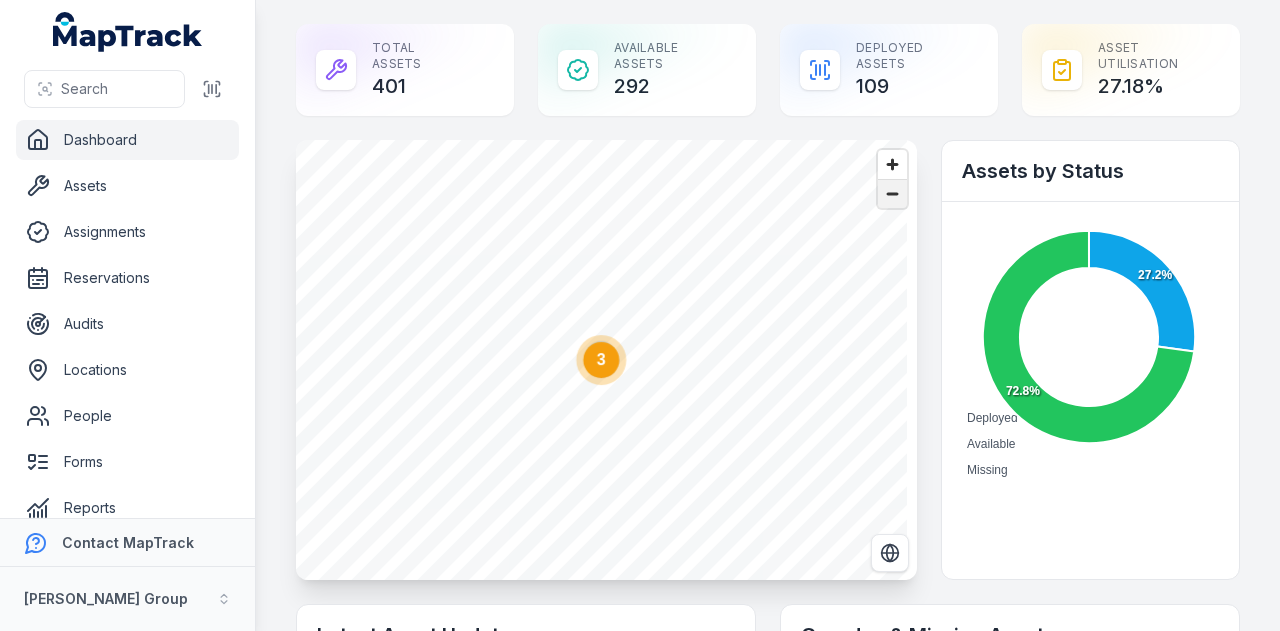click at bounding box center (892, 194) 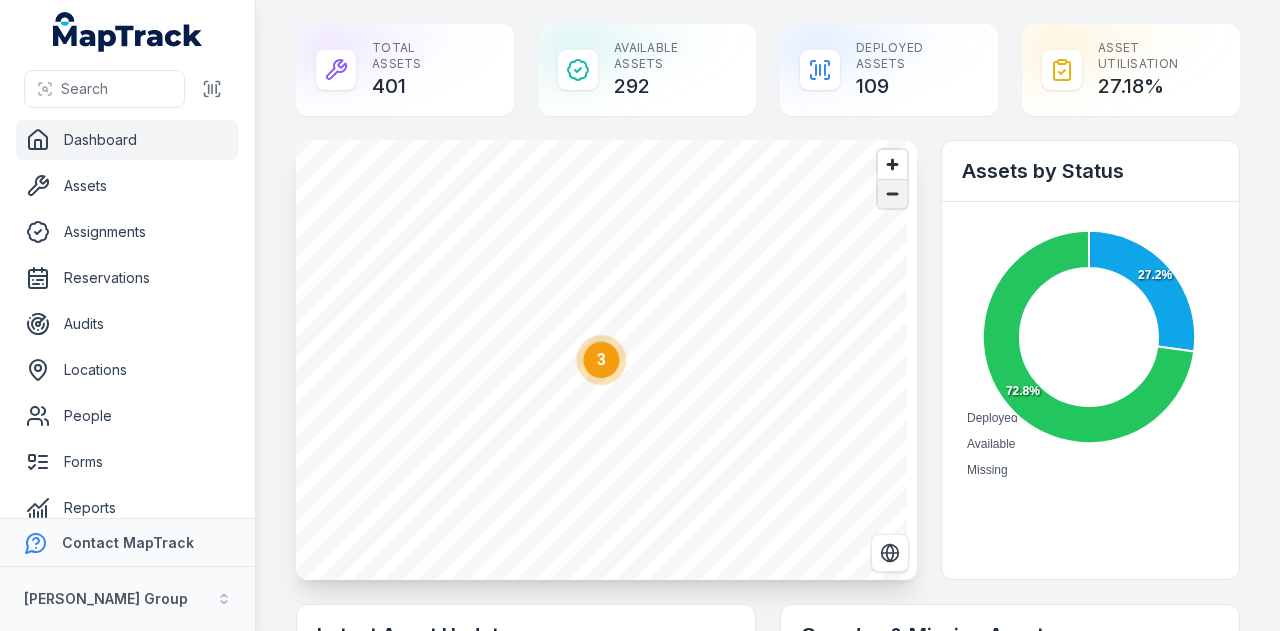 click at bounding box center [892, 194] 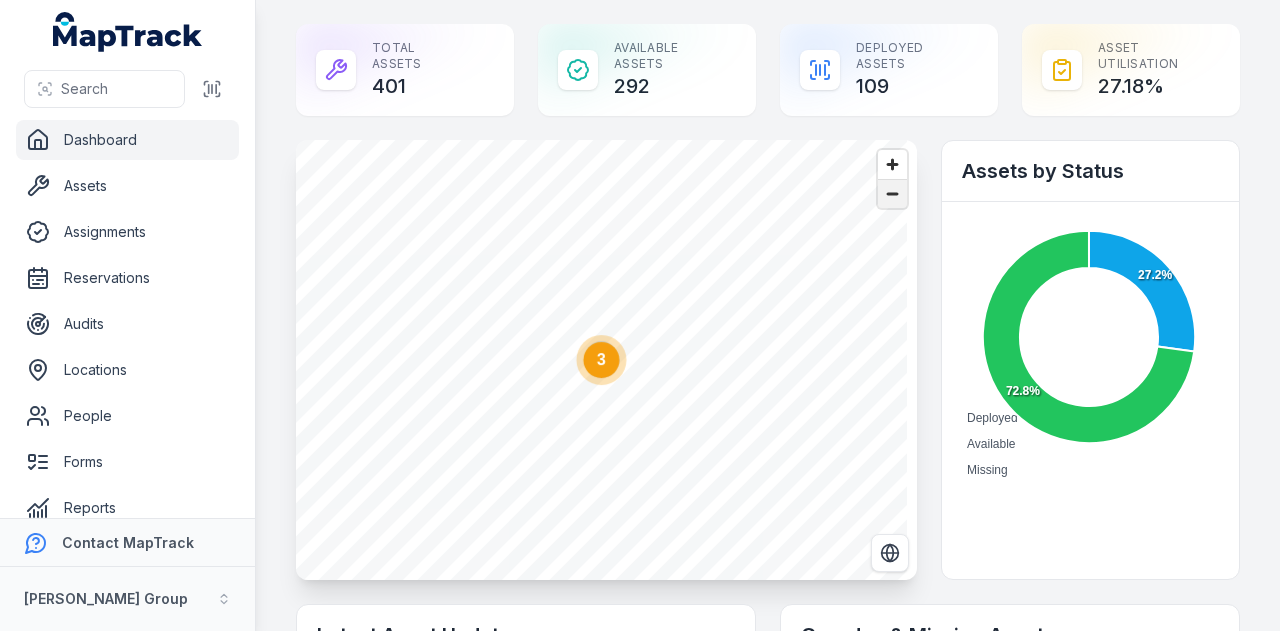 click at bounding box center (892, 194) 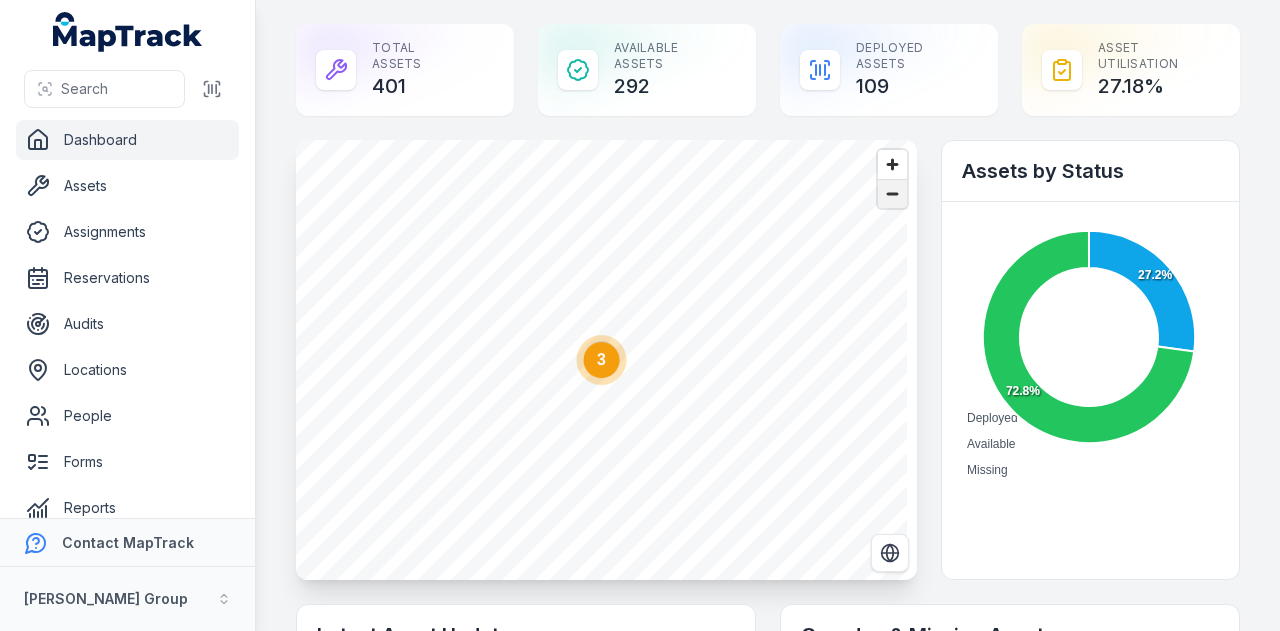 click at bounding box center [892, 194] 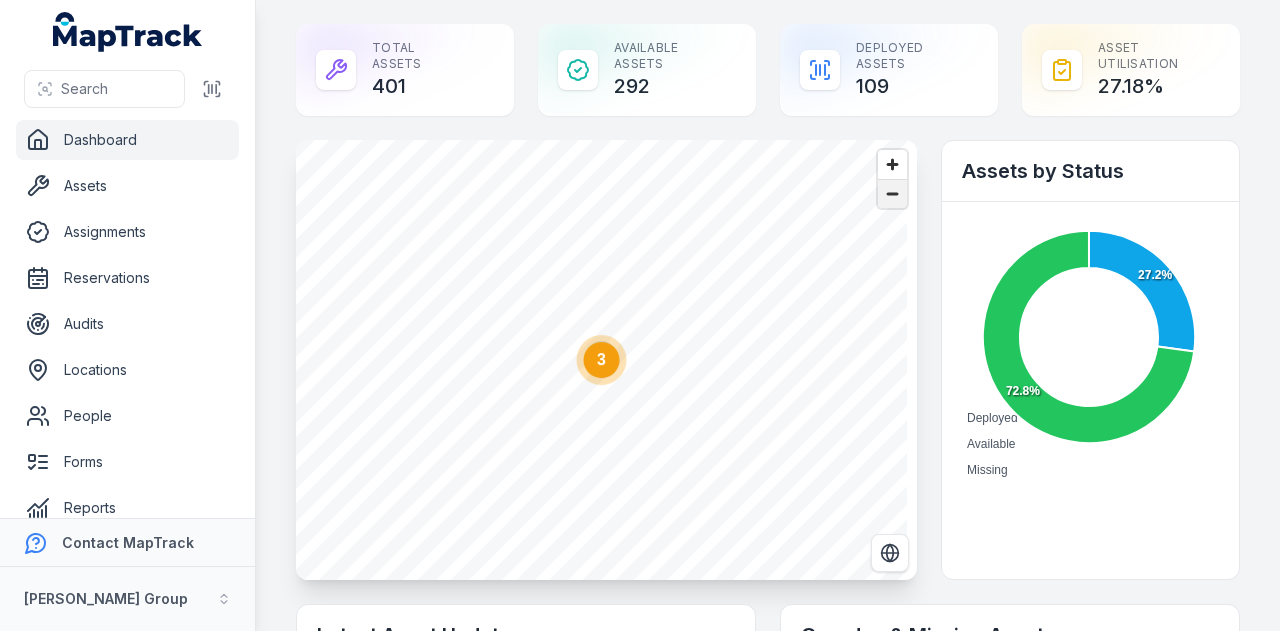 click at bounding box center (892, 194) 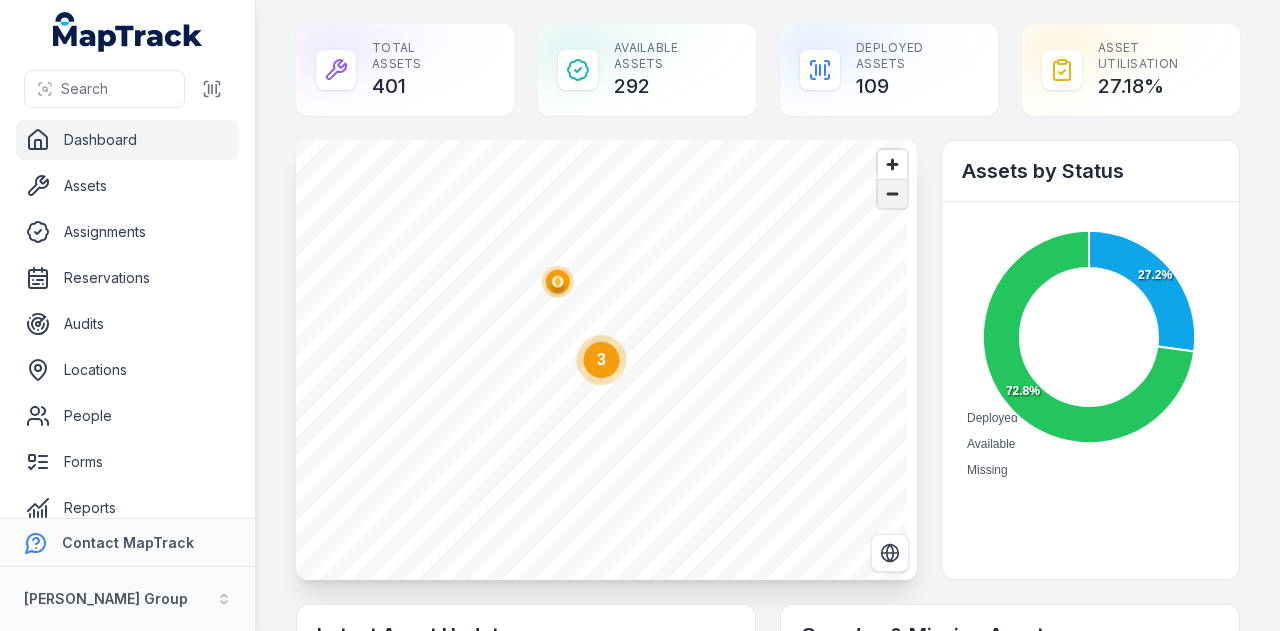 click at bounding box center (892, 194) 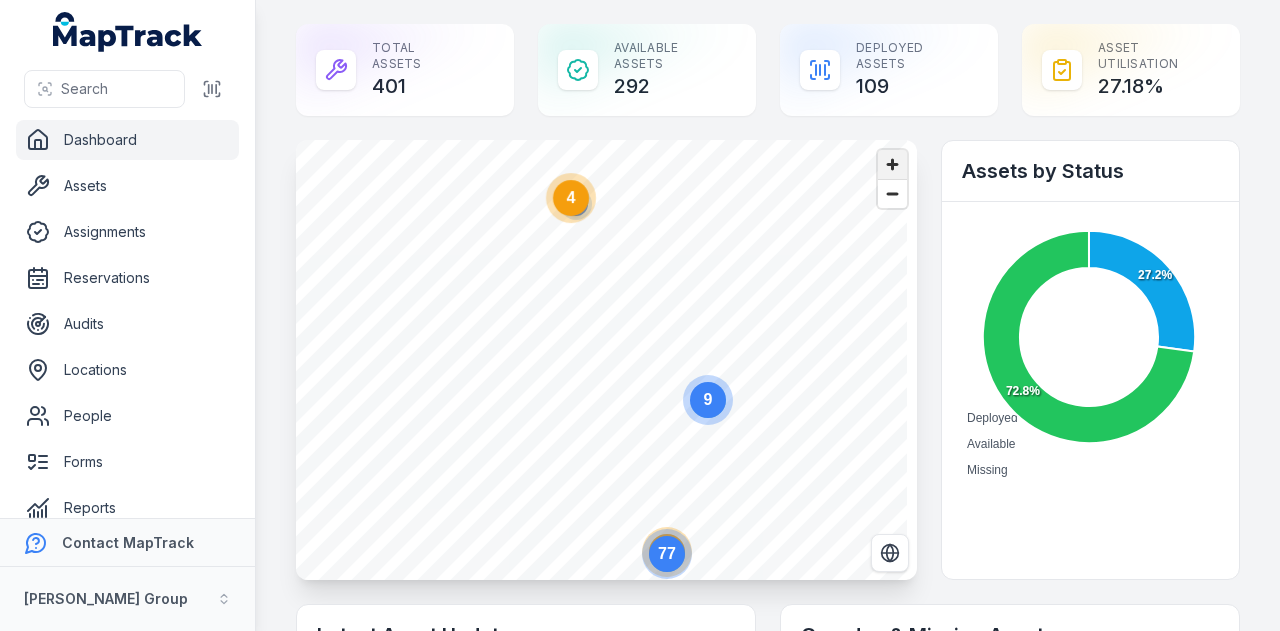 click at bounding box center (892, 164) 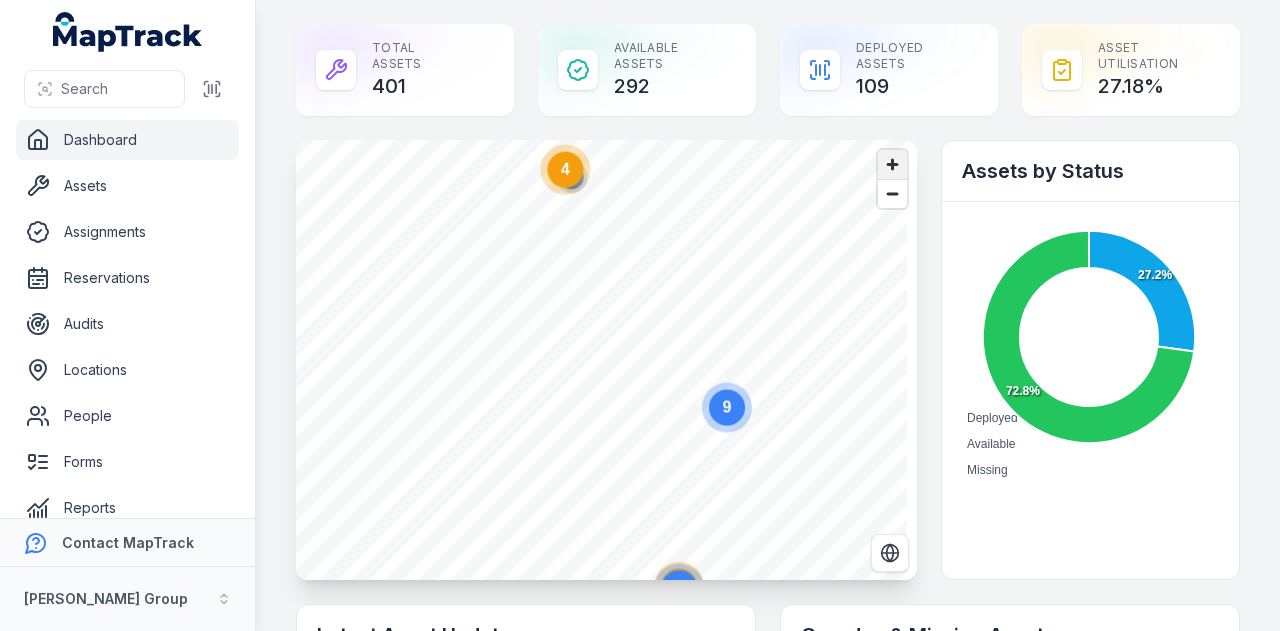 click at bounding box center [892, 164] 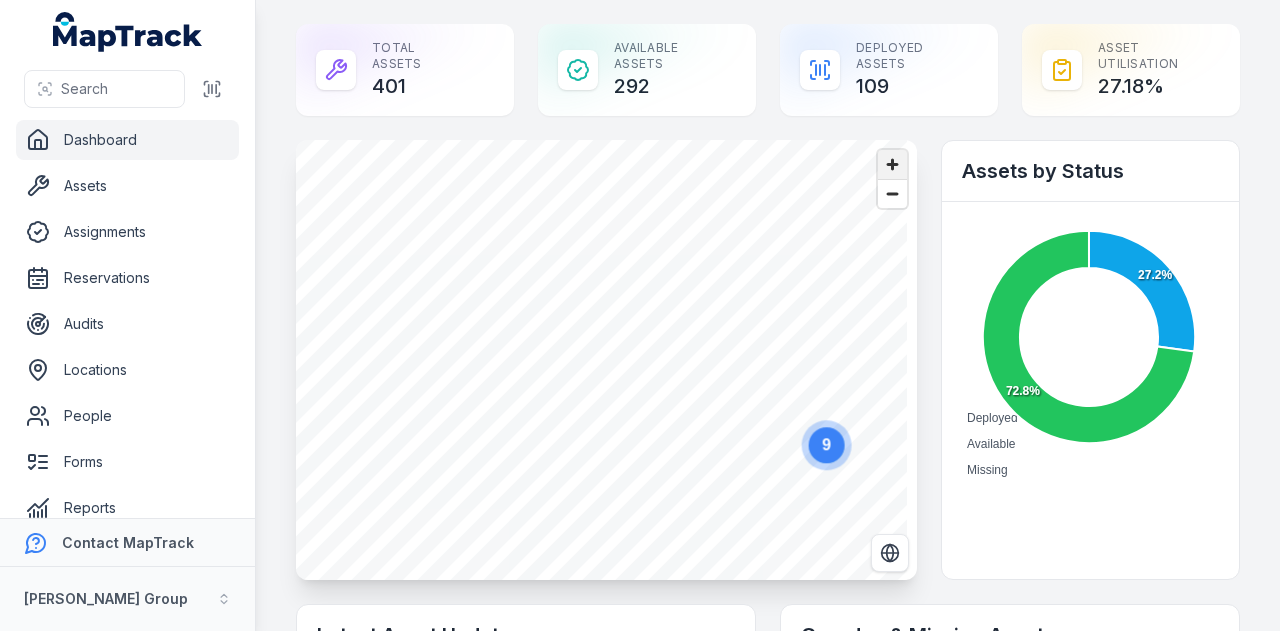 click at bounding box center [892, 164] 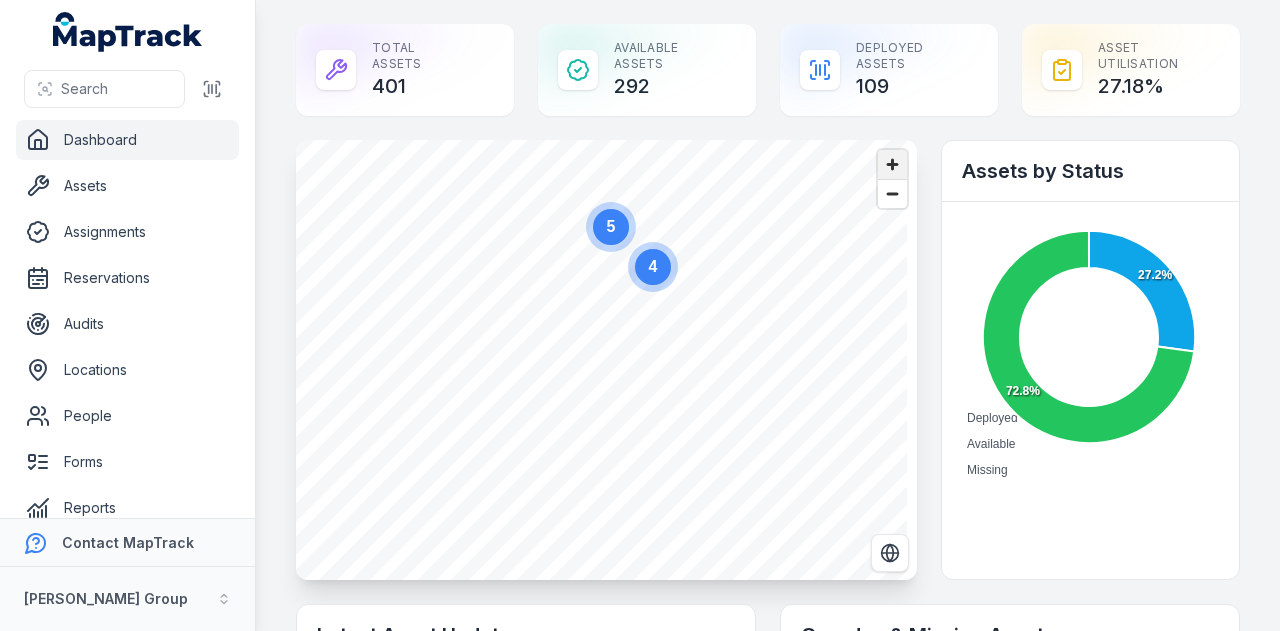 click at bounding box center (892, 164) 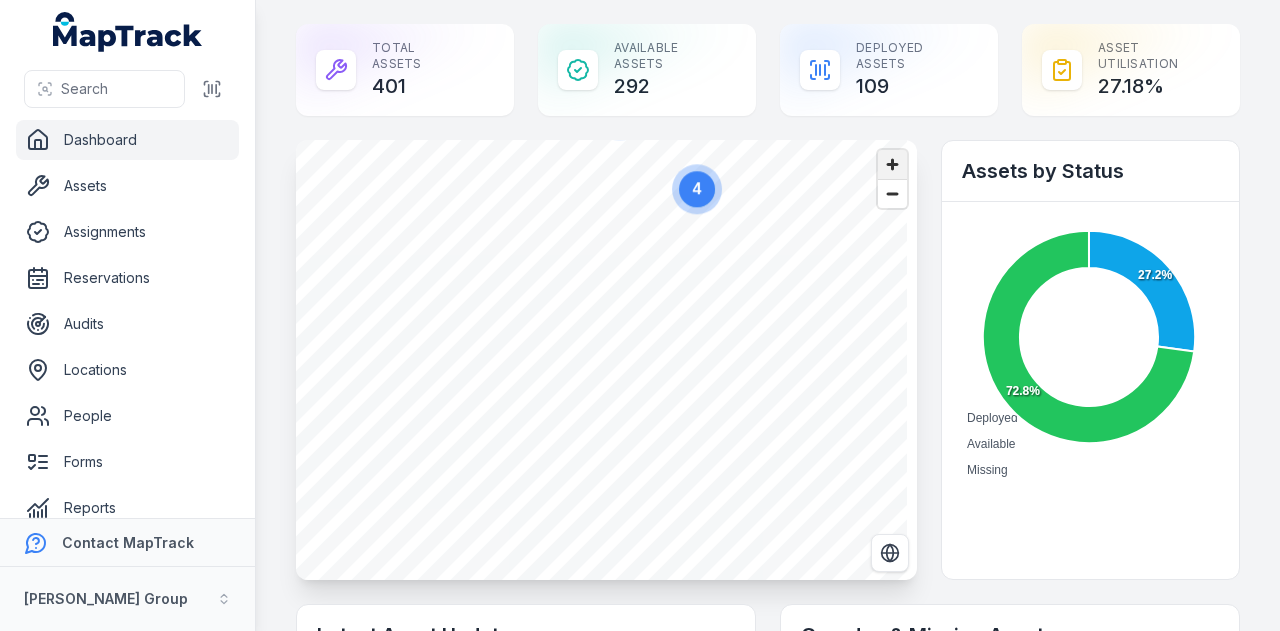 click at bounding box center [892, 164] 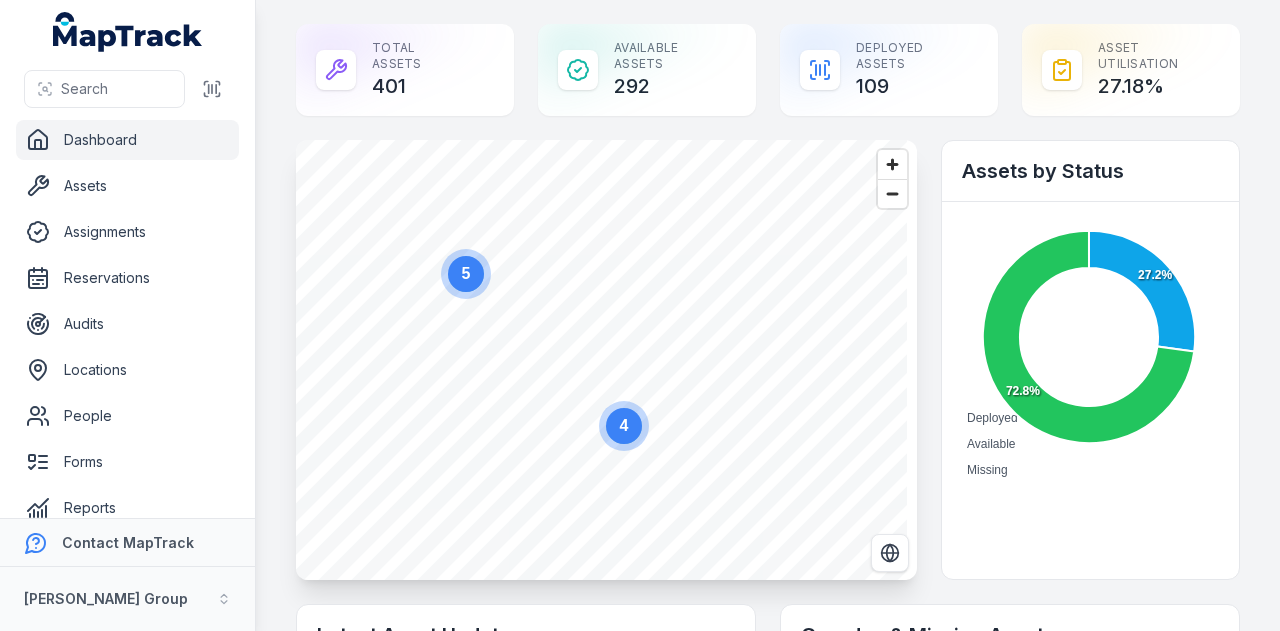 click 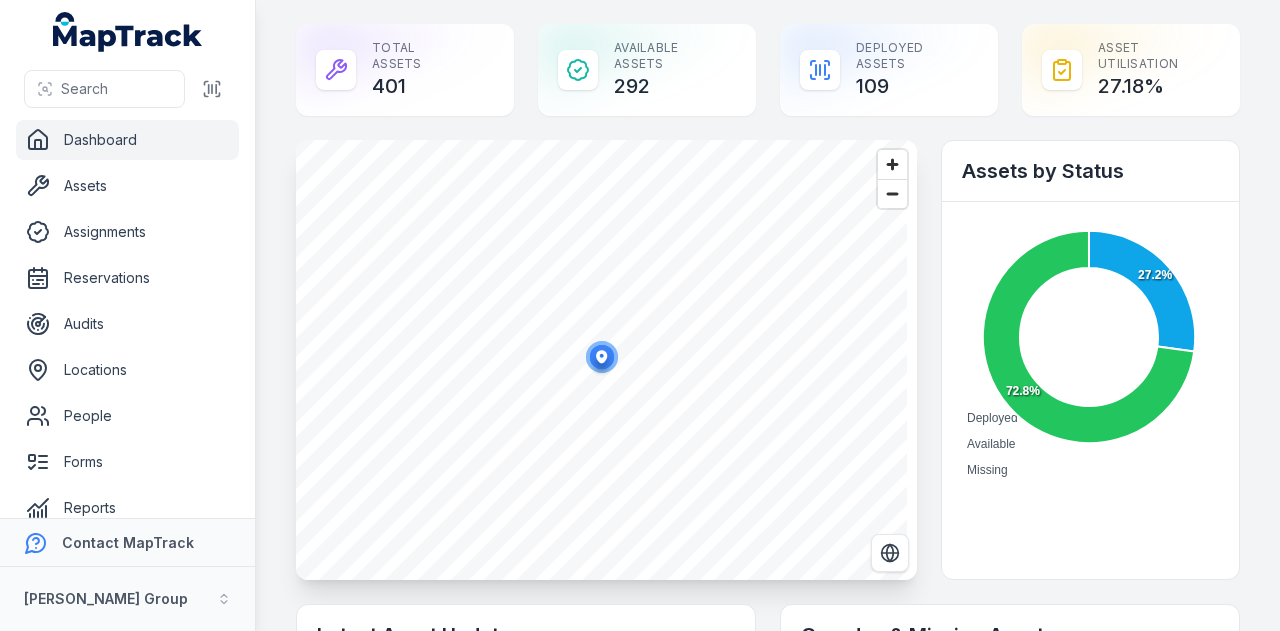 click 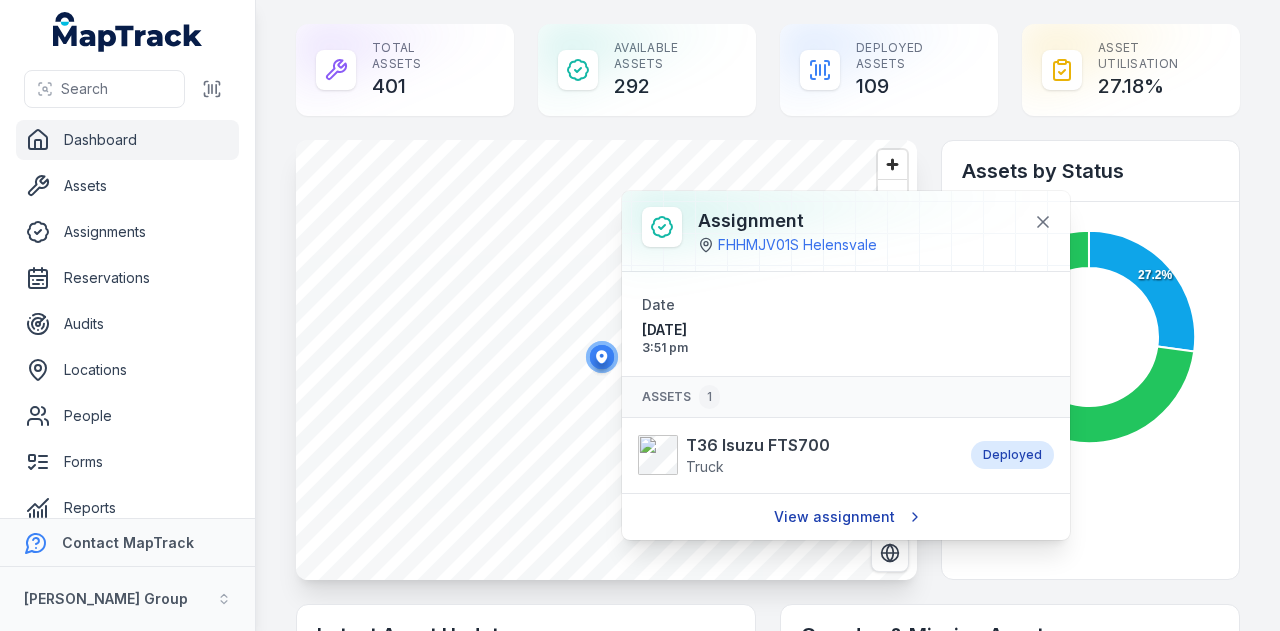 click on "View assignment" at bounding box center (846, 517) 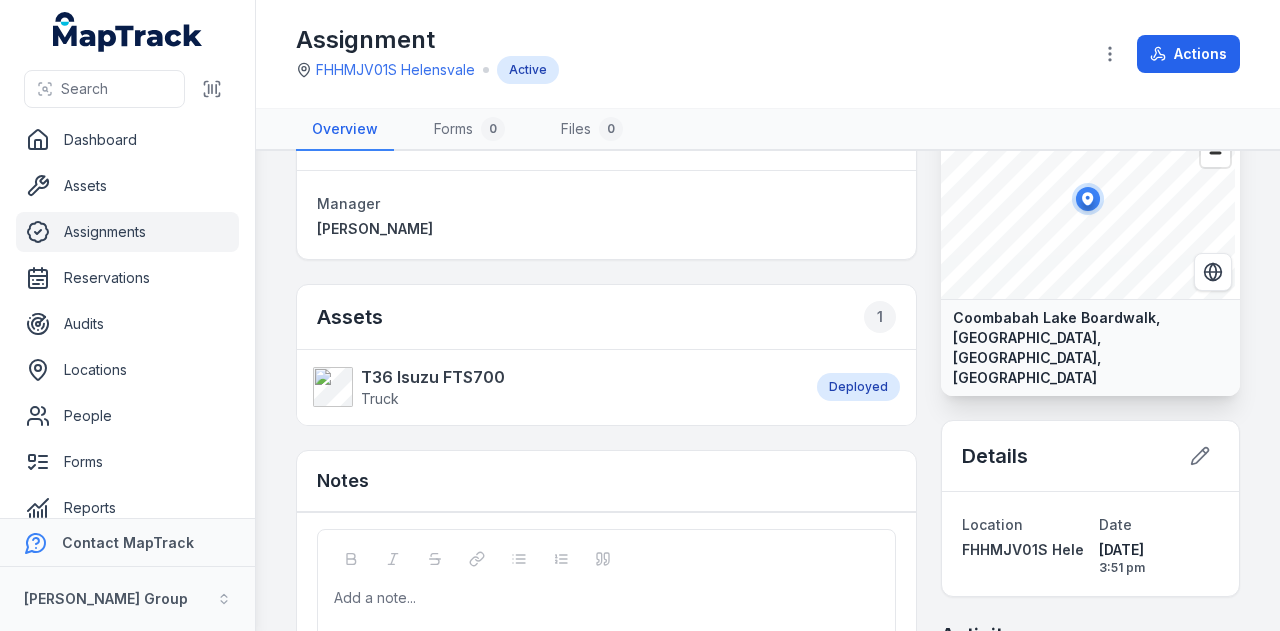 scroll, scrollTop: 0, scrollLeft: 0, axis: both 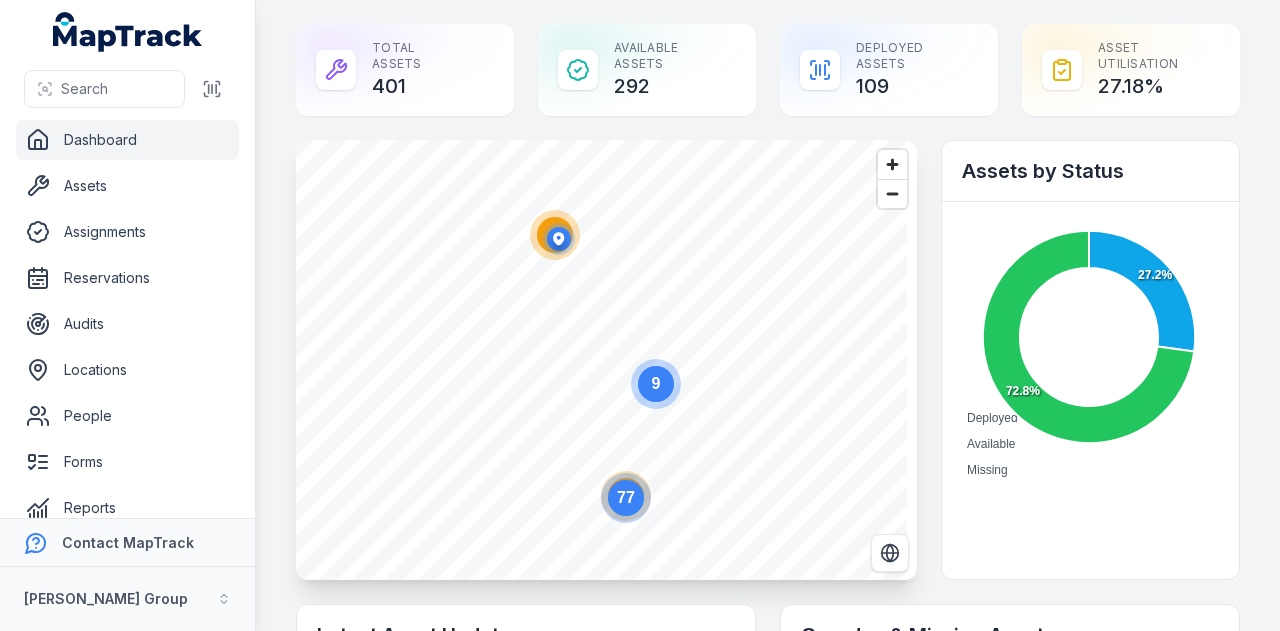 click on "77" 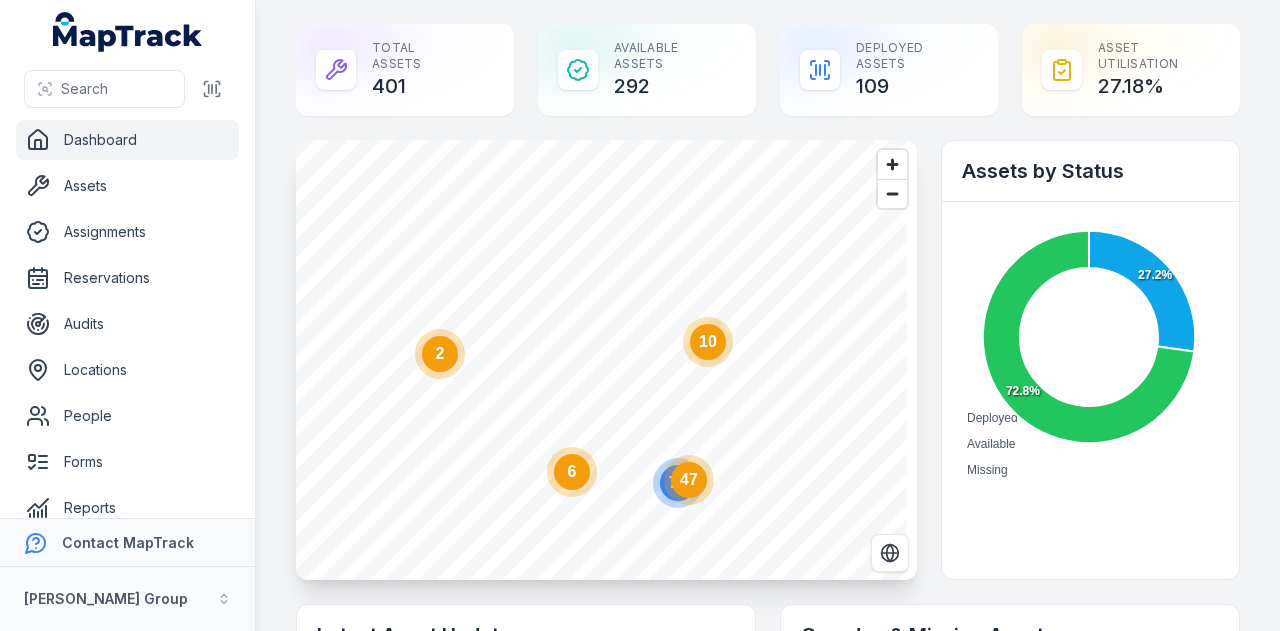click on "2" 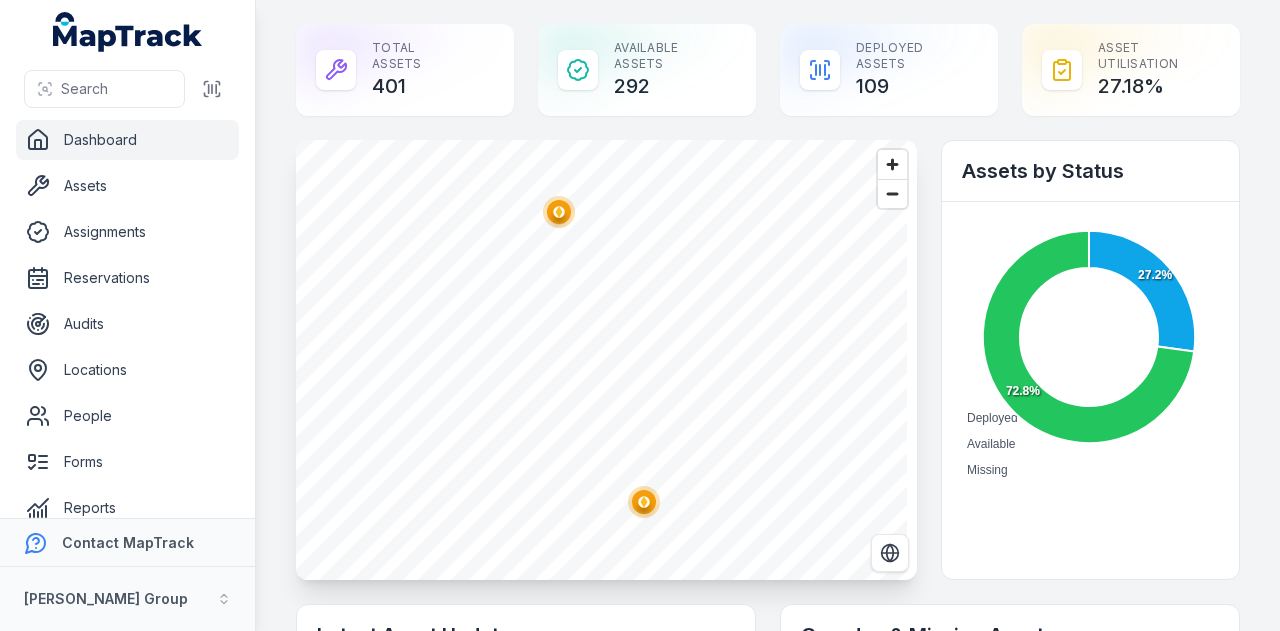click 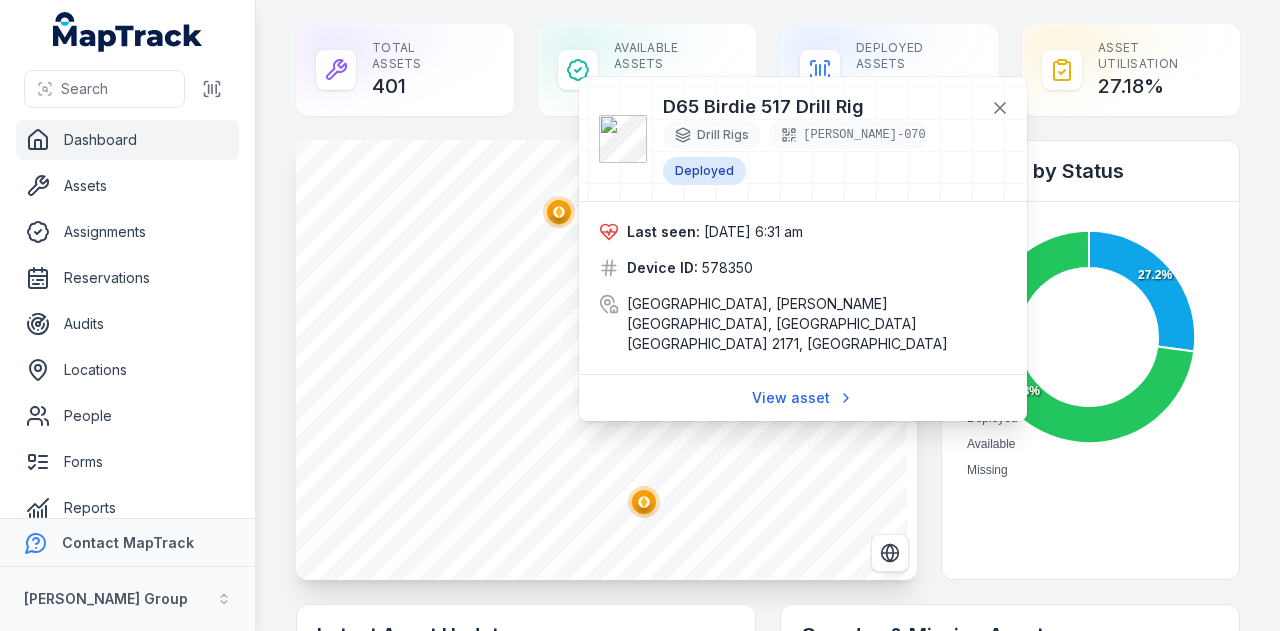click 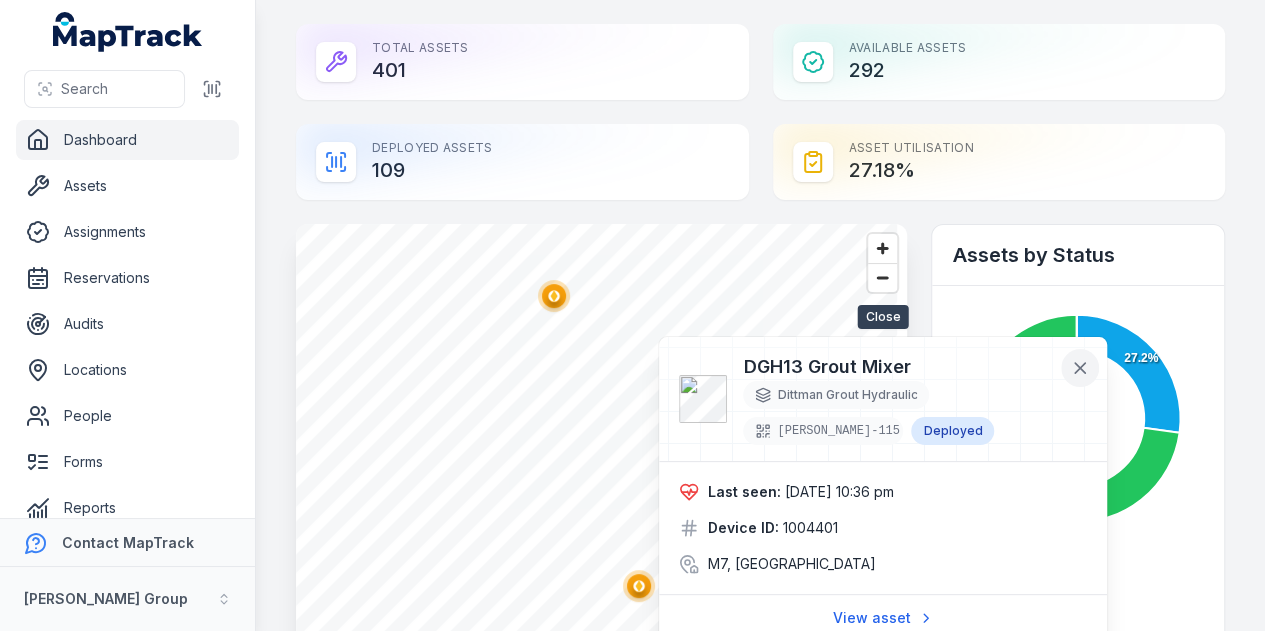 click at bounding box center [1080, 368] 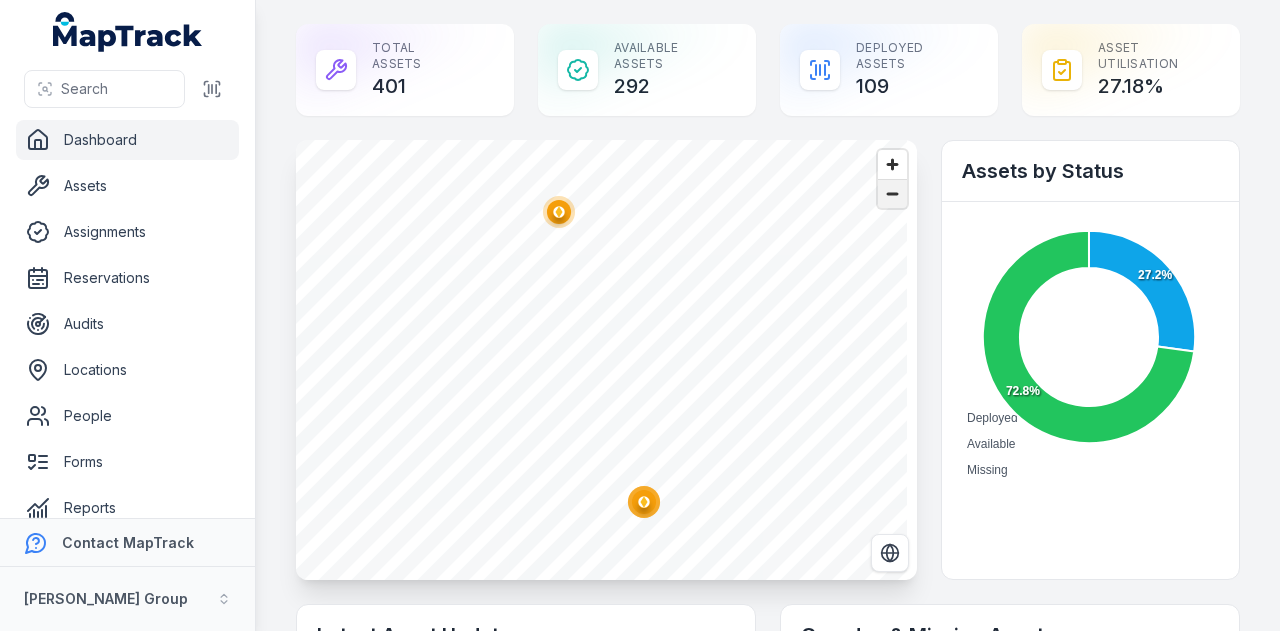 click at bounding box center (892, 194) 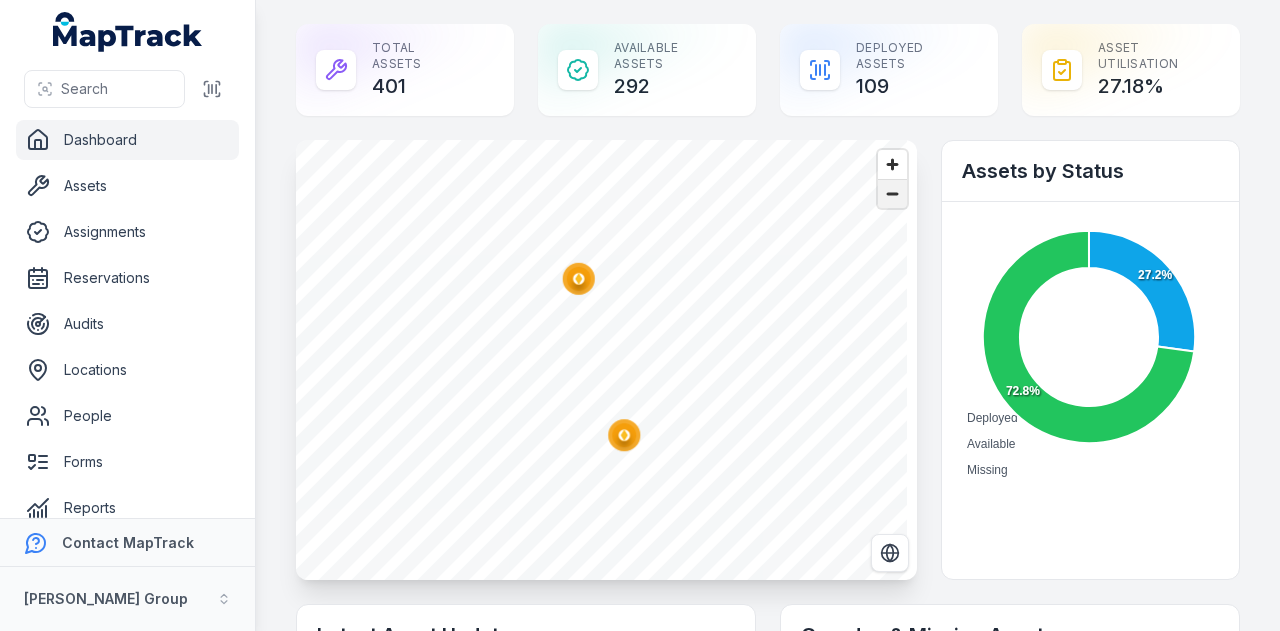 click at bounding box center (892, 194) 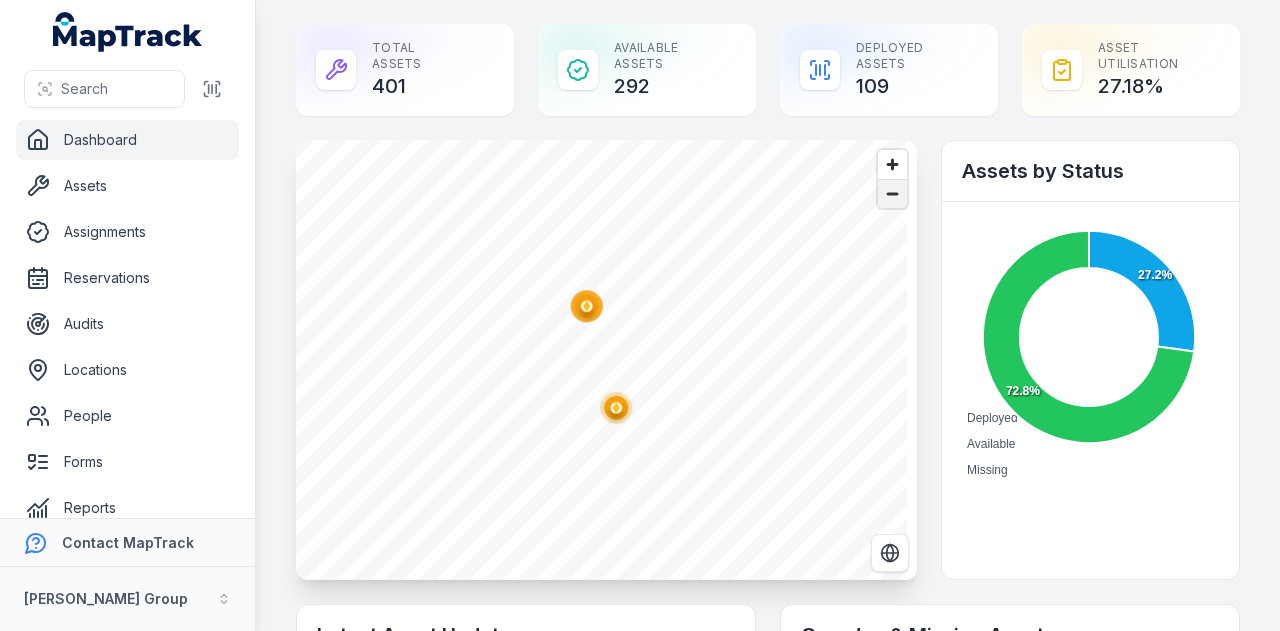 click at bounding box center (892, 194) 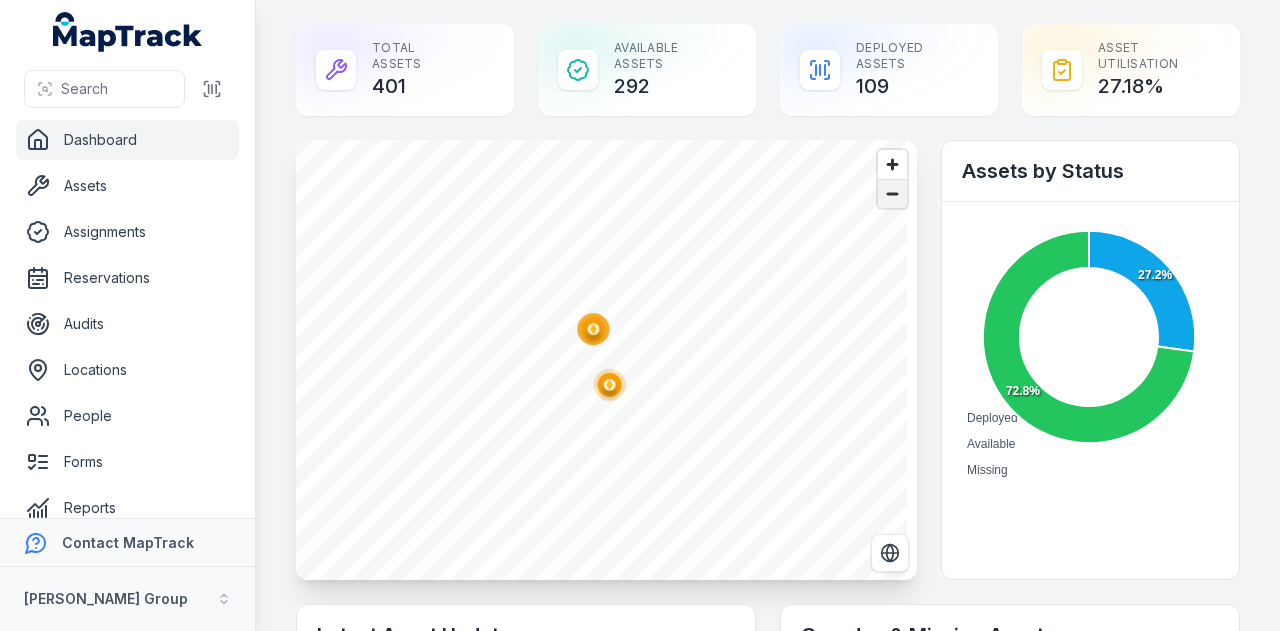 click at bounding box center (892, 194) 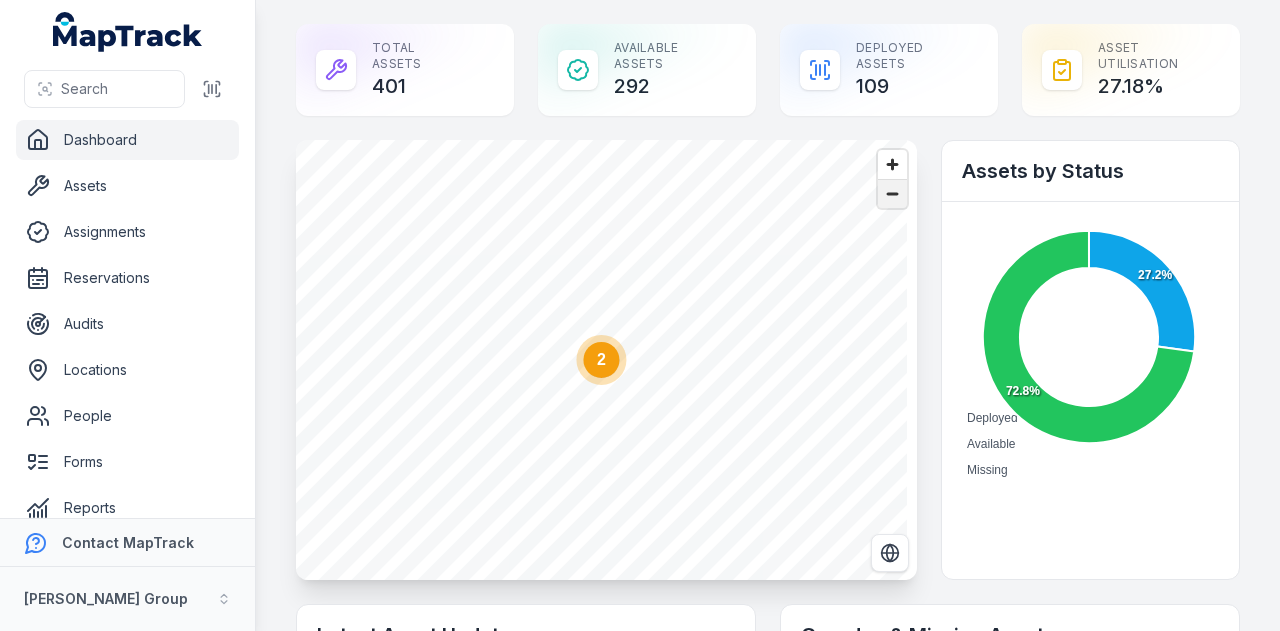 click at bounding box center [892, 194] 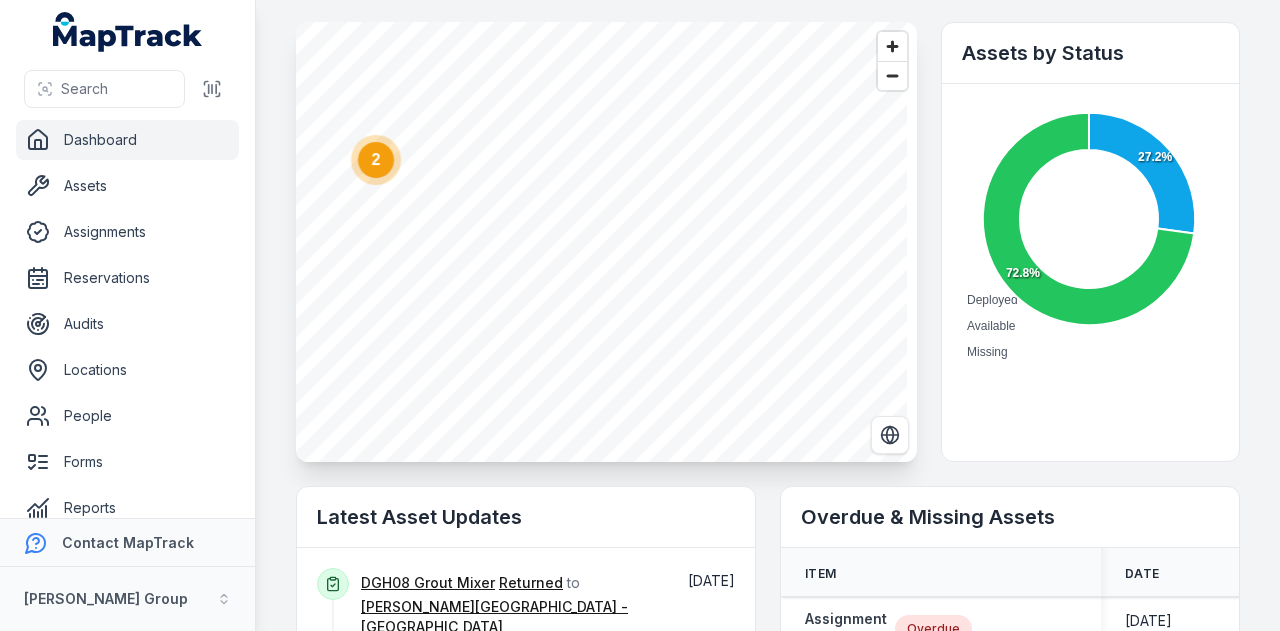 scroll, scrollTop: 100, scrollLeft: 0, axis: vertical 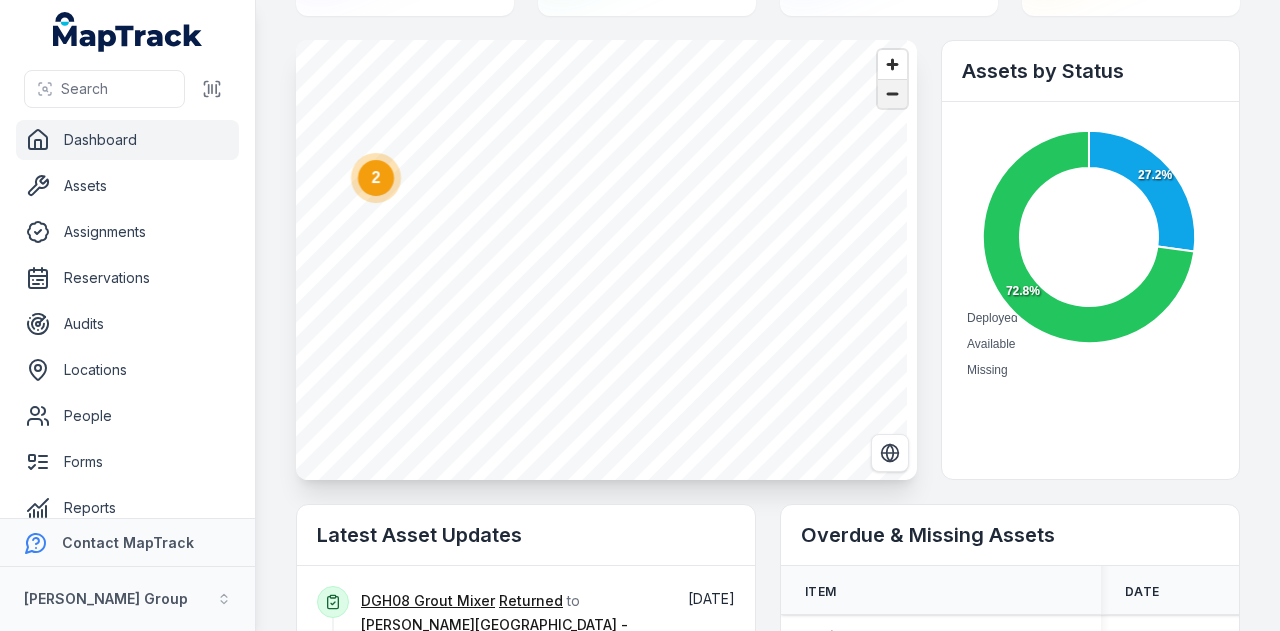 click at bounding box center [892, 94] 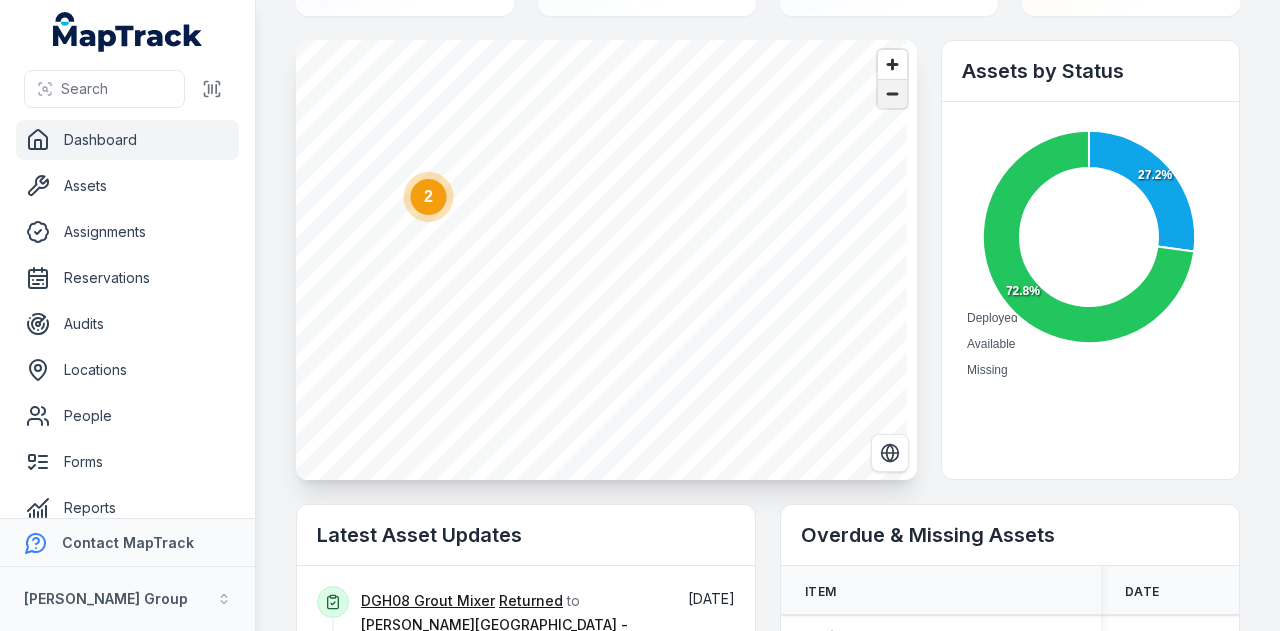 click at bounding box center (892, 94) 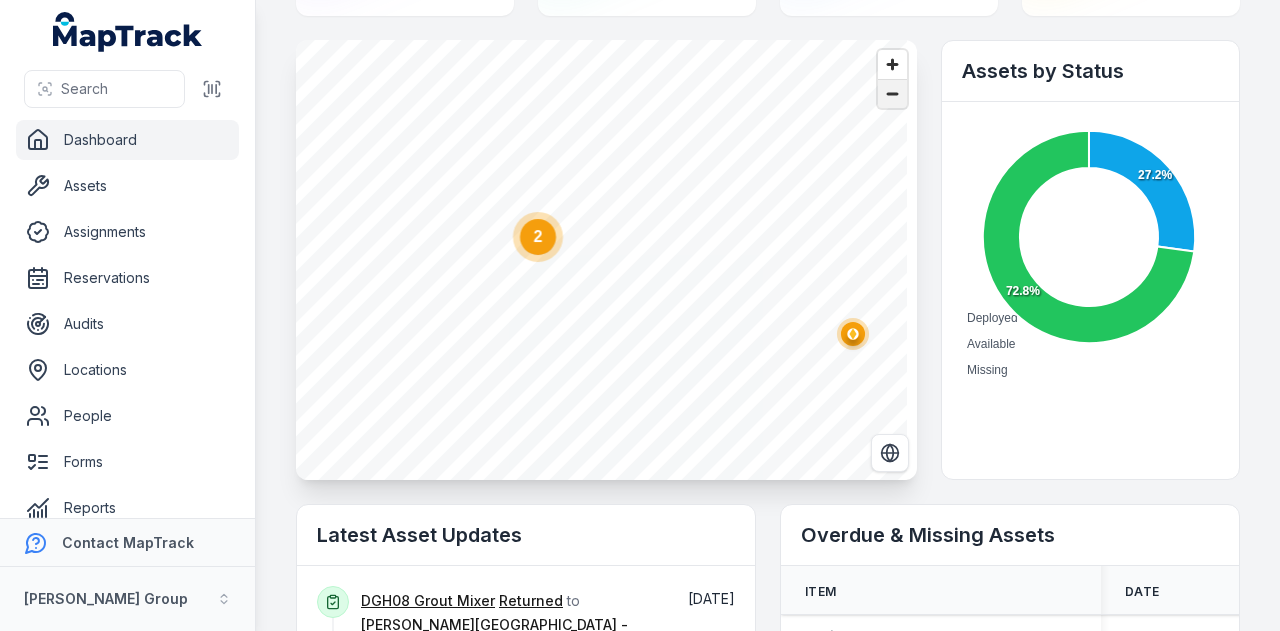 click at bounding box center [892, 94] 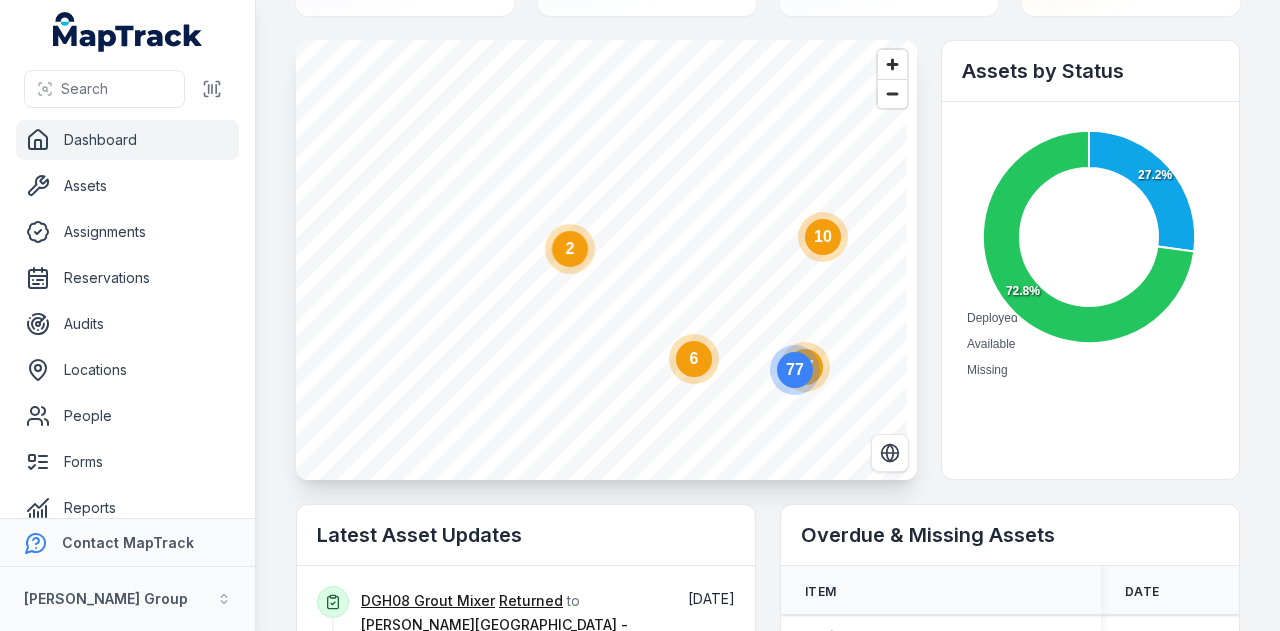 click 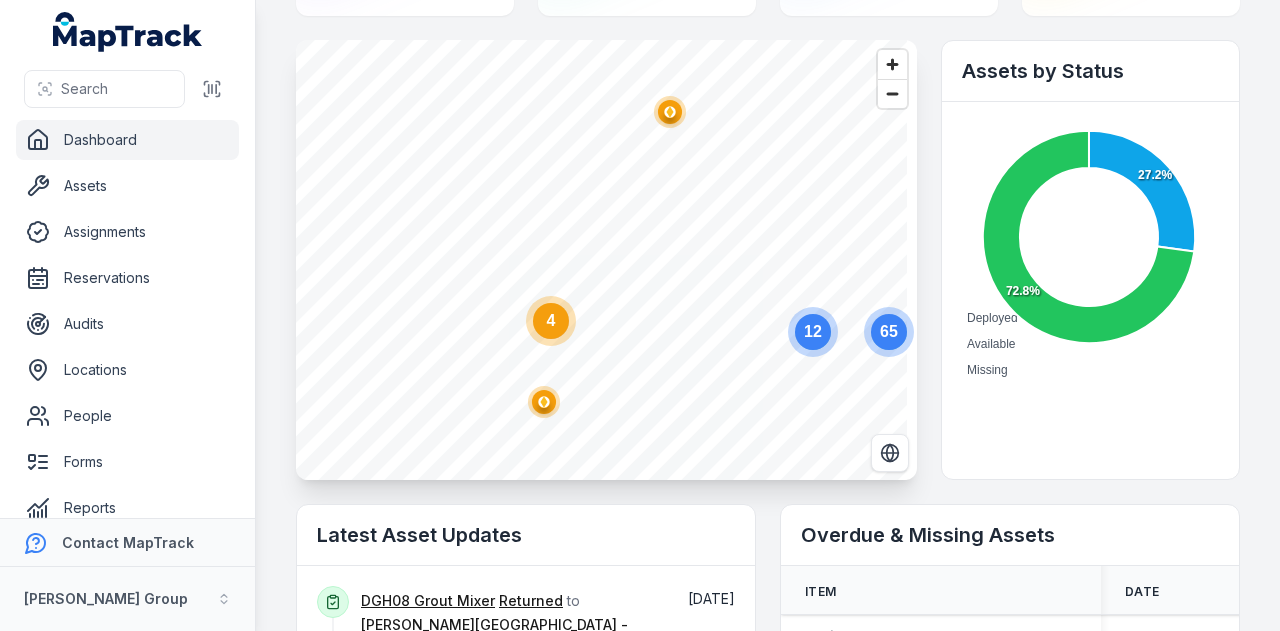 click 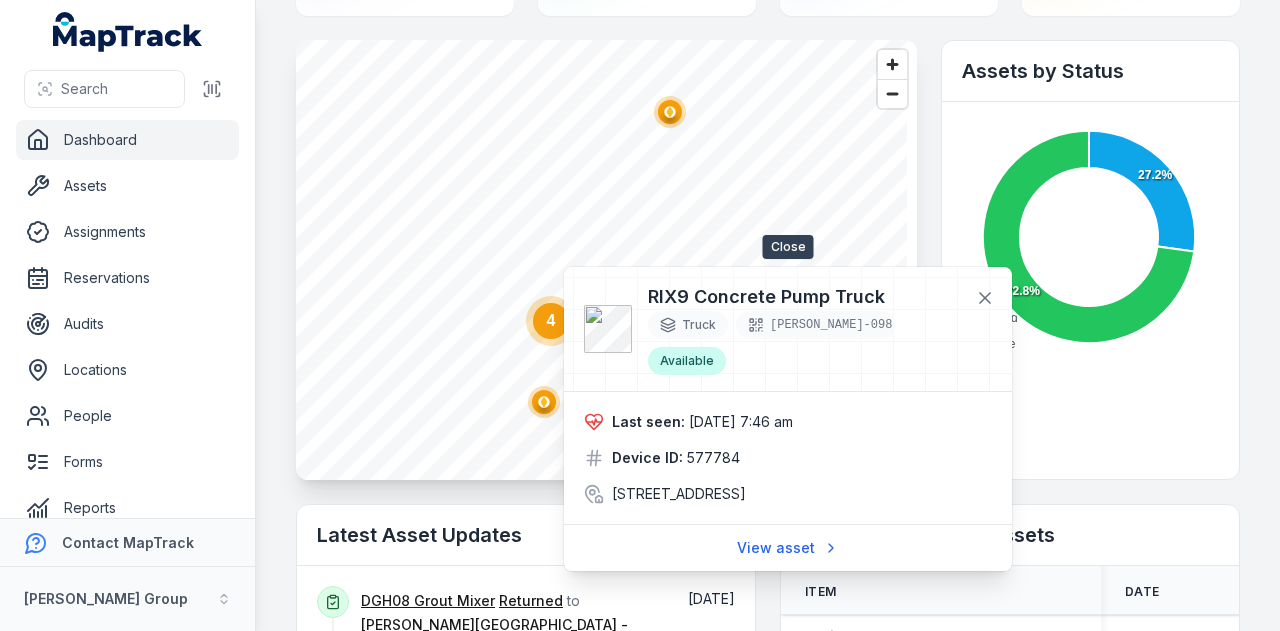 click at bounding box center (985, 298) 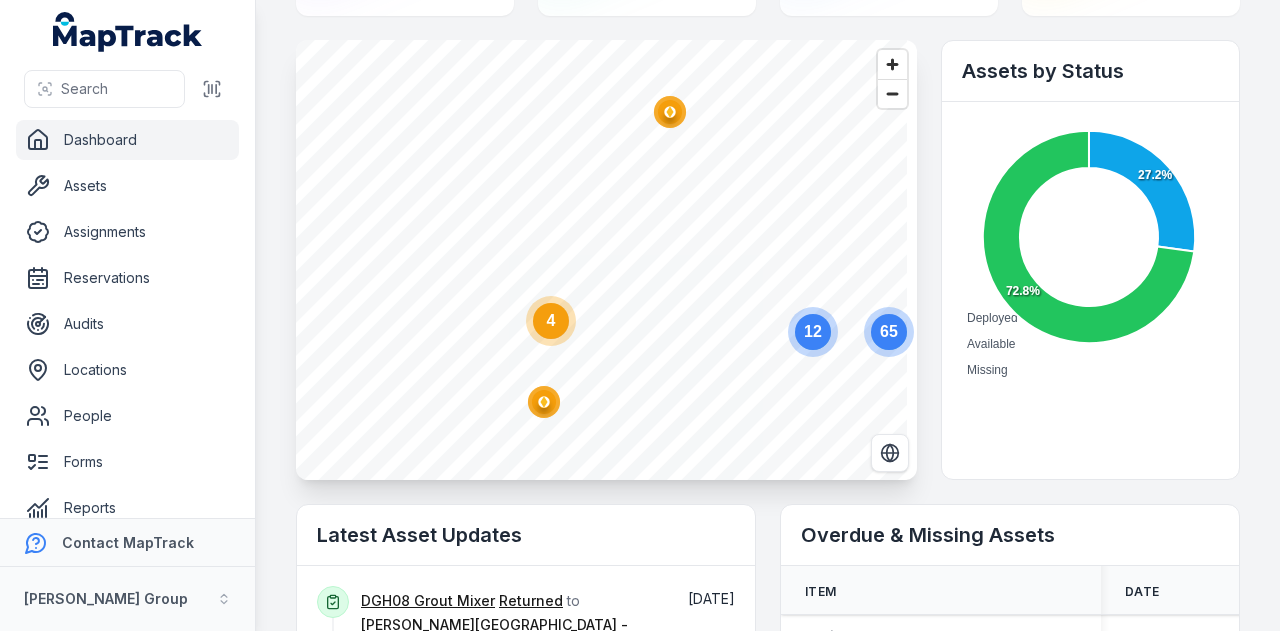click on "4" 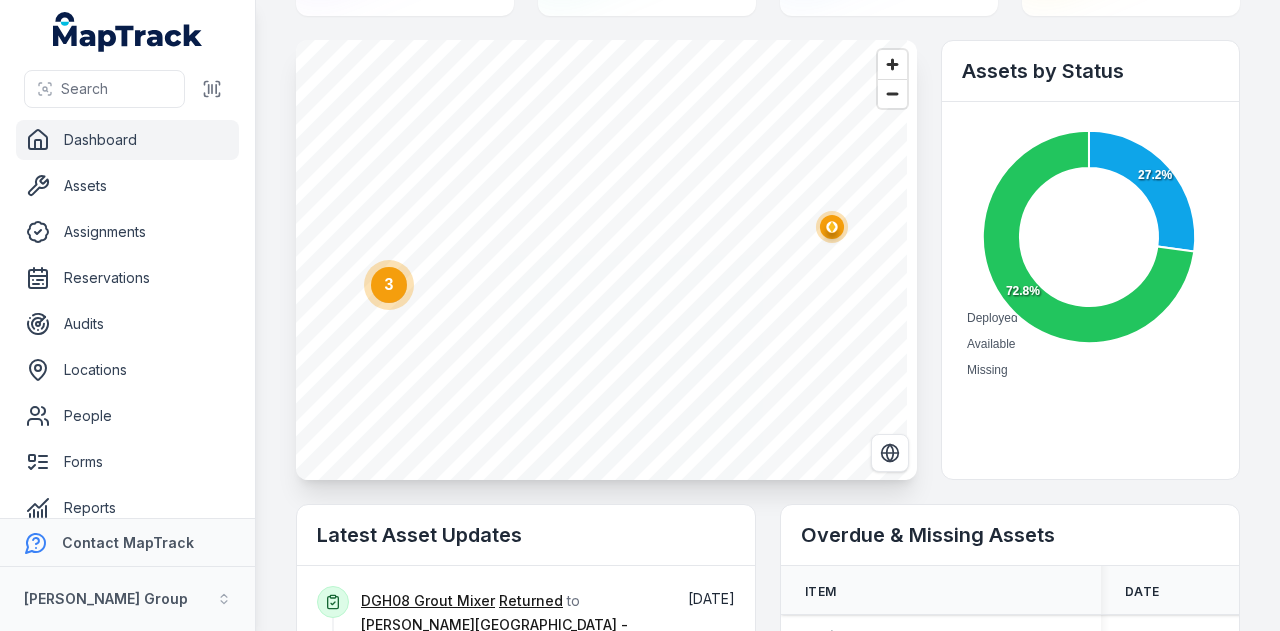 click 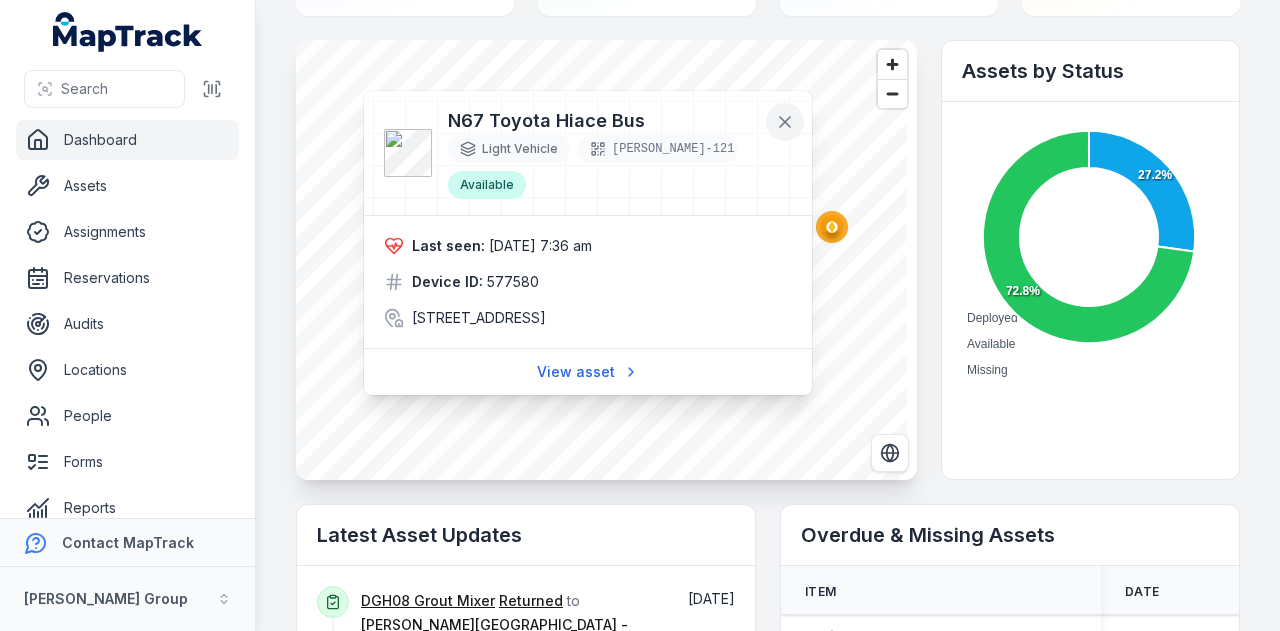 click at bounding box center [588, 153] 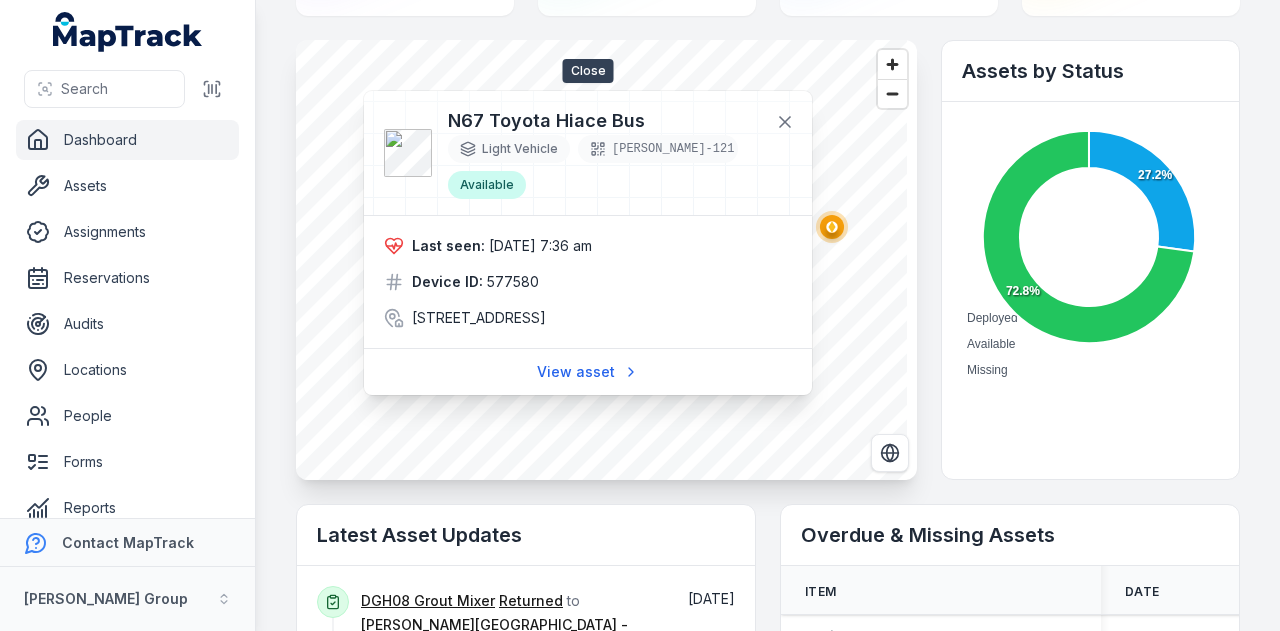 drag, startPoint x: 796, startPoint y: 125, endPoint x: 610, endPoint y: 183, distance: 194.83327 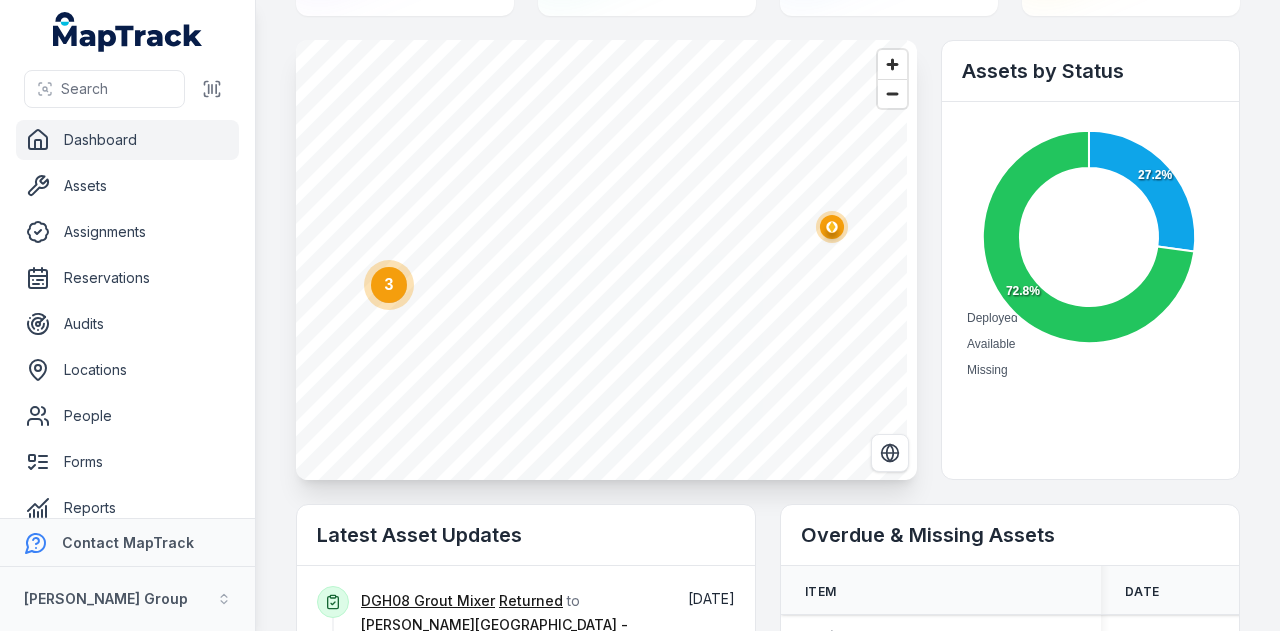 click on "3" 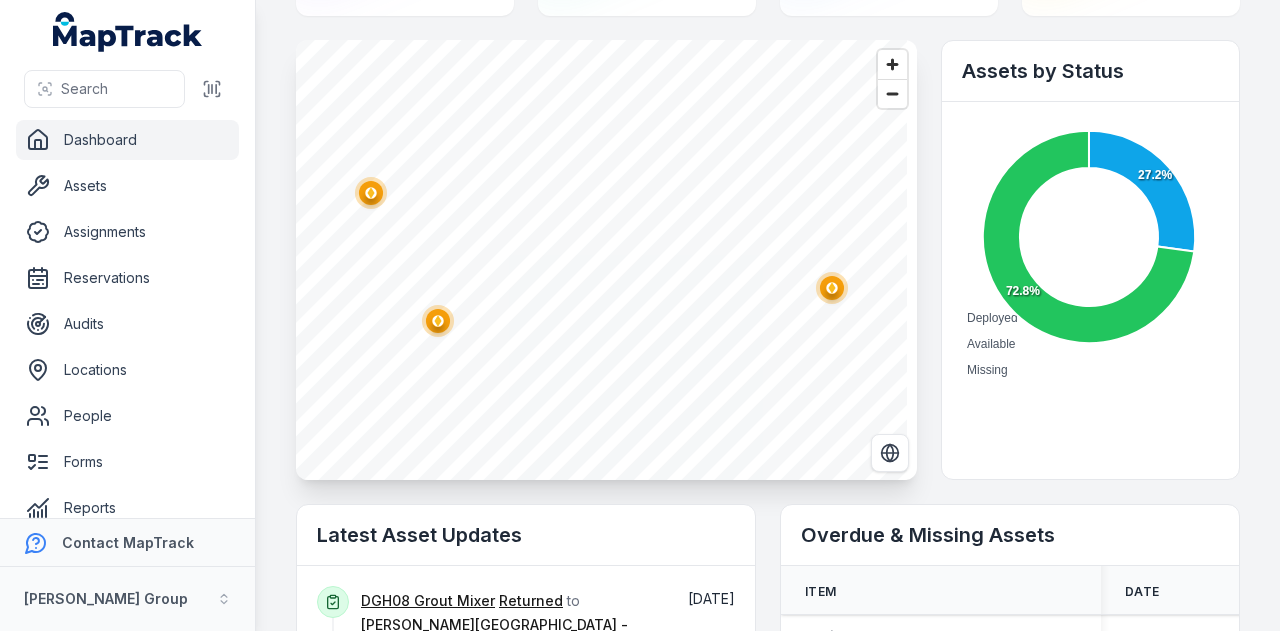 click 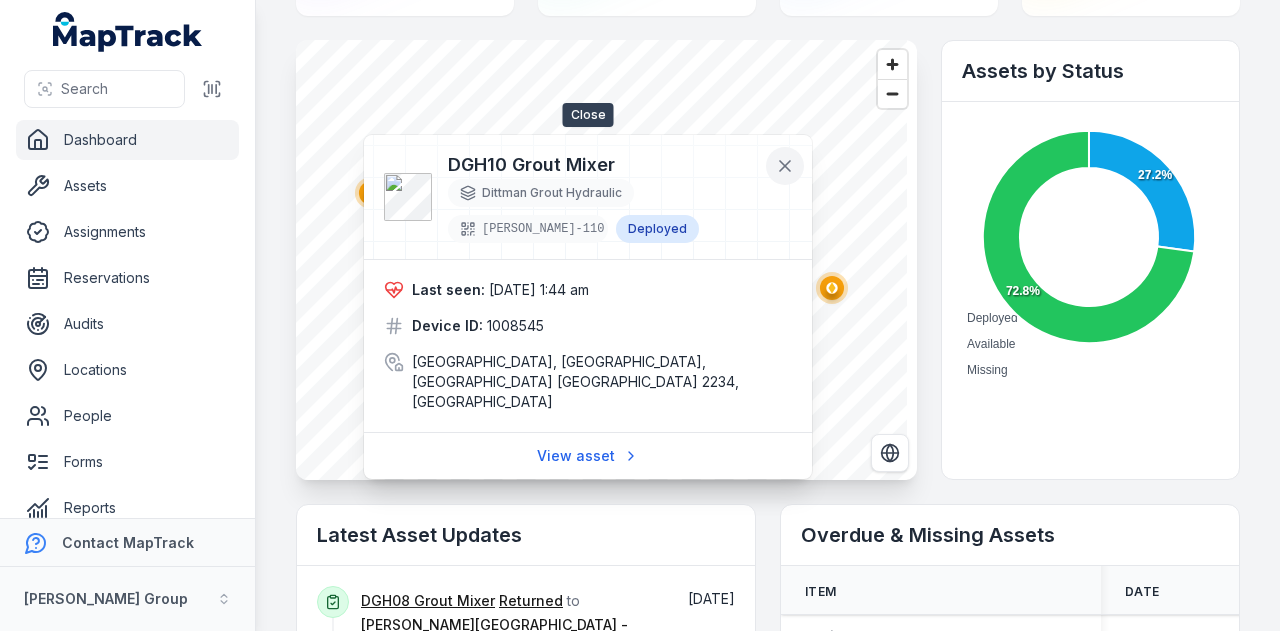 click 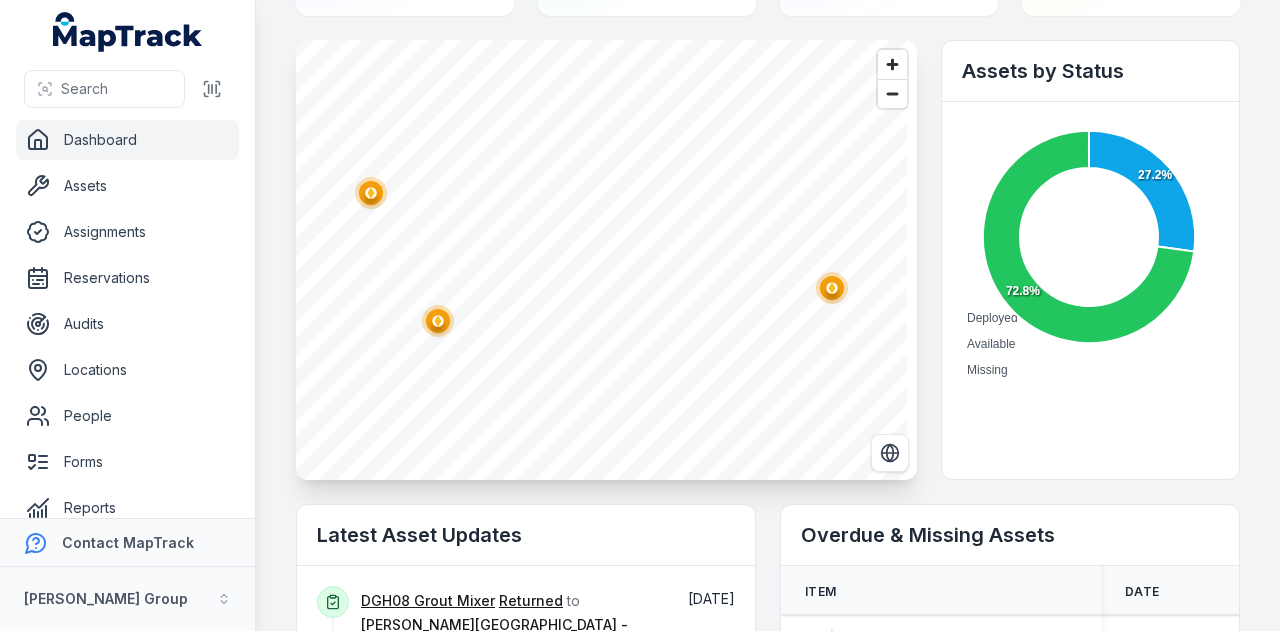 click 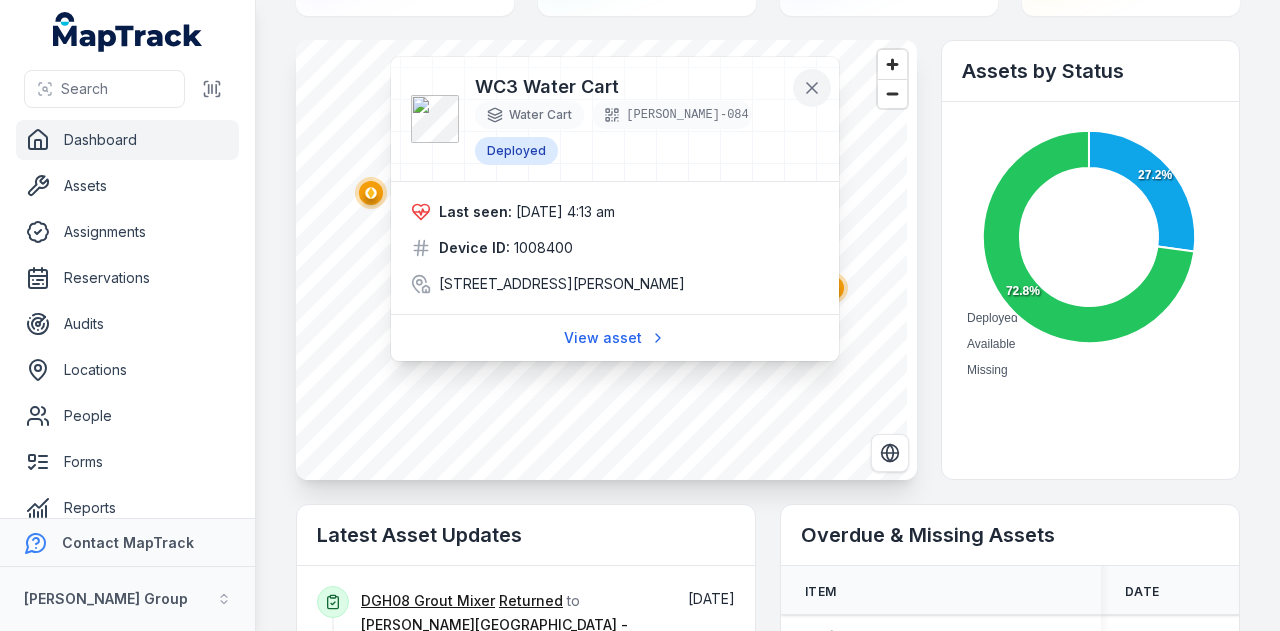 click at bounding box center (615, 119) 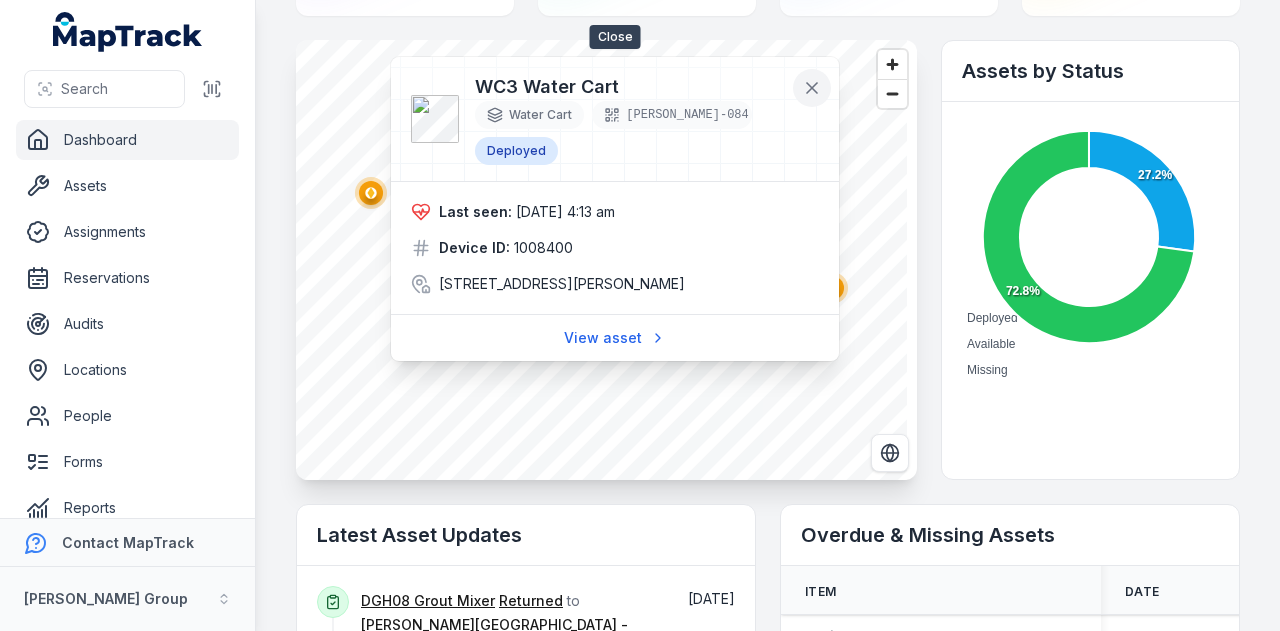 click at bounding box center [812, 88] 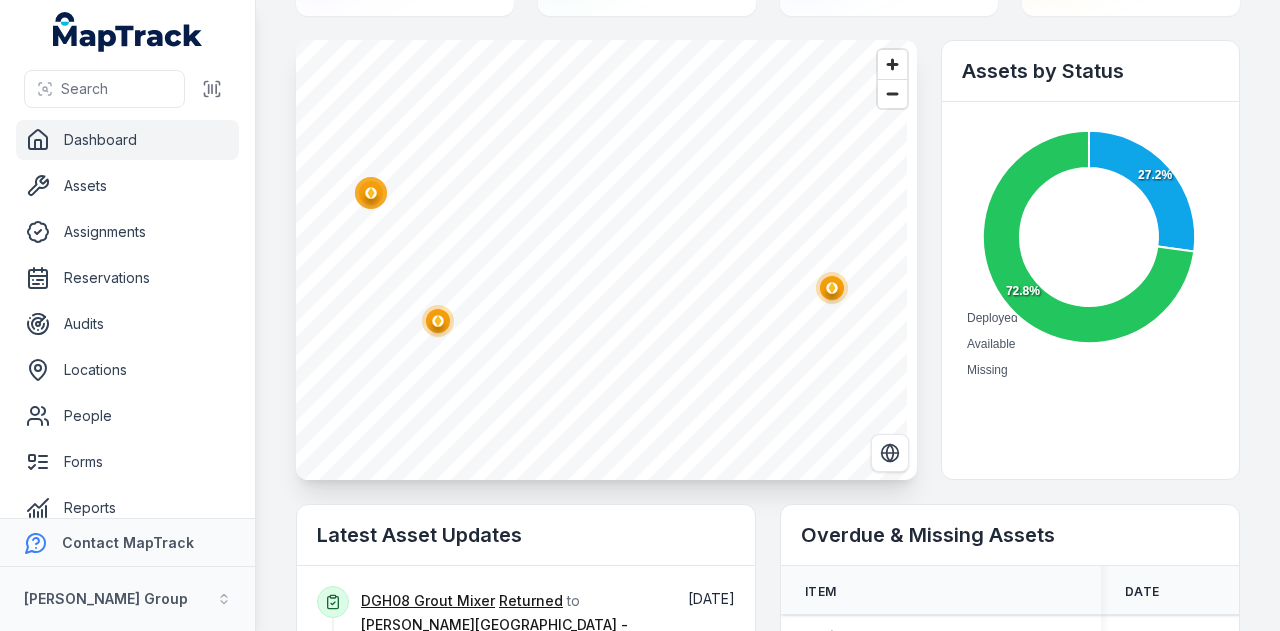 click 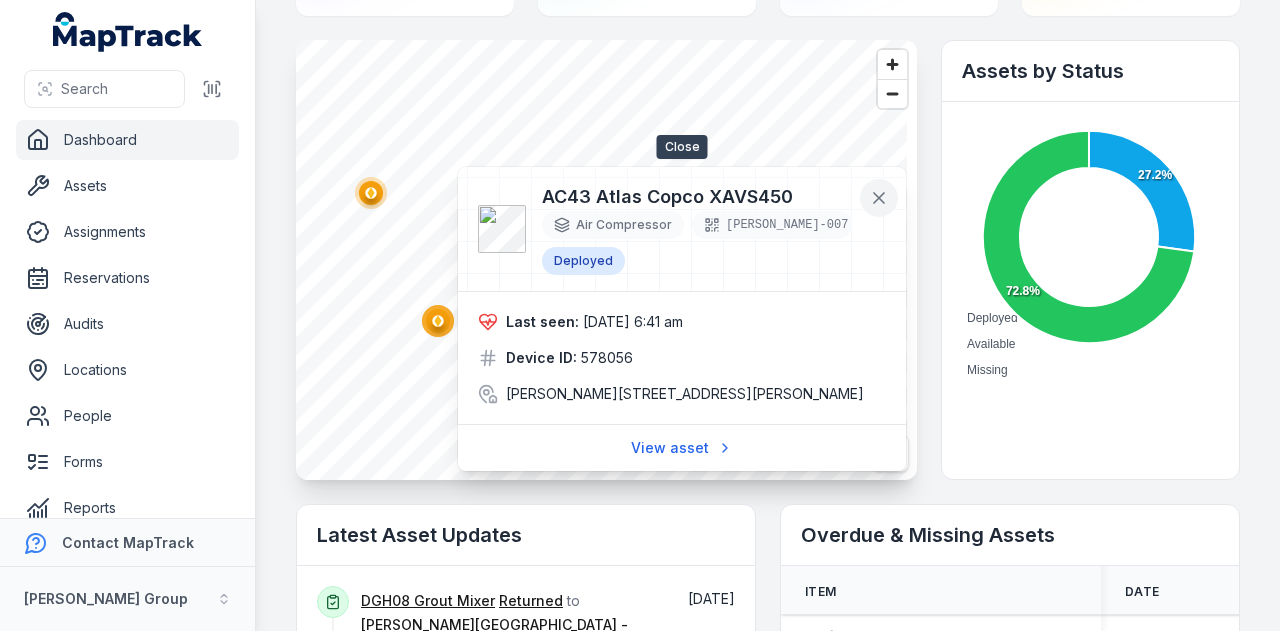 click 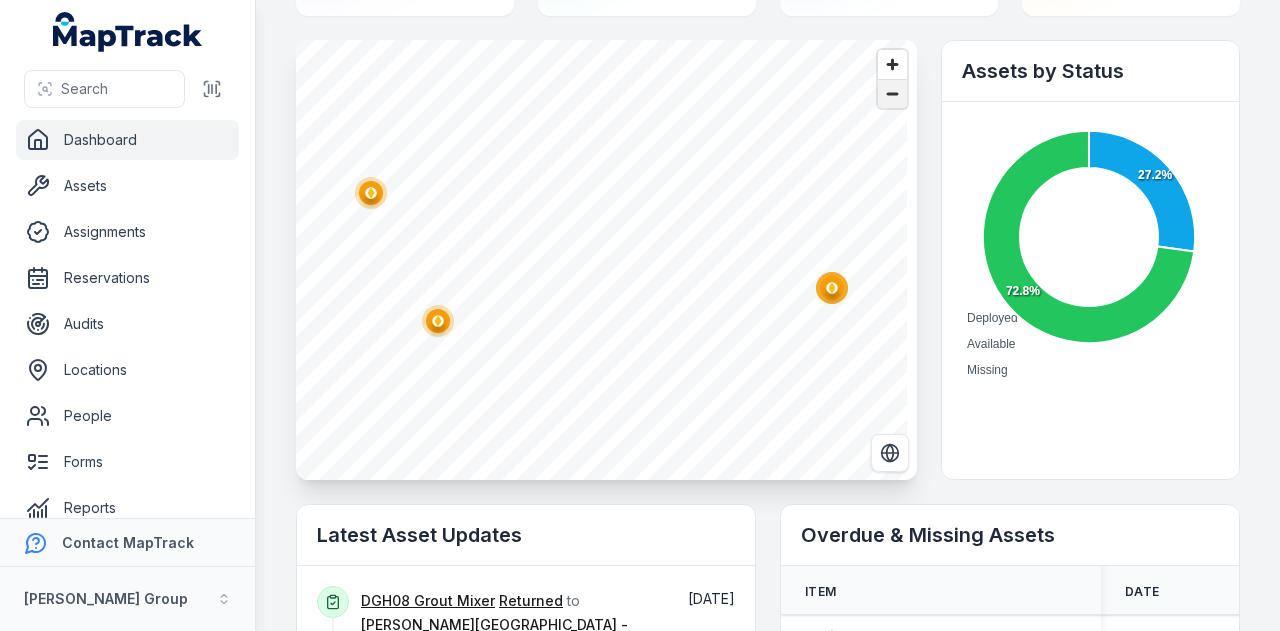 click at bounding box center [892, 94] 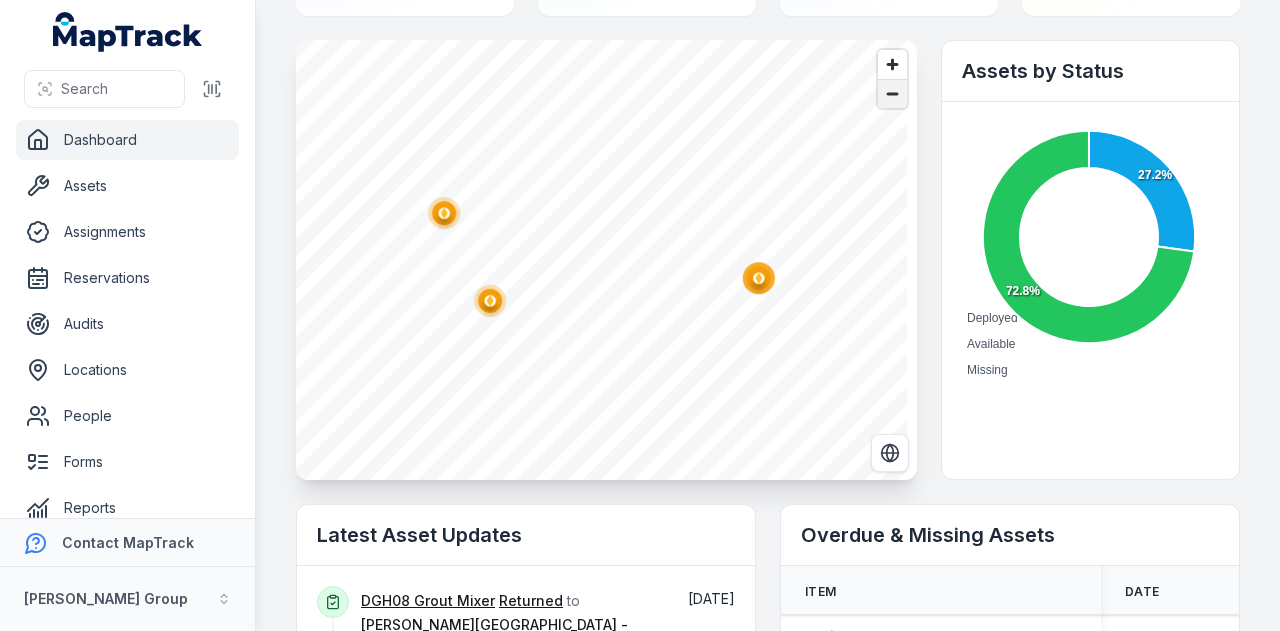 click at bounding box center (892, 94) 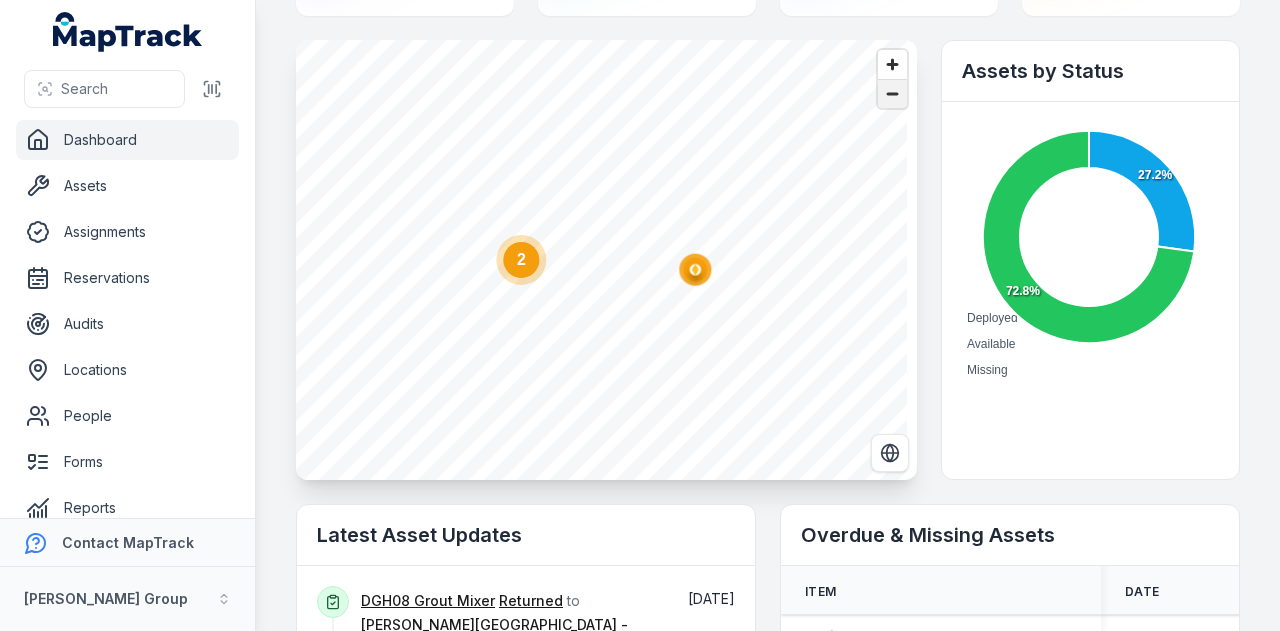 click at bounding box center (892, 94) 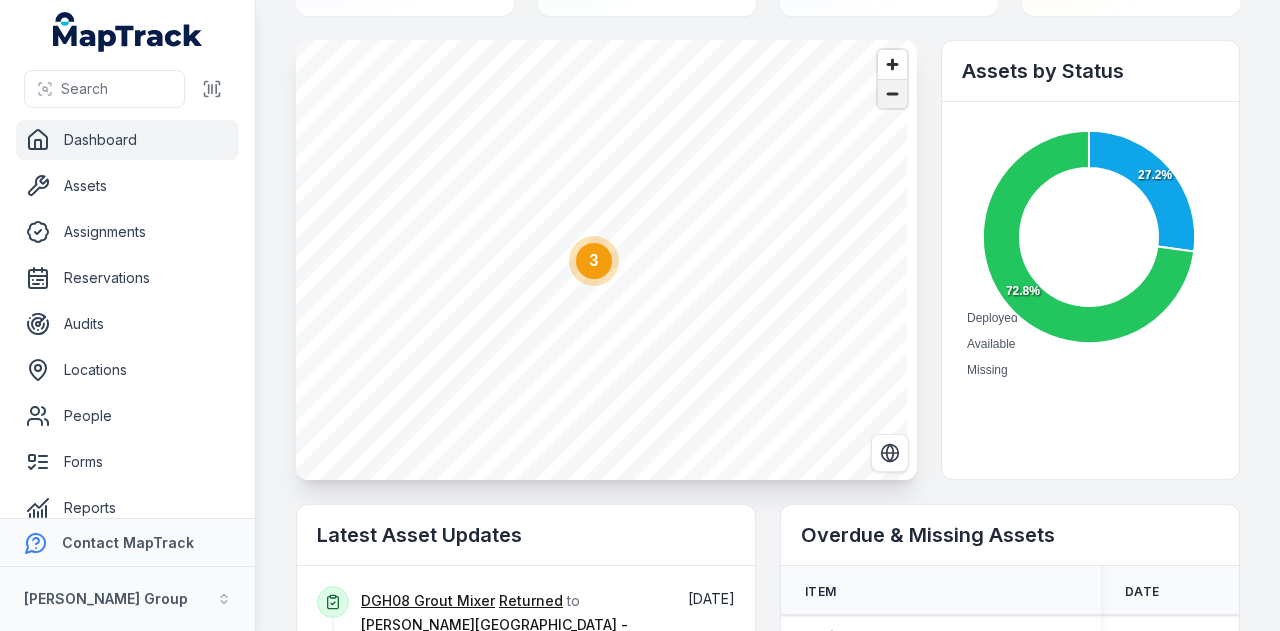 click at bounding box center [892, 94] 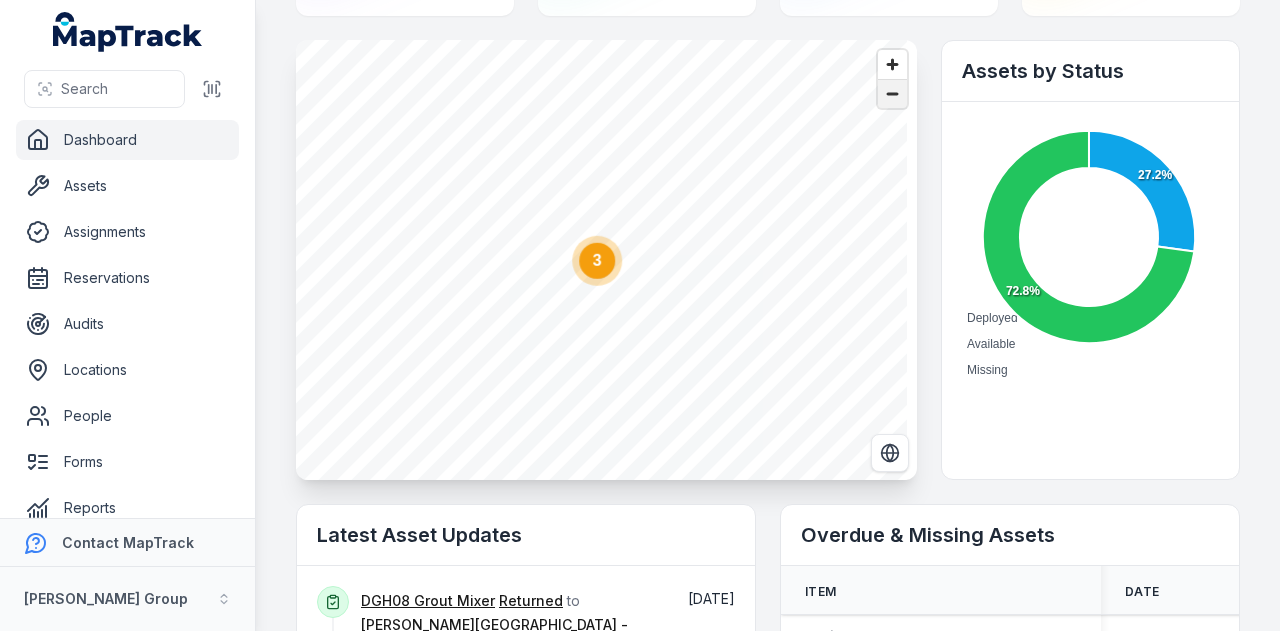 click at bounding box center (892, 94) 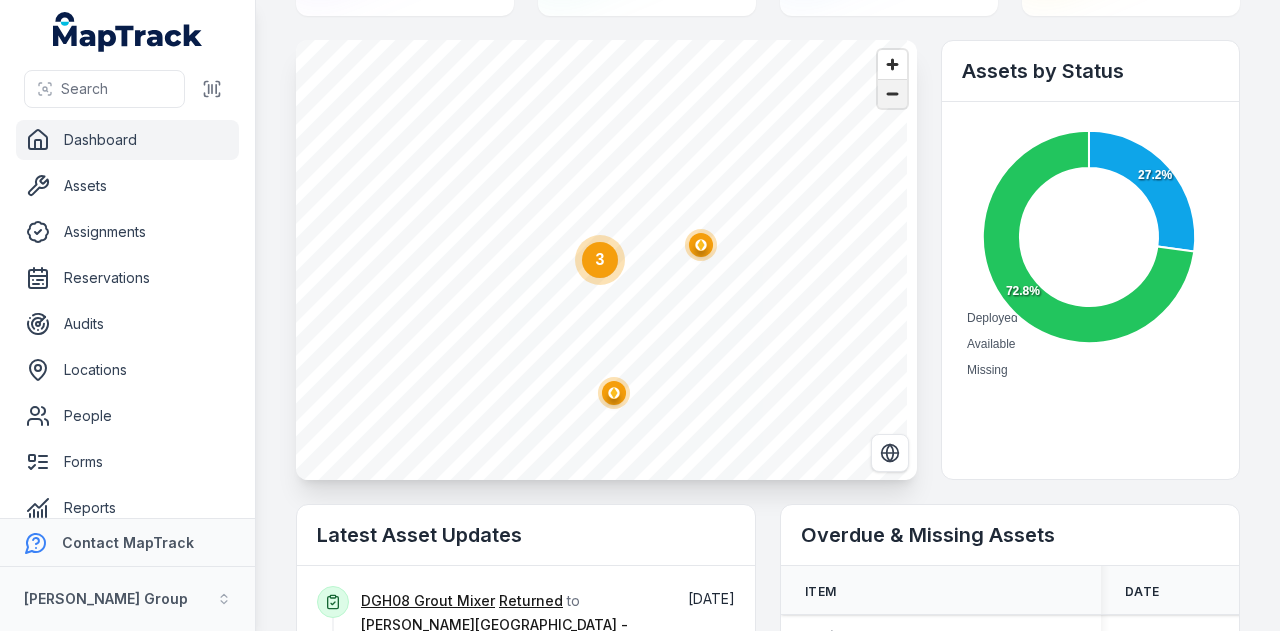 click at bounding box center (892, 94) 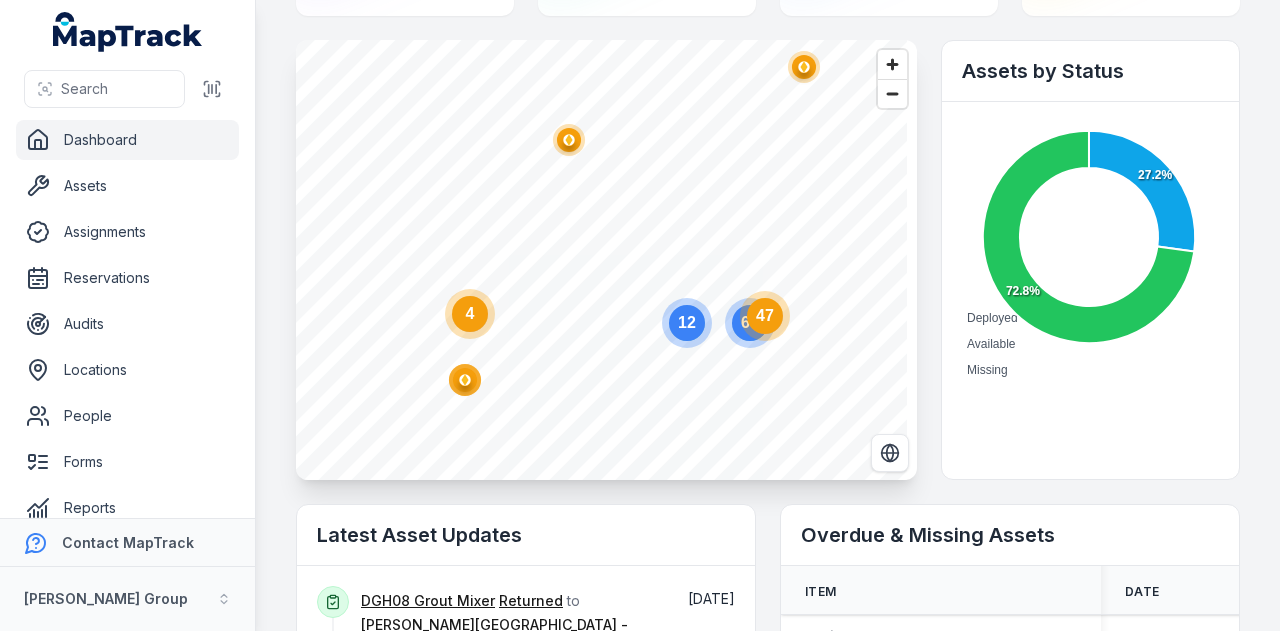 click 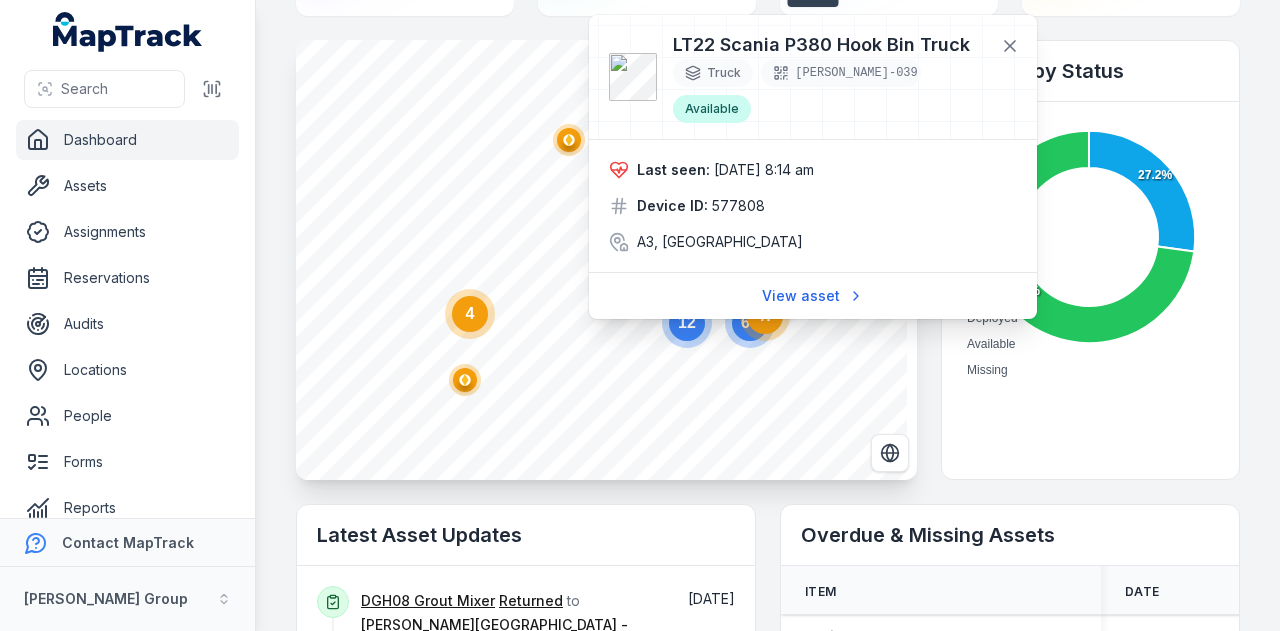 drag, startPoint x: 1006, startPoint y: 49, endPoint x: 972, endPoint y: 61, distance: 36.05551 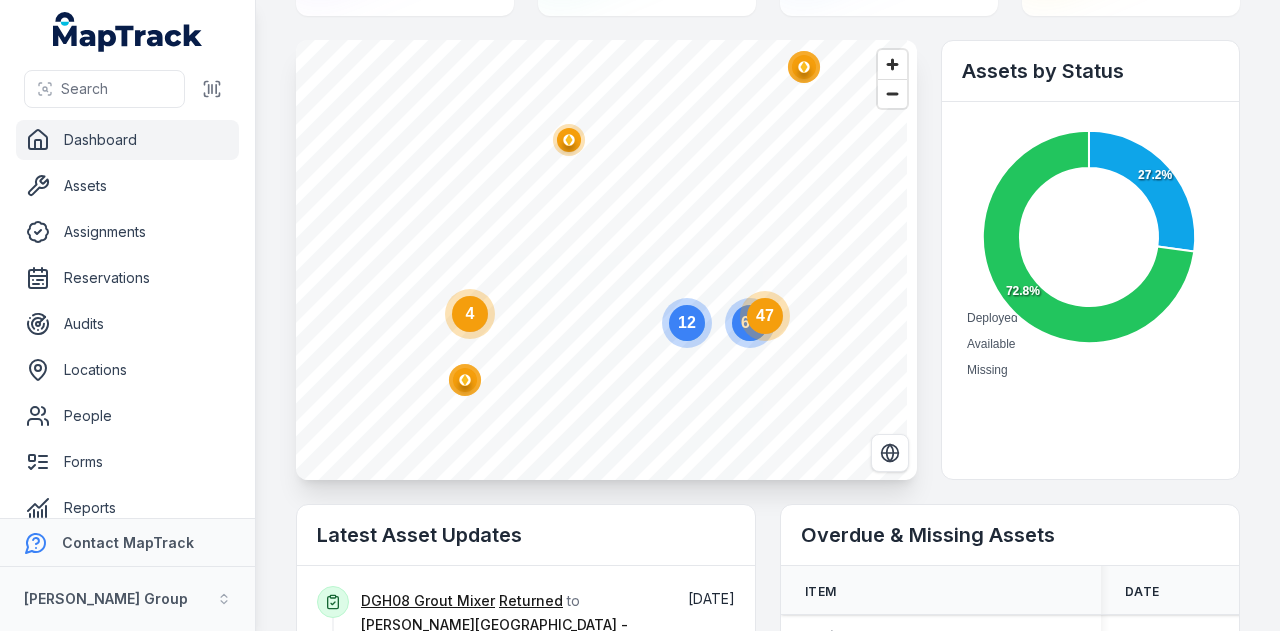 click 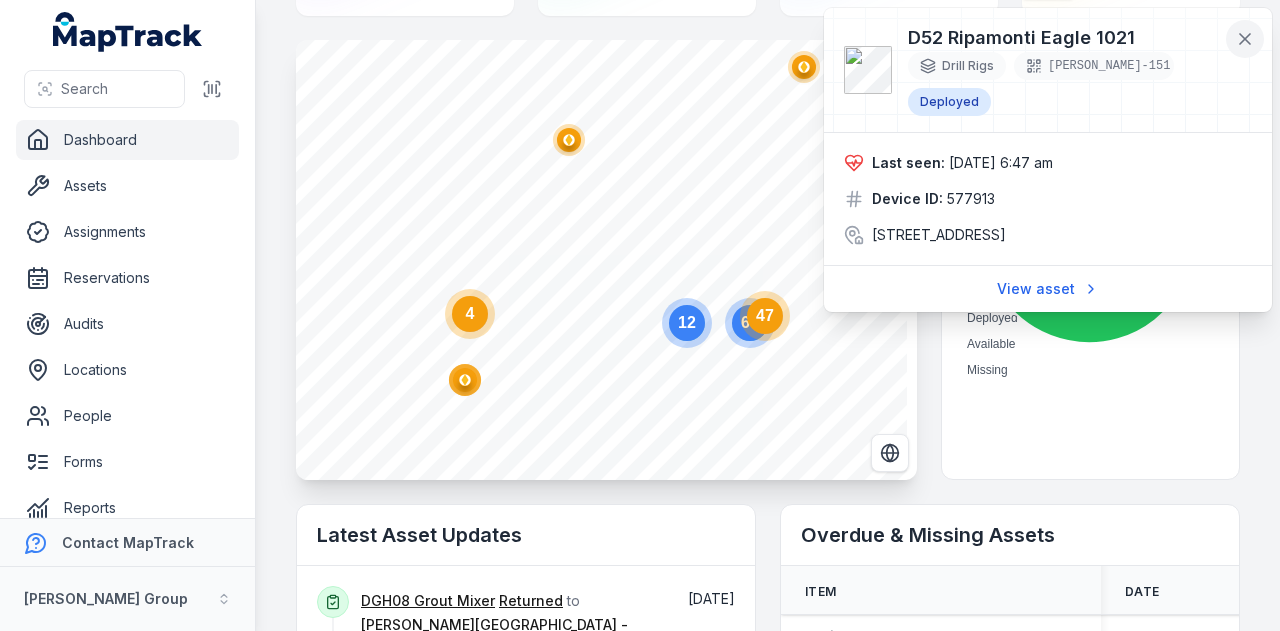 click 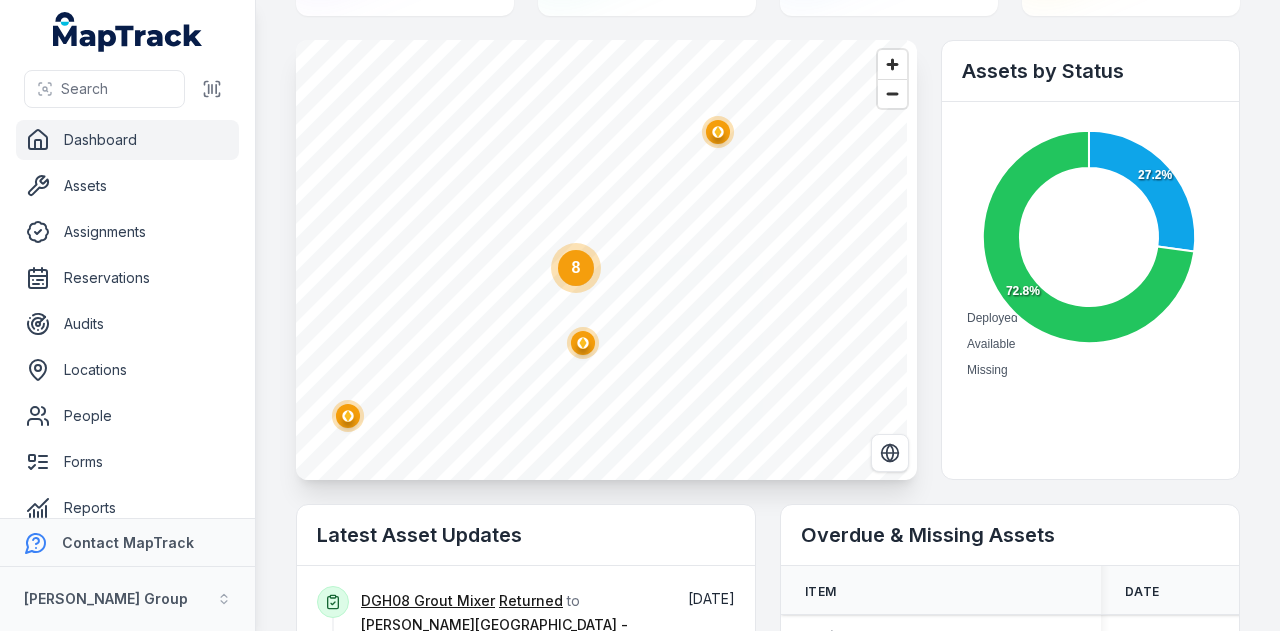 click 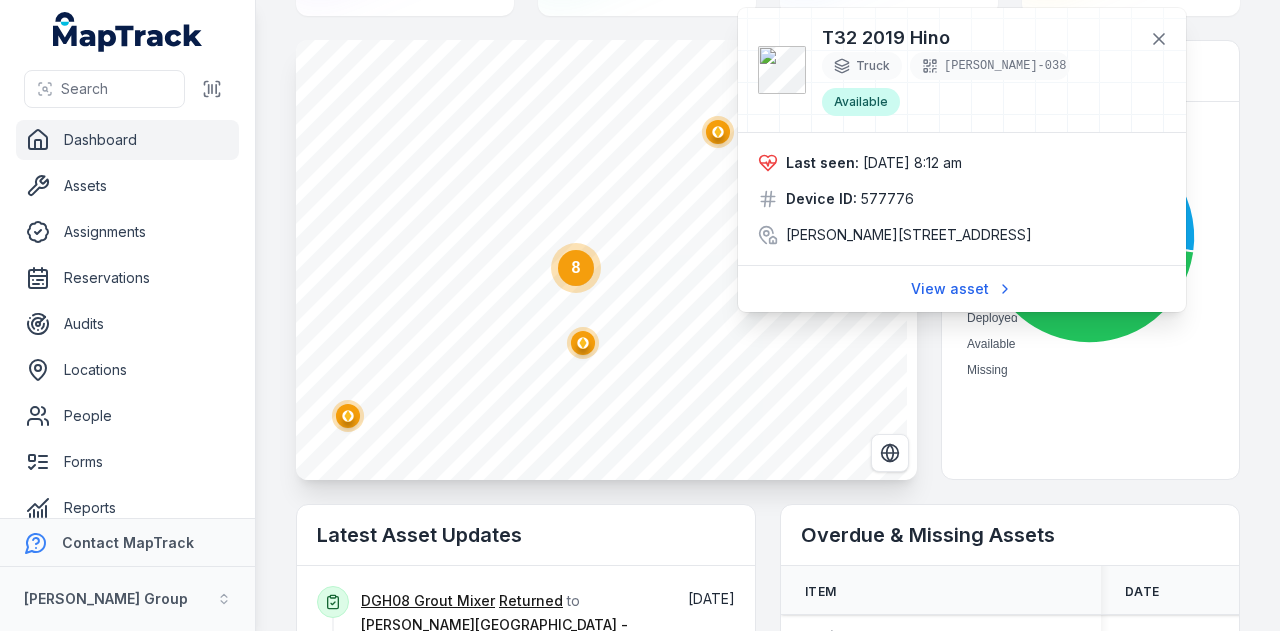 click 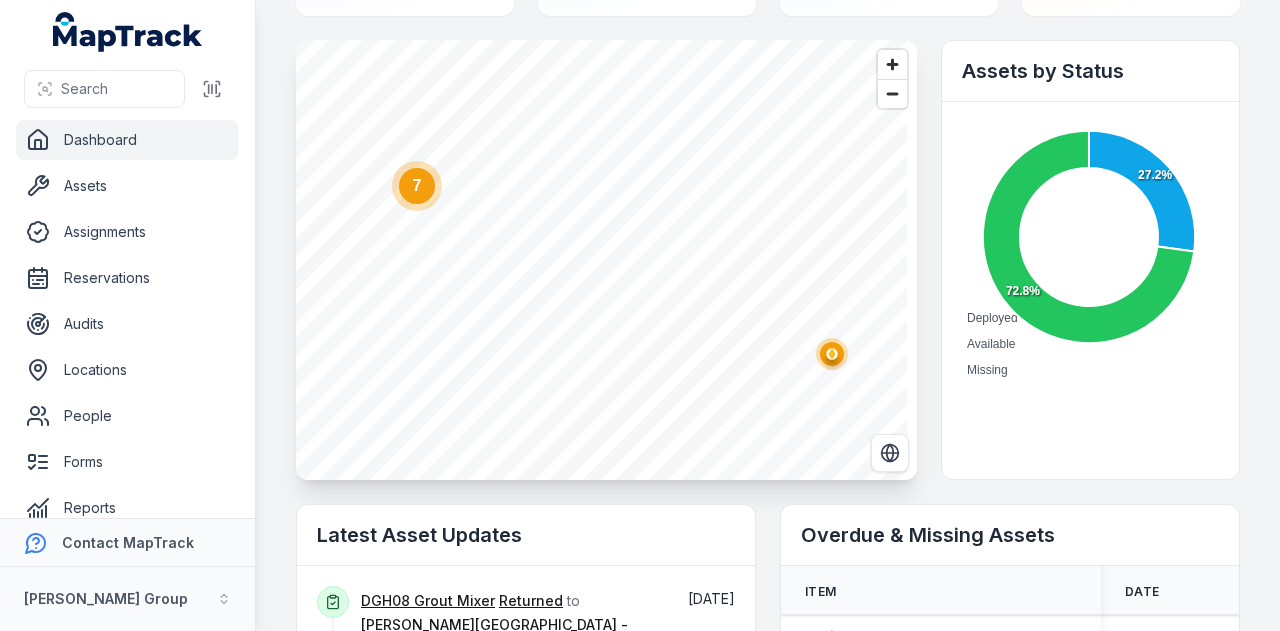 click 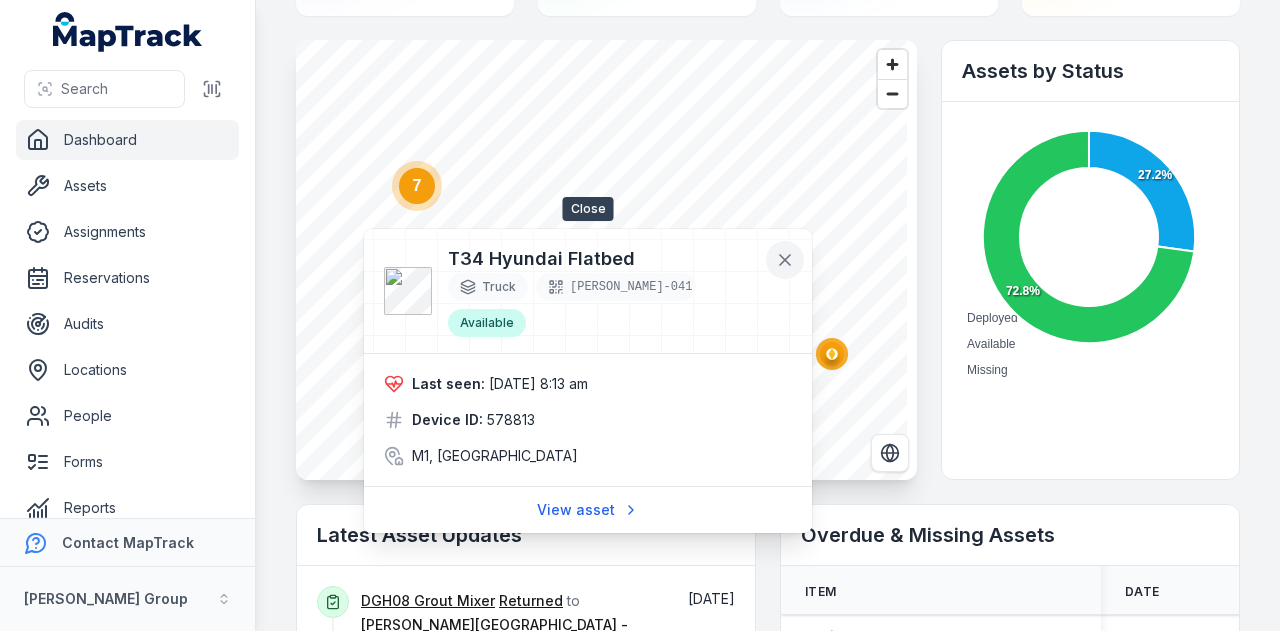 click 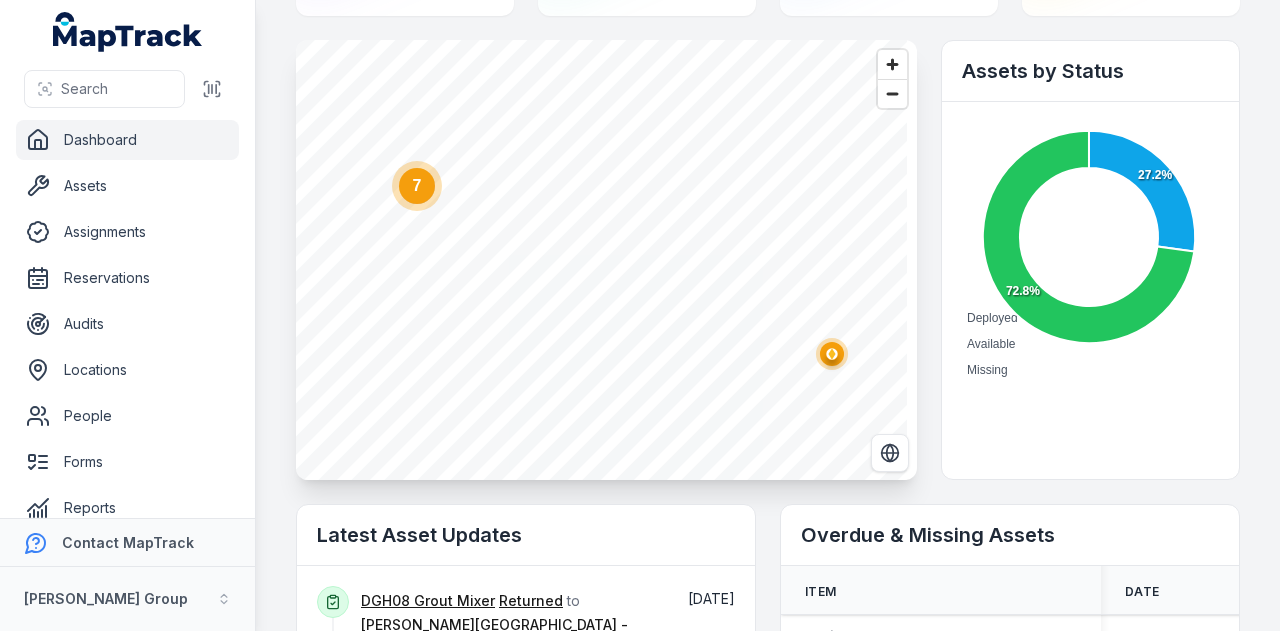 click on "7" 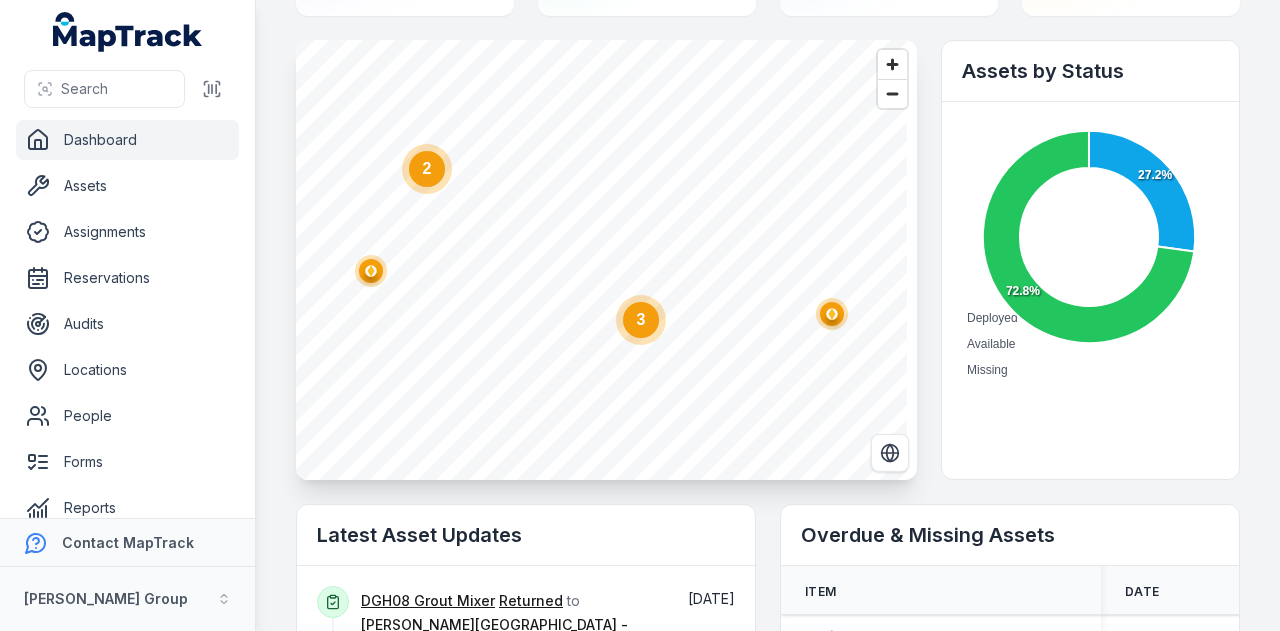click 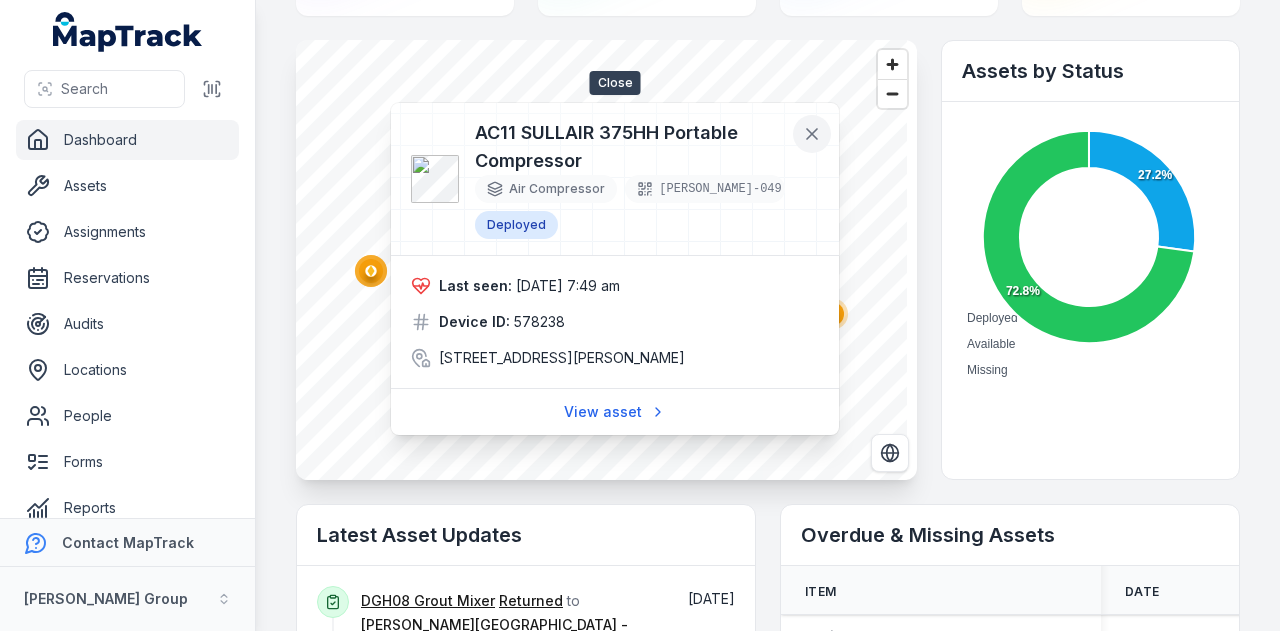 click 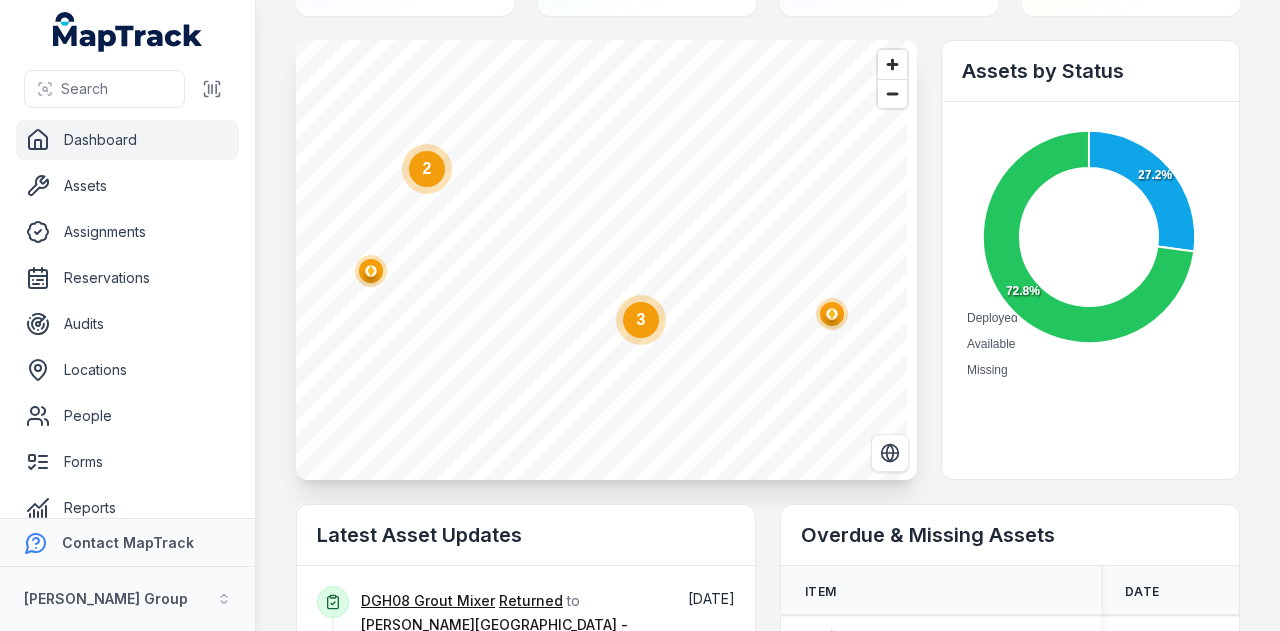 click 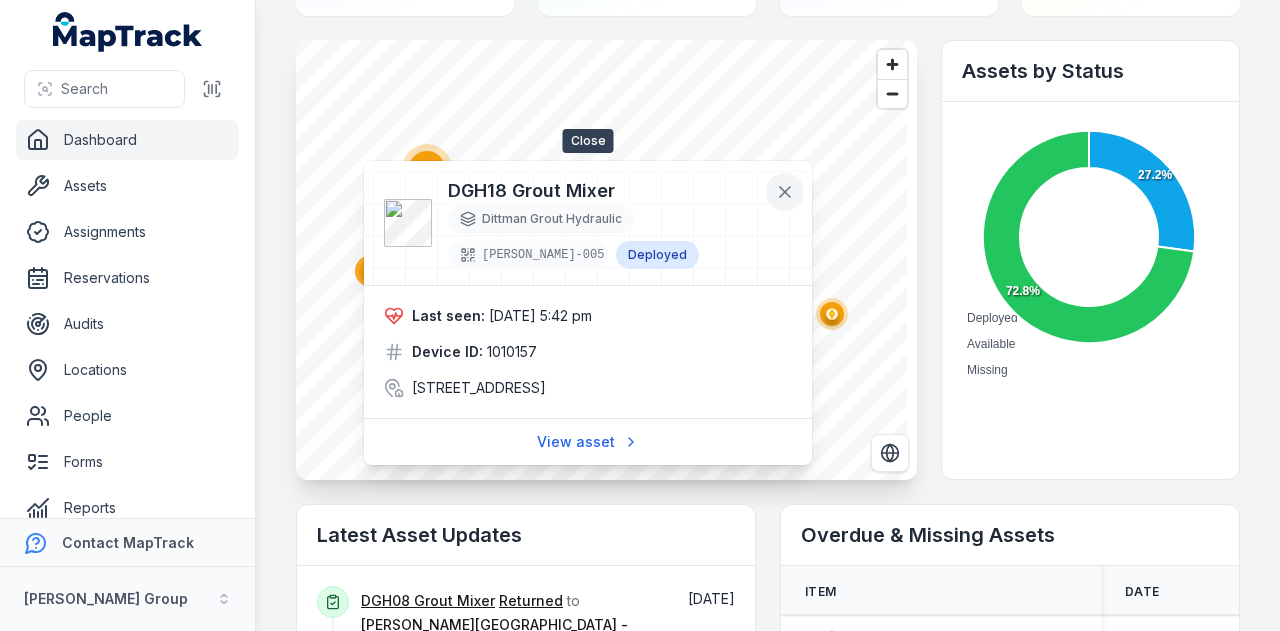 click 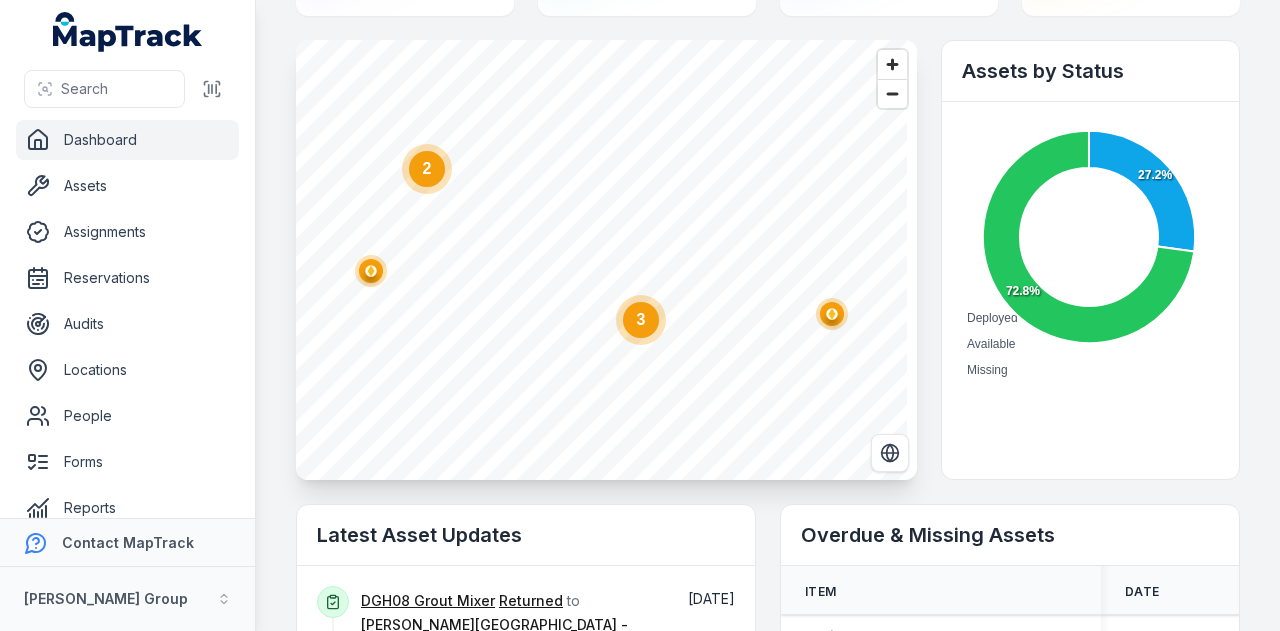 click 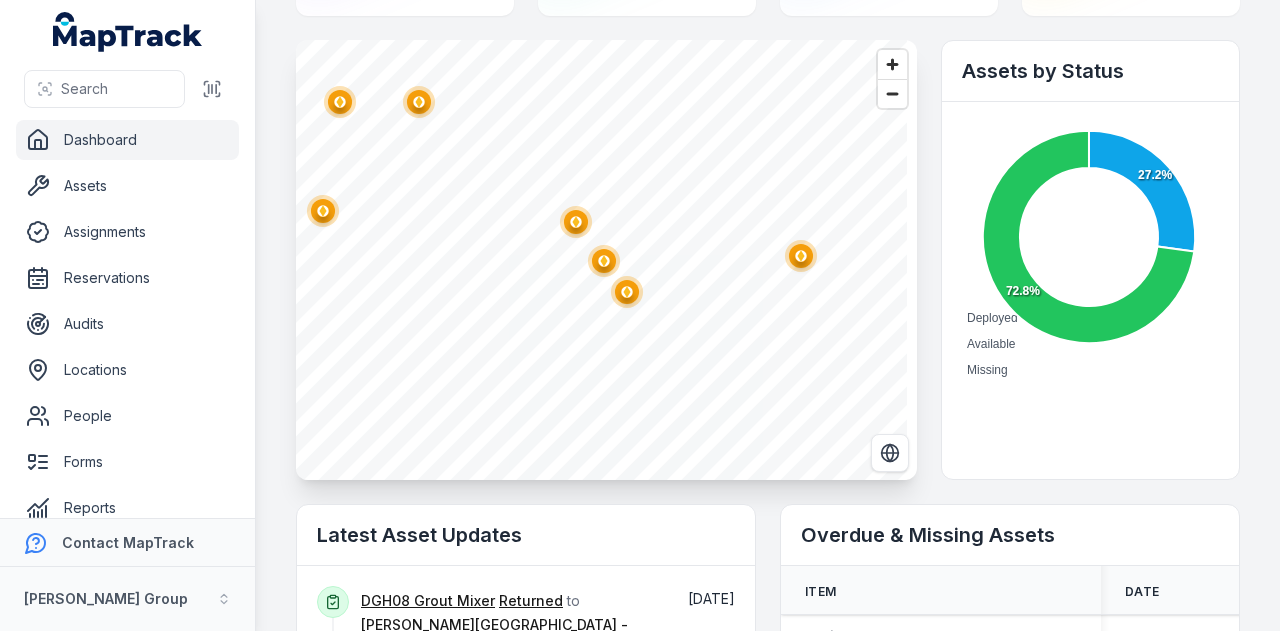 click 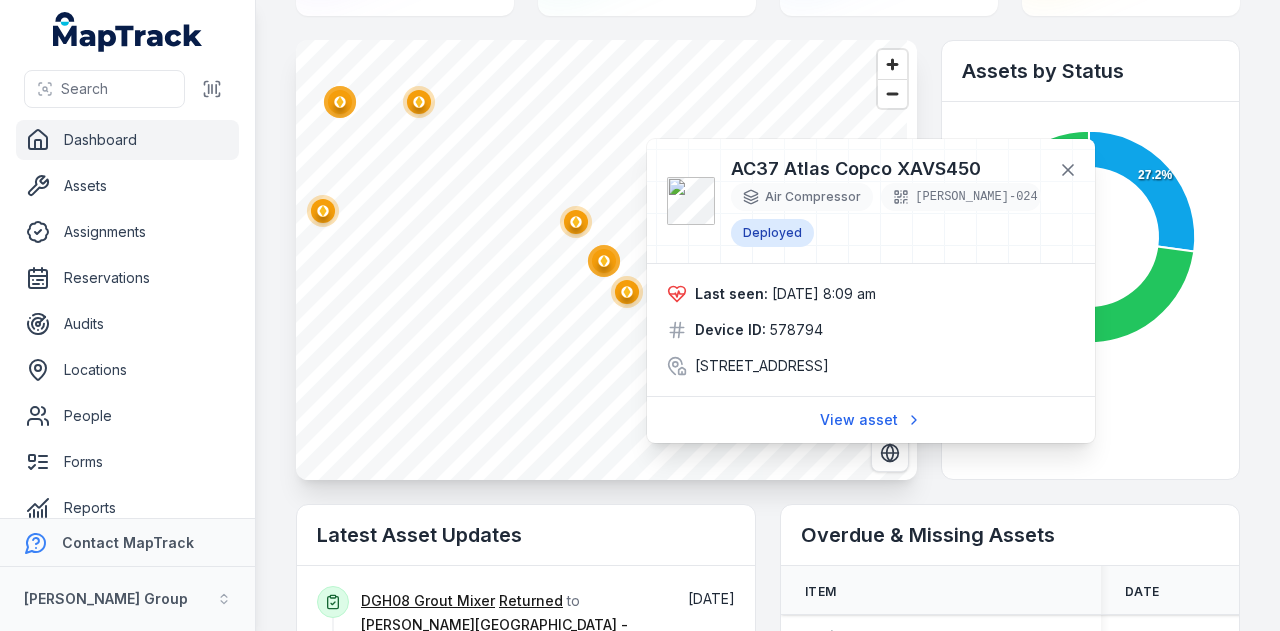click on "@keyframes ping-animation {
0% {
transform: scale(0.8);
opacity: 0.5;
}
100% {
transform: scale(1.5);
opacity: 0;
}
}
.ping {
animation: ping-animation 1s linear;
transform-origin: center;
}" 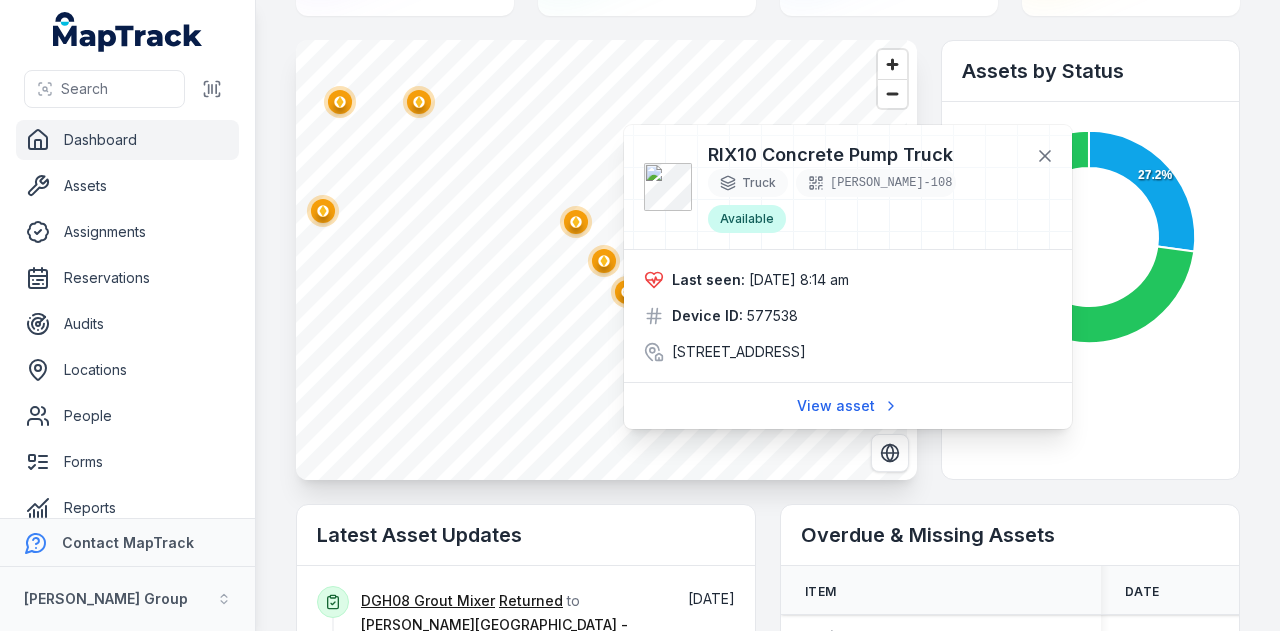 click 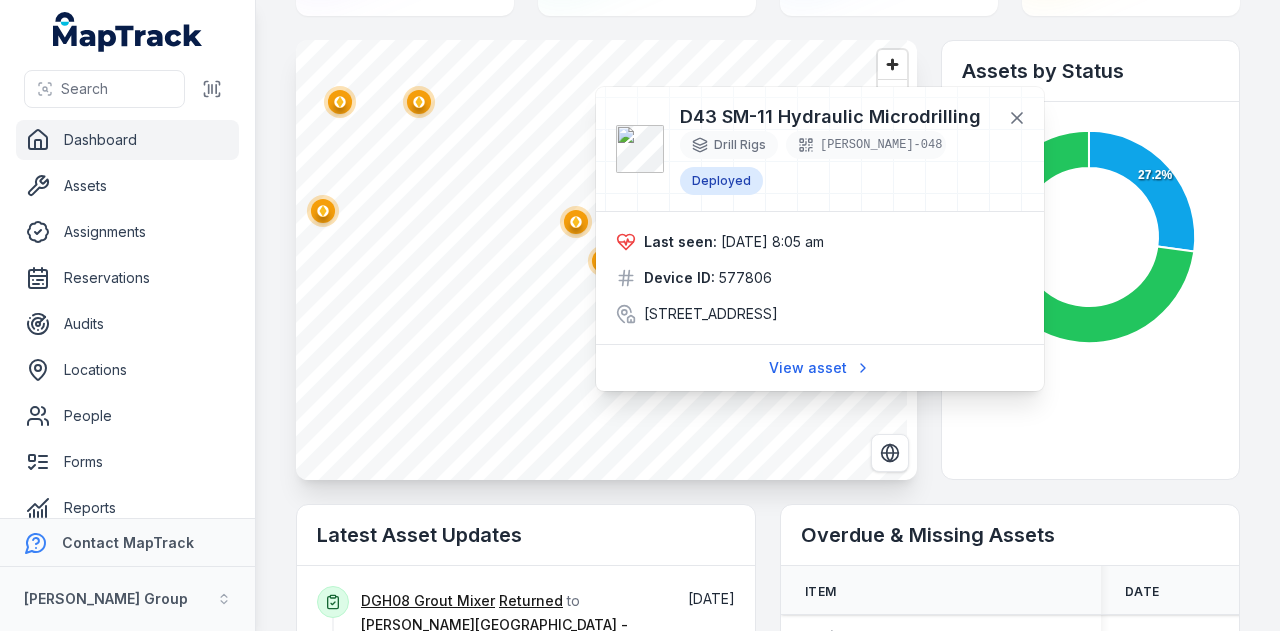 click 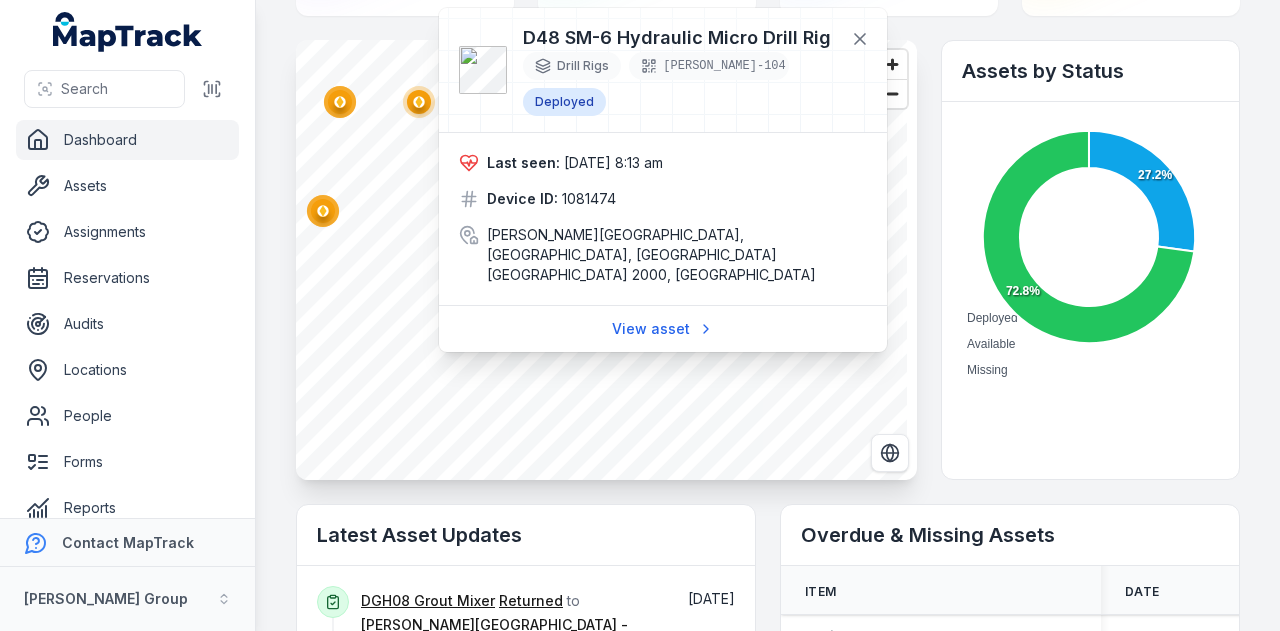 click 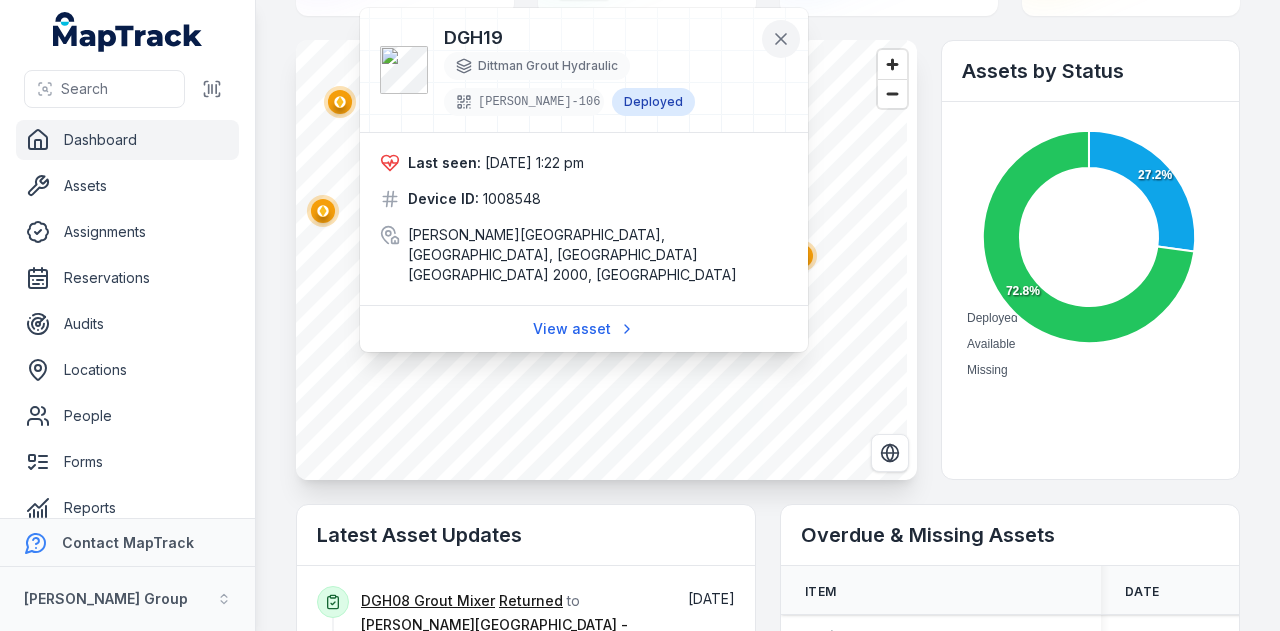 click at bounding box center (781, 39) 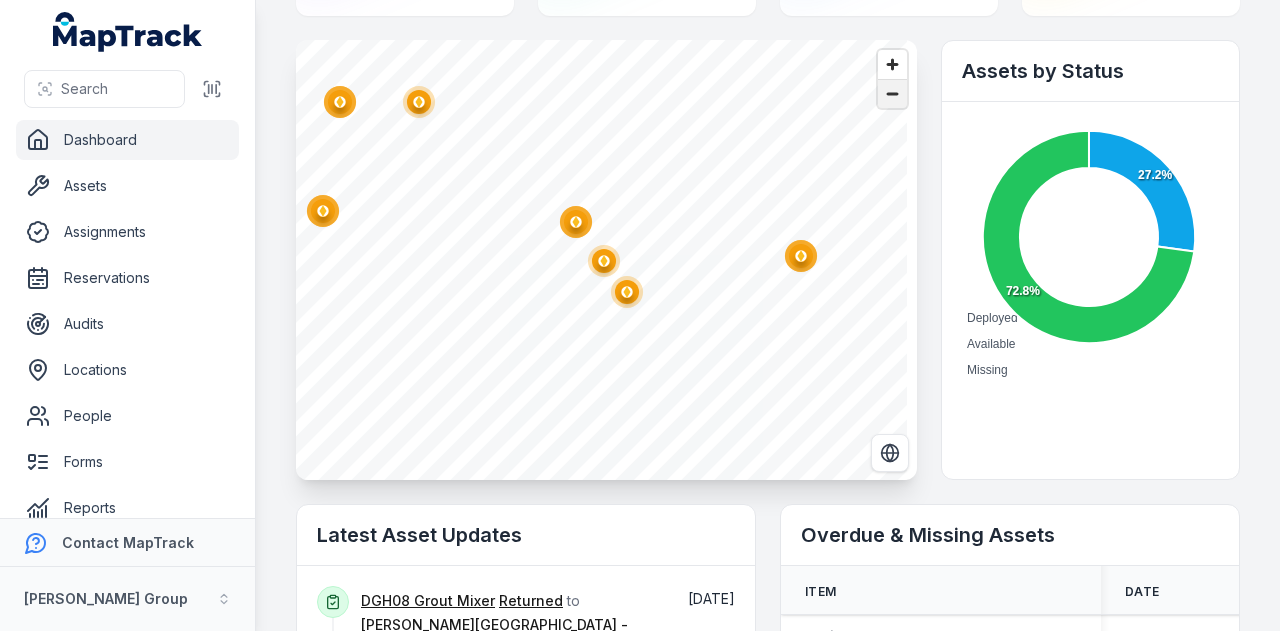 click at bounding box center [892, 94] 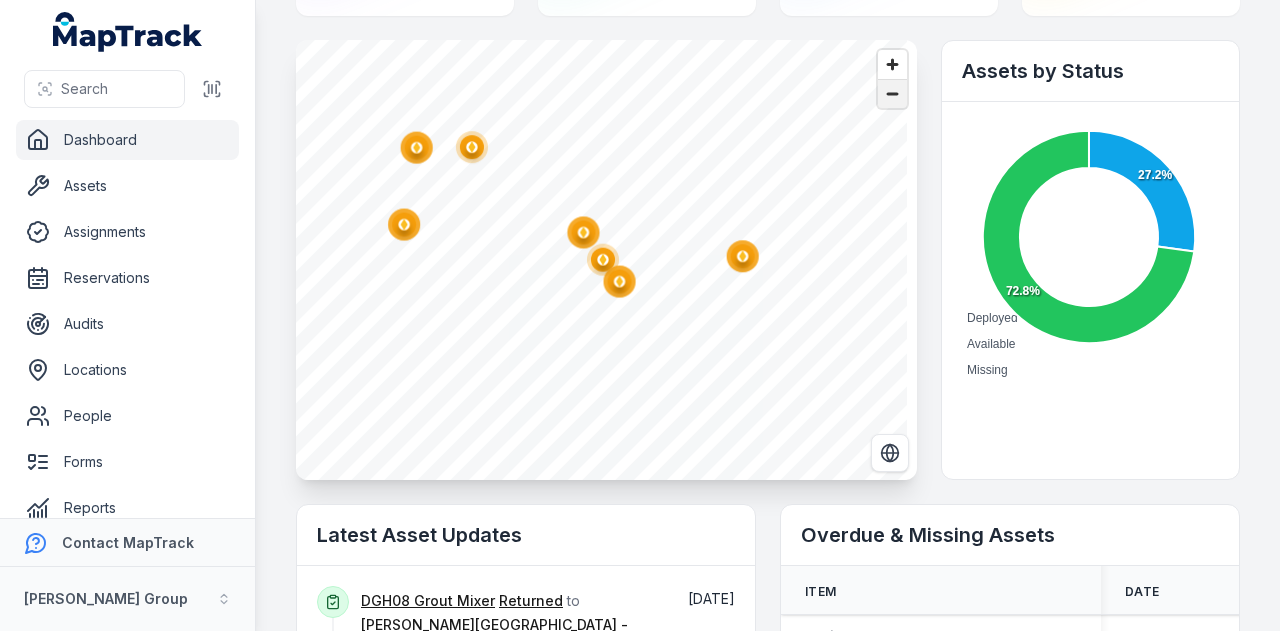 click at bounding box center (892, 94) 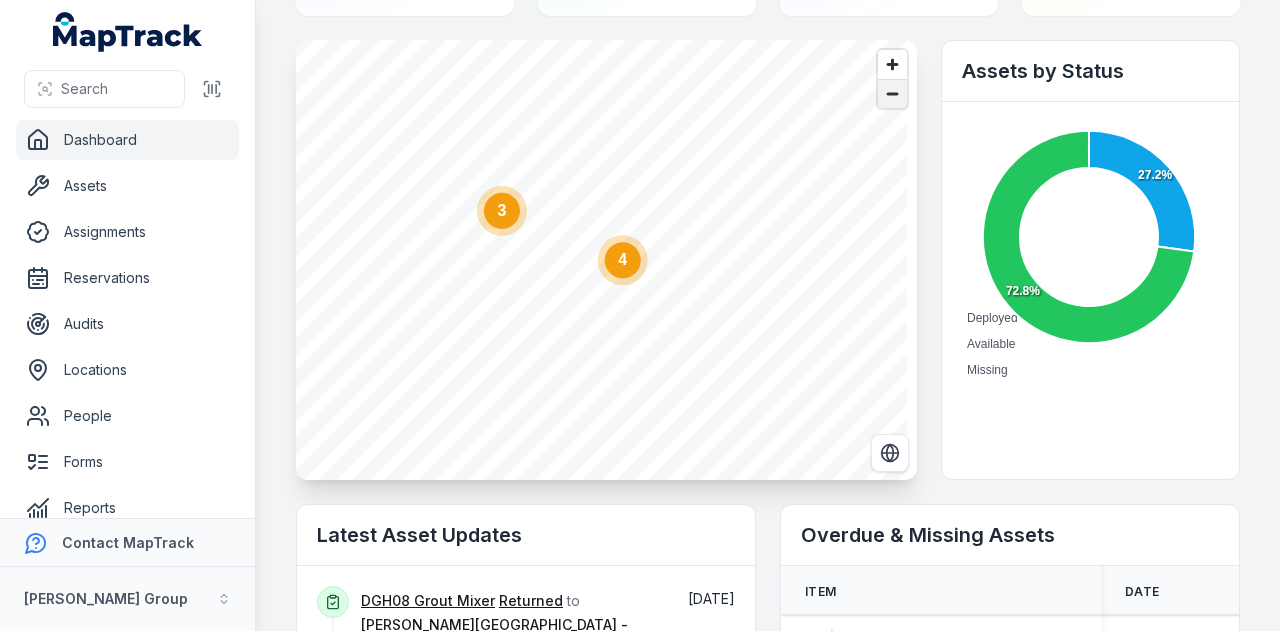 click at bounding box center (892, 94) 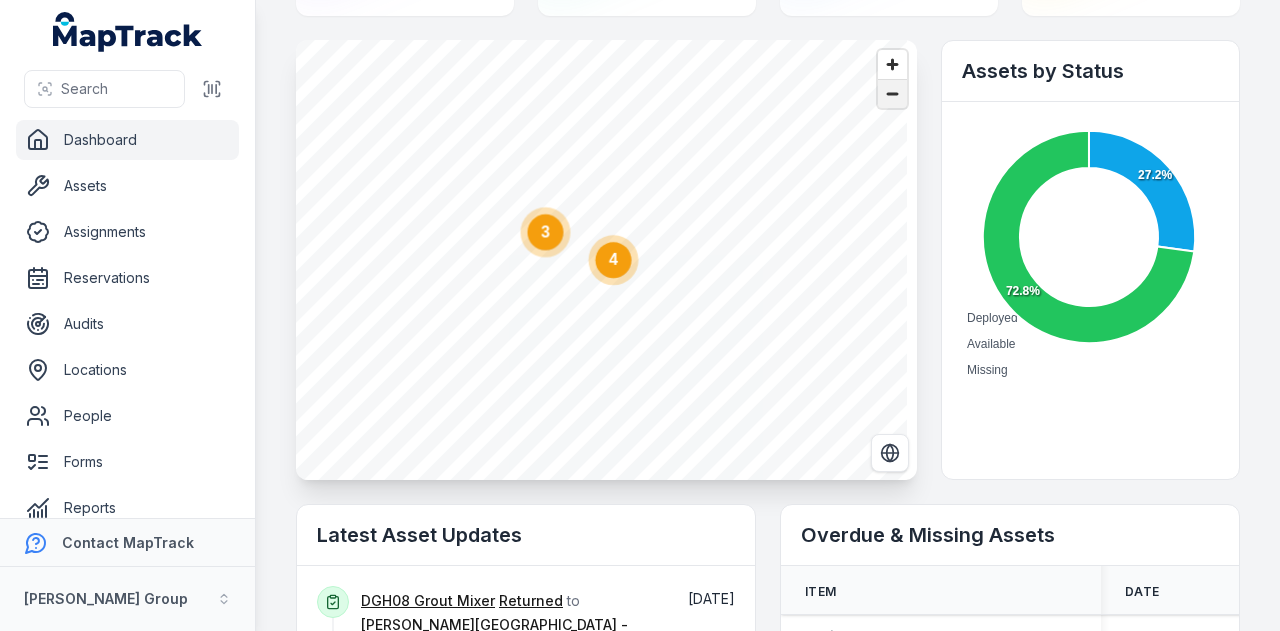 click at bounding box center [892, 94] 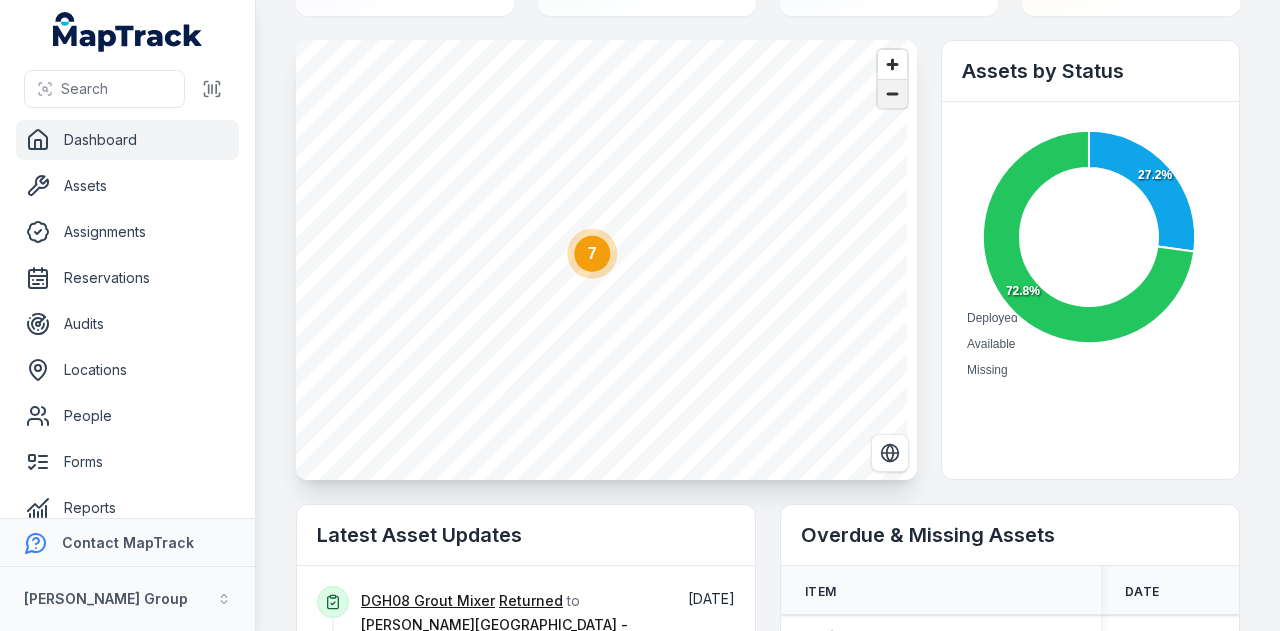click at bounding box center (892, 94) 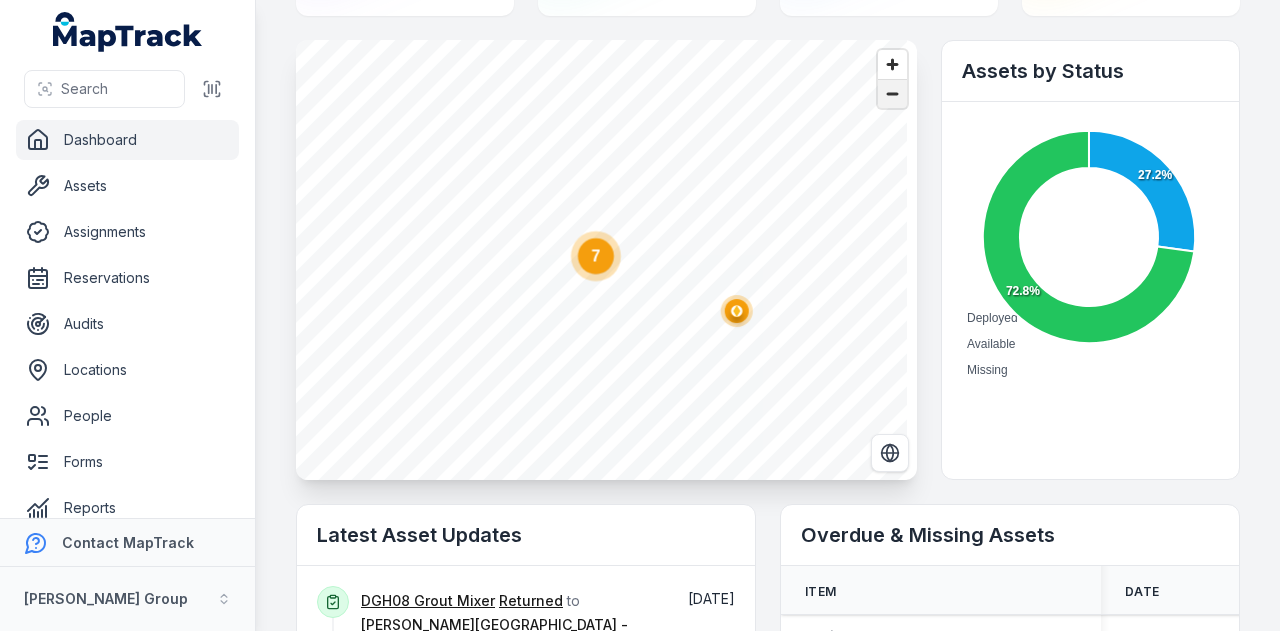 click at bounding box center (892, 94) 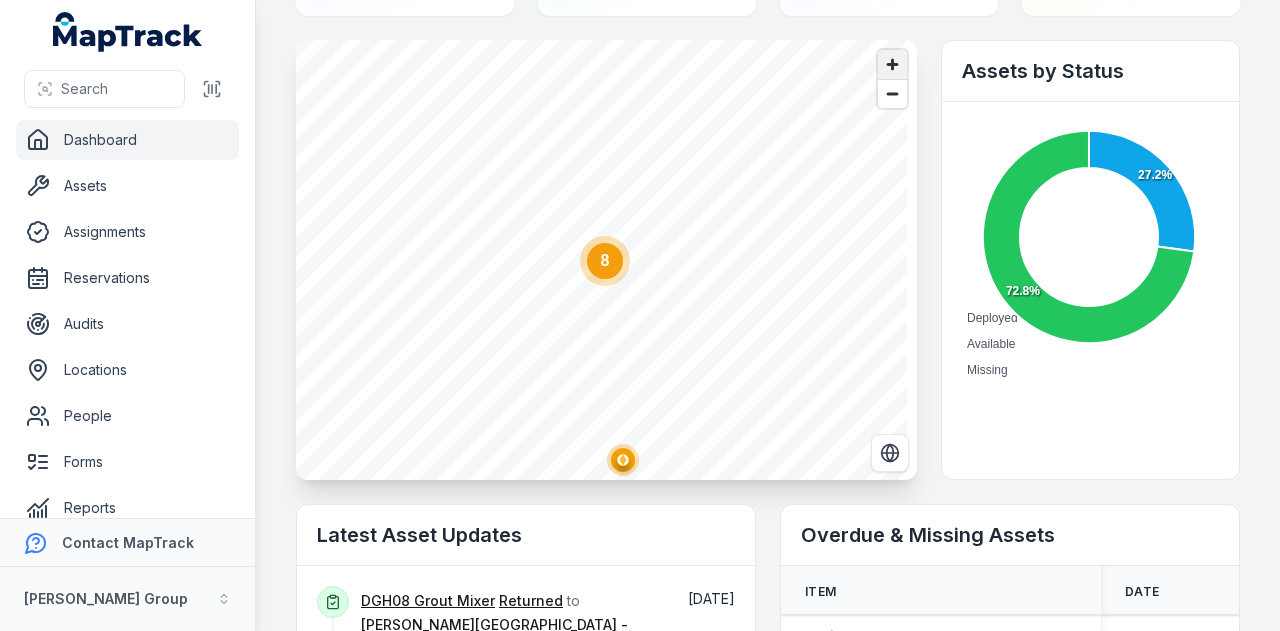 click at bounding box center (892, 64) 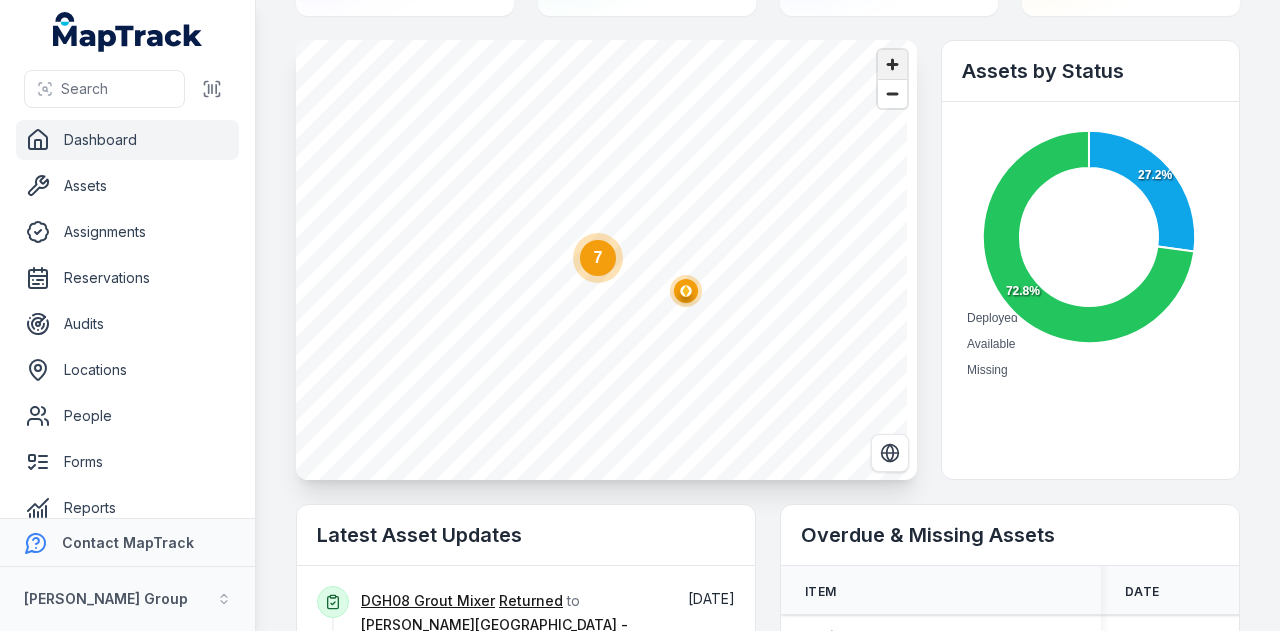 click at bounding box center [892, 64] 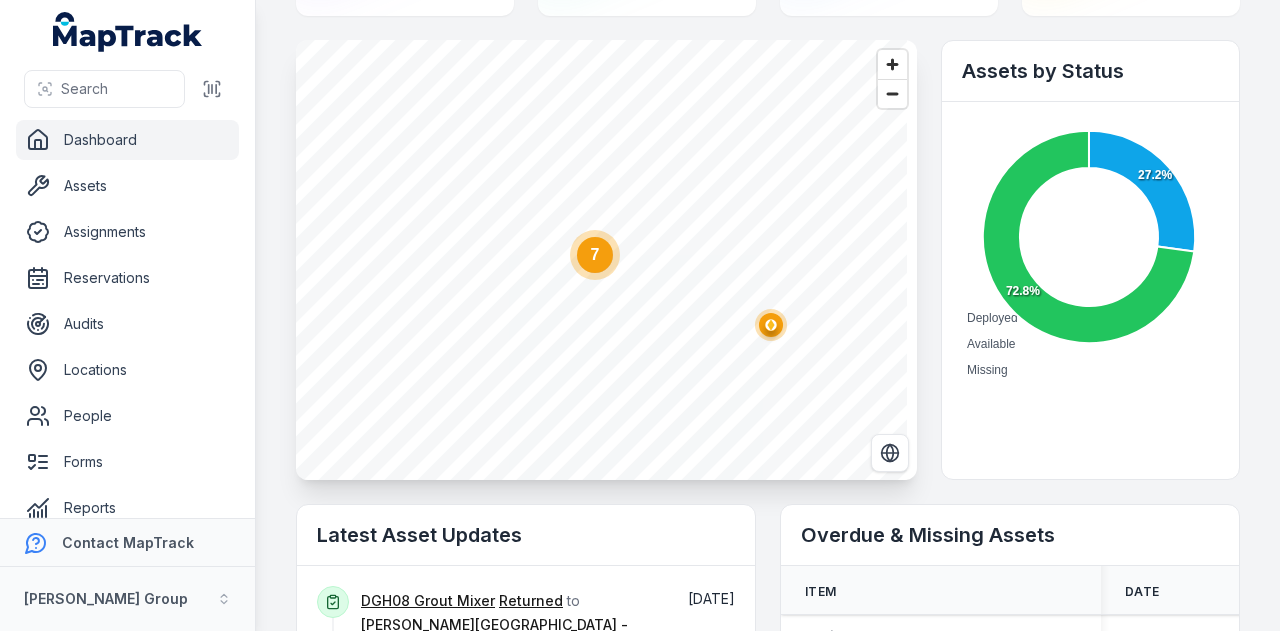 click 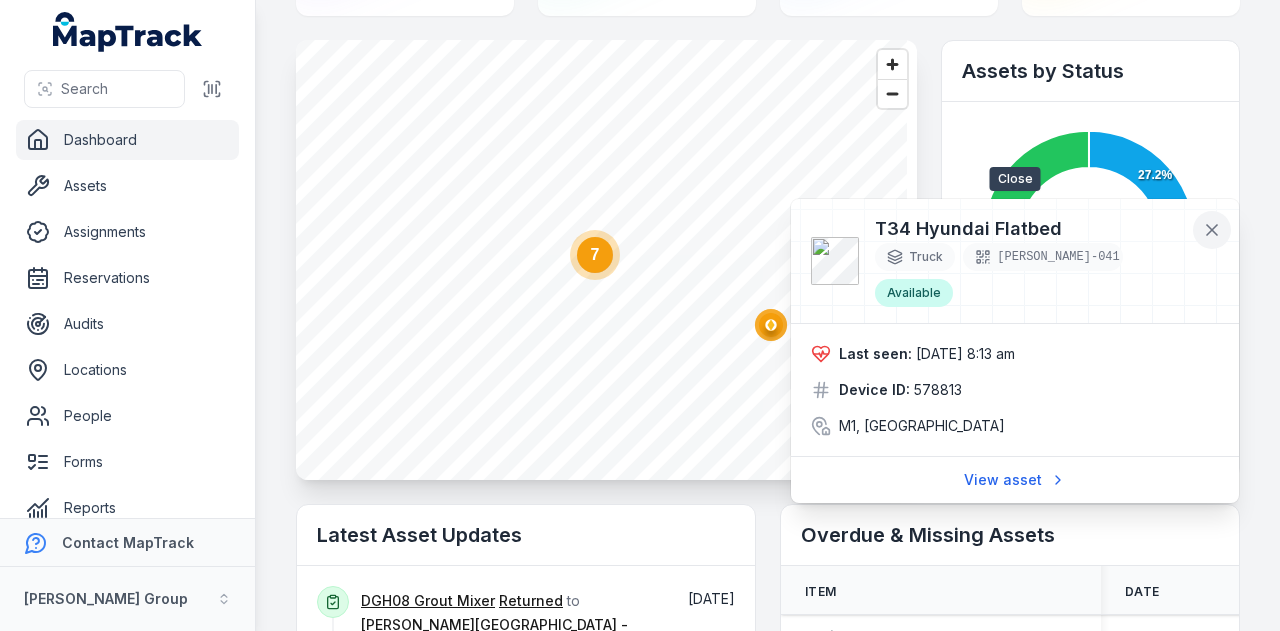 click 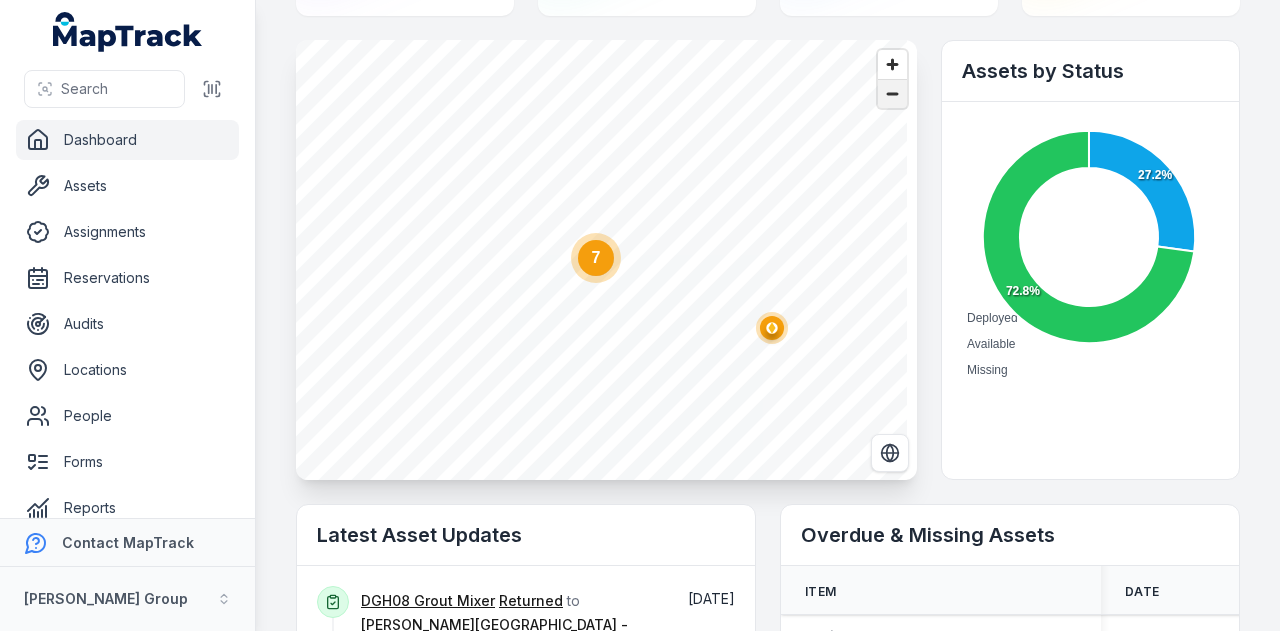 click at bounding box center (892, 94) 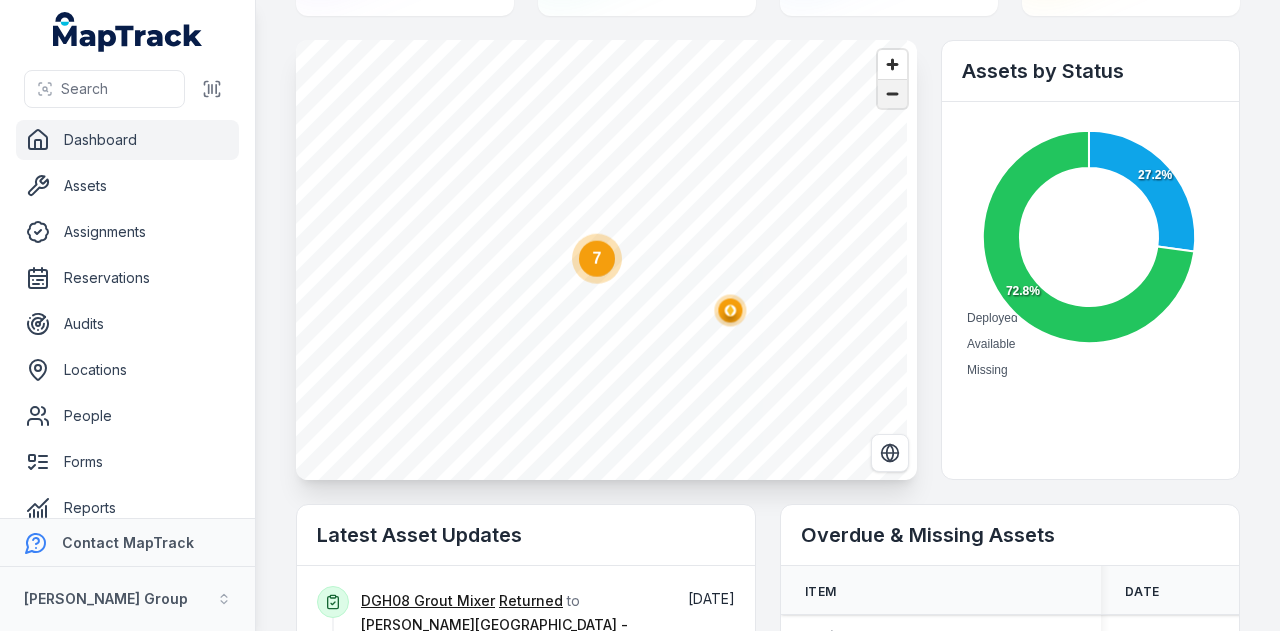 click at bounding box center [892, 94] 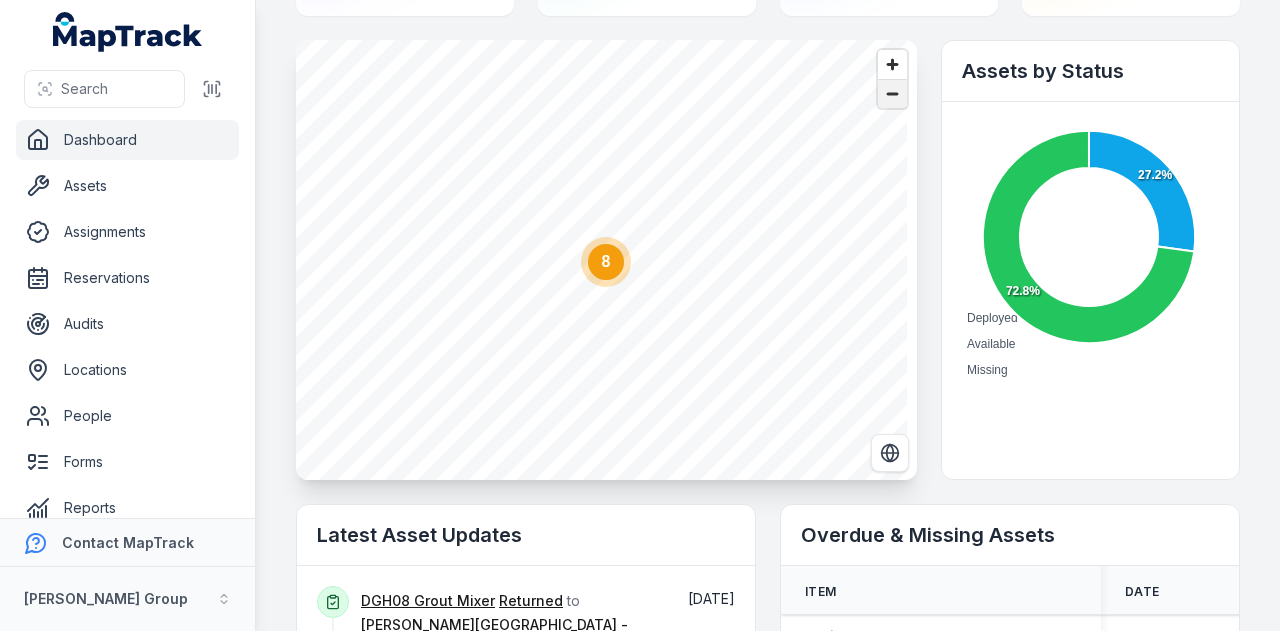 click at bounding box center (892, 94) 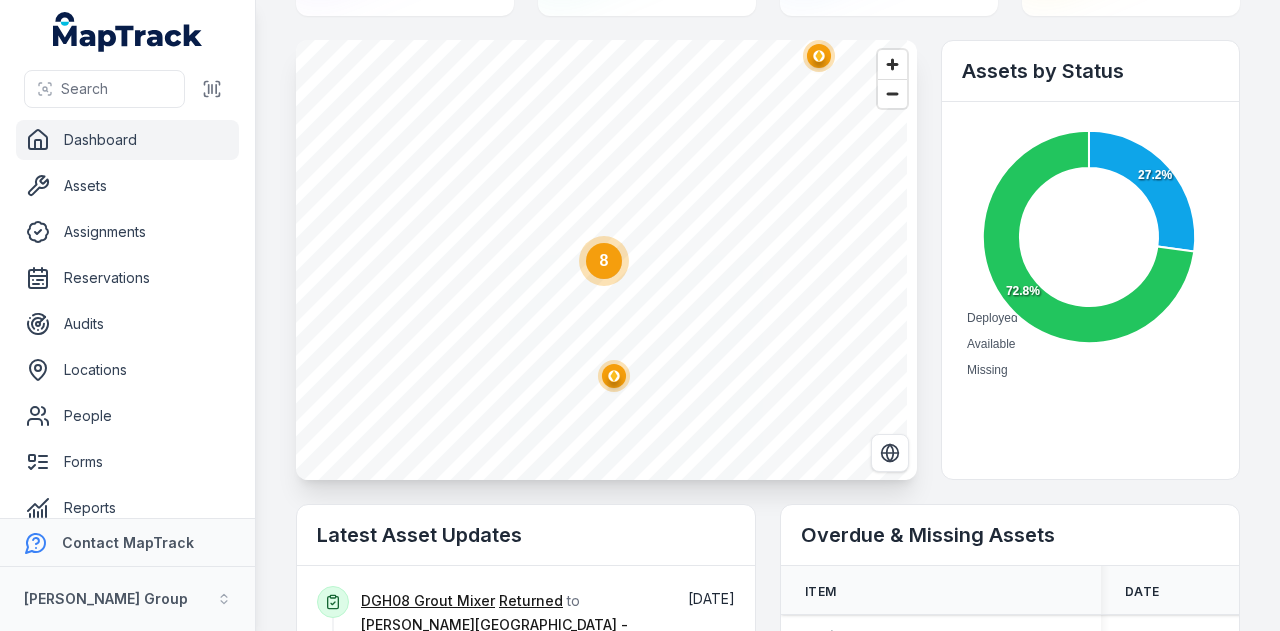 click 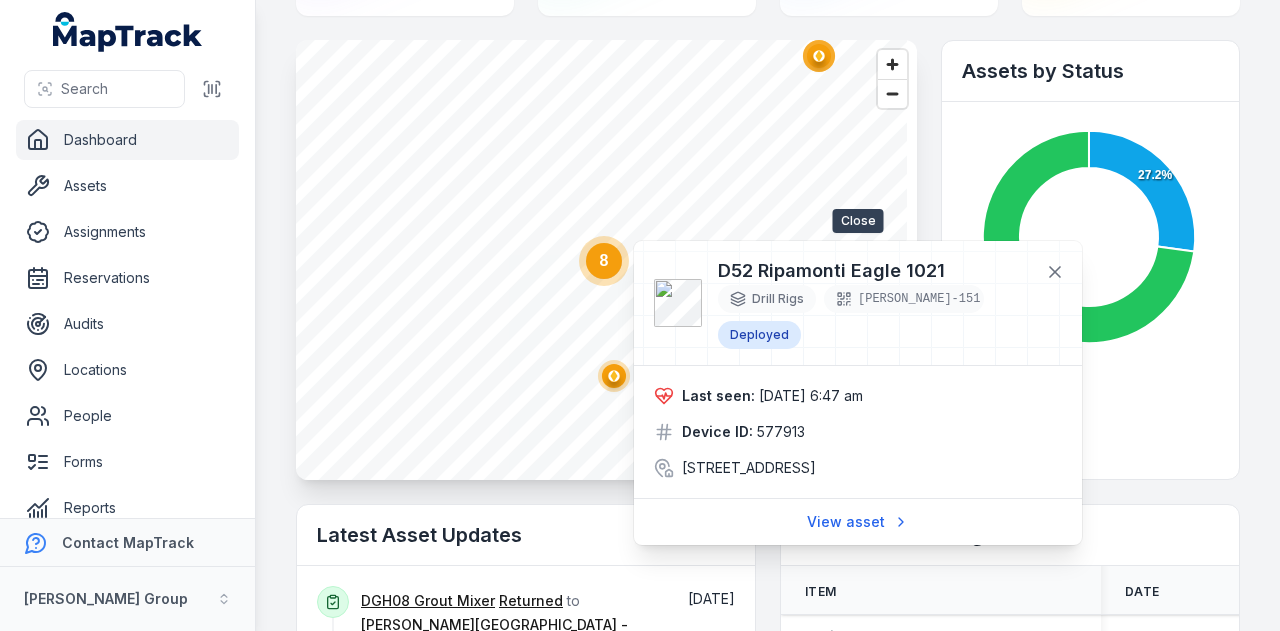 drag, startPoint x: 1064, startPoint y: 273, endPoint x: 970, endPoint y: 192, distance: 124.08465 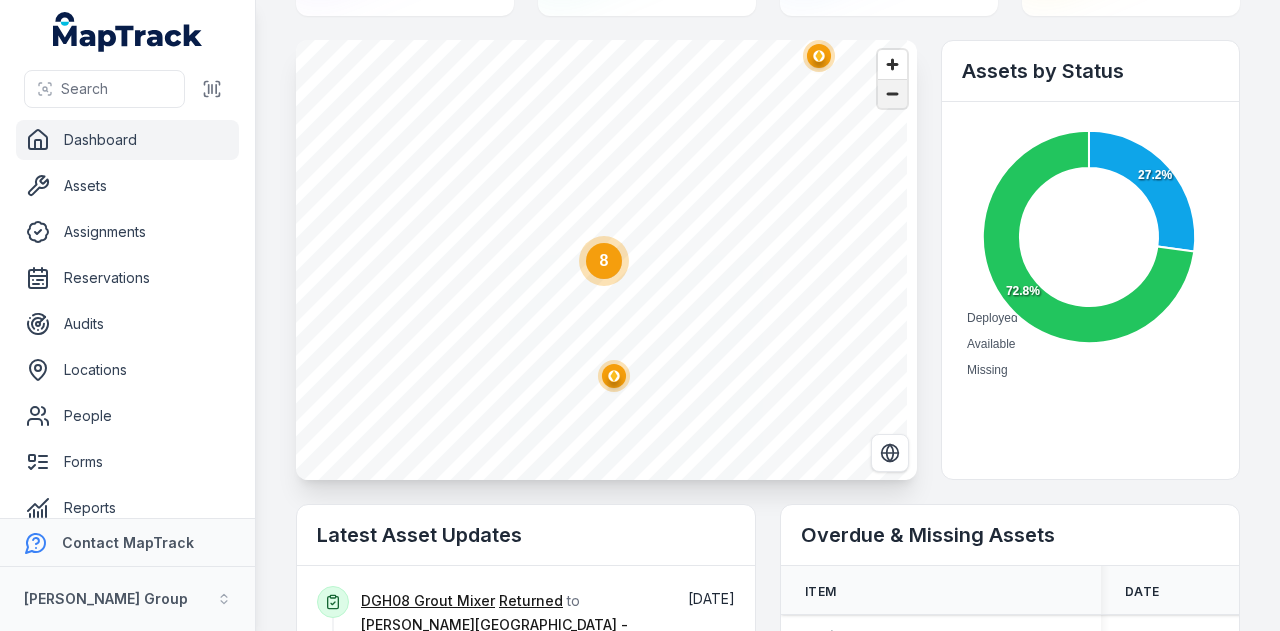 click at bounding box center (892, 94) 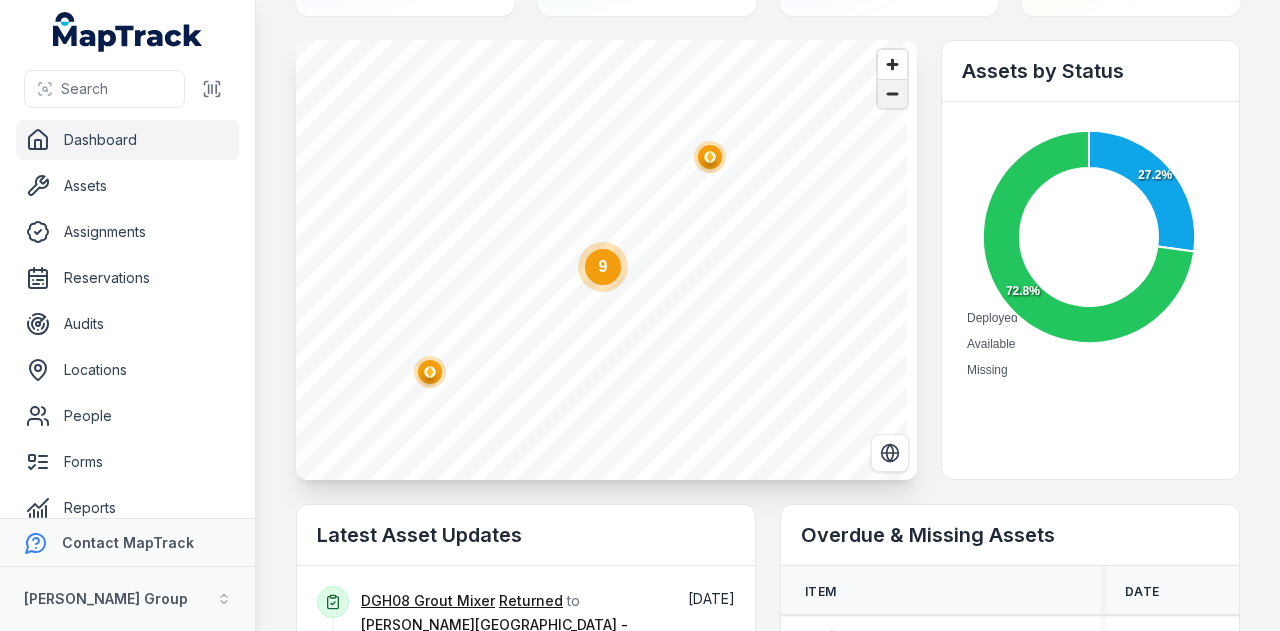 click at bounding box center (892, 94) 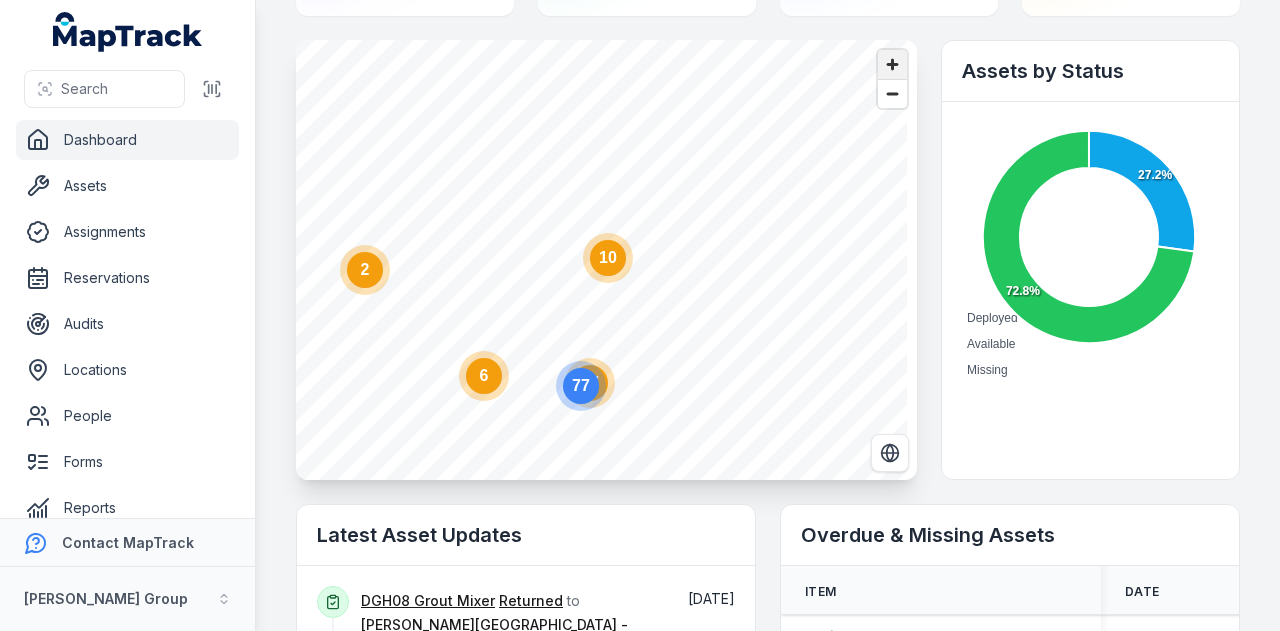 click at bounding box center [892, 64] 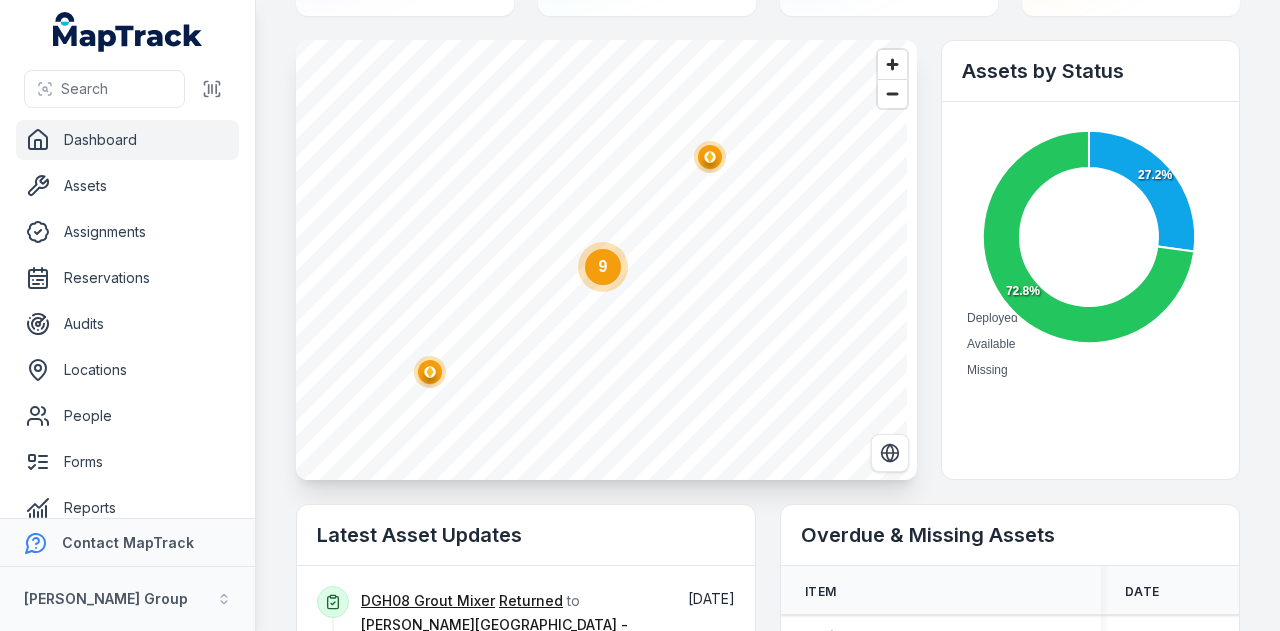 click 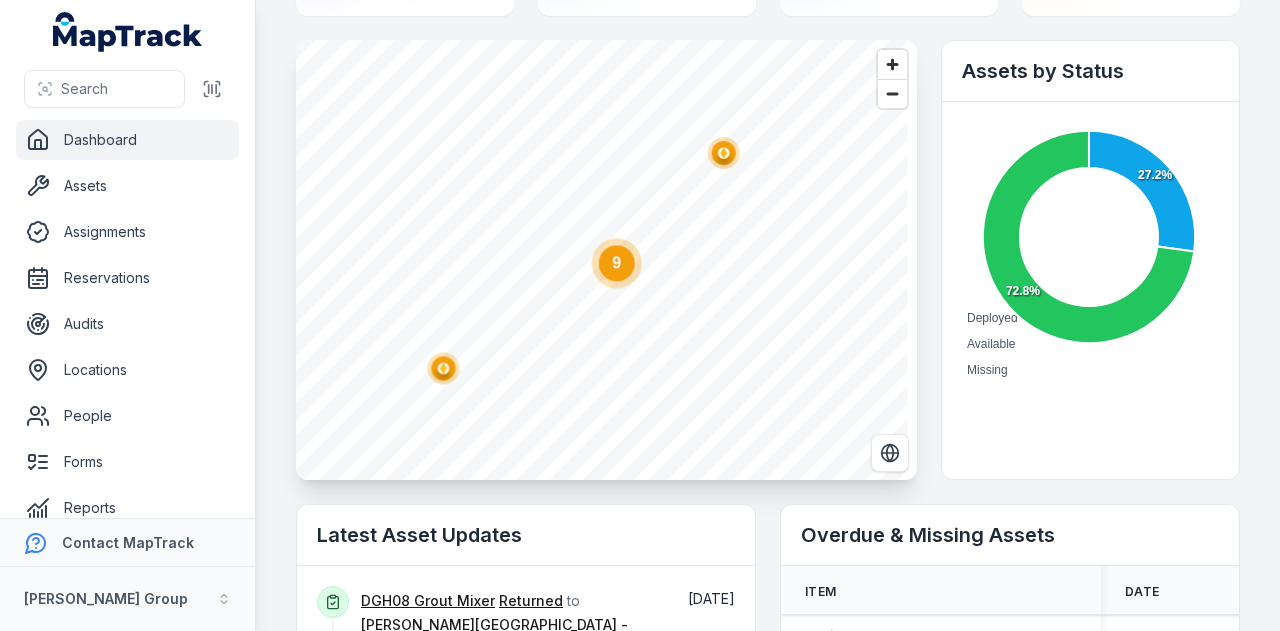 click 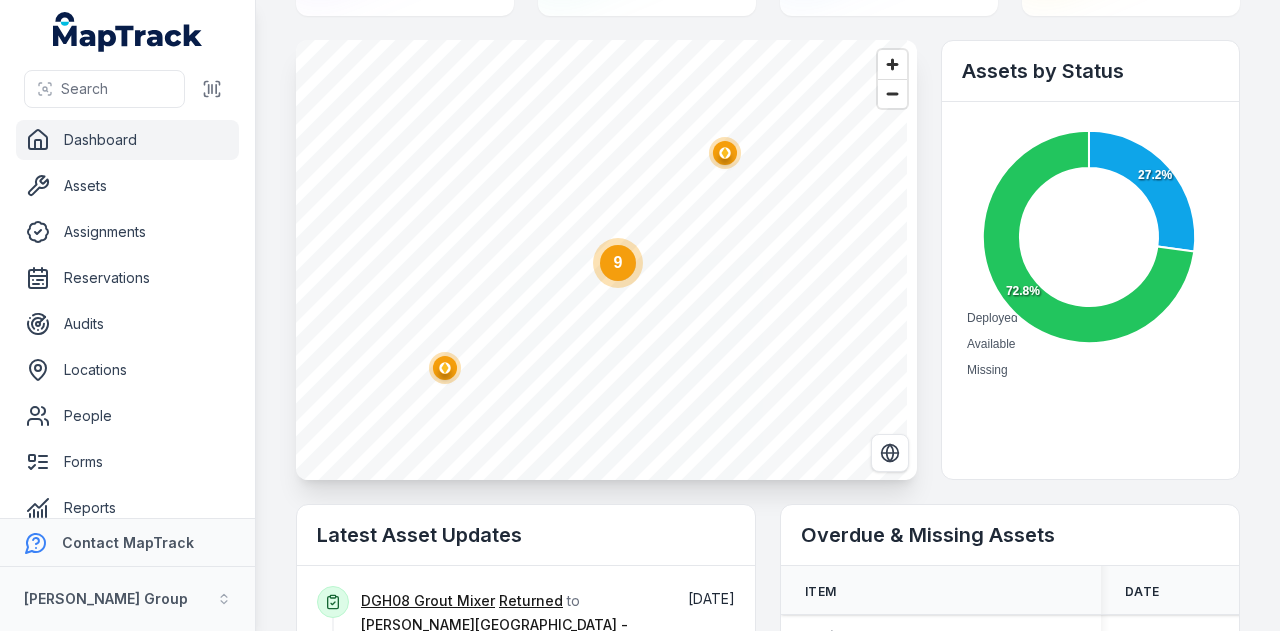 click 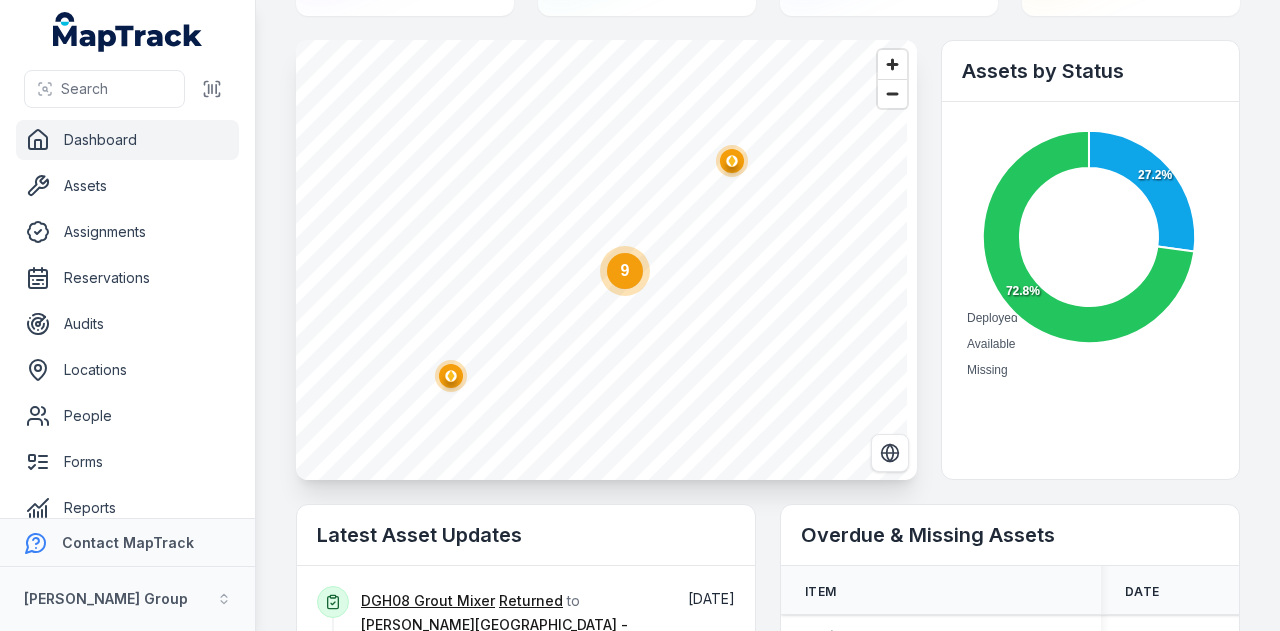 click 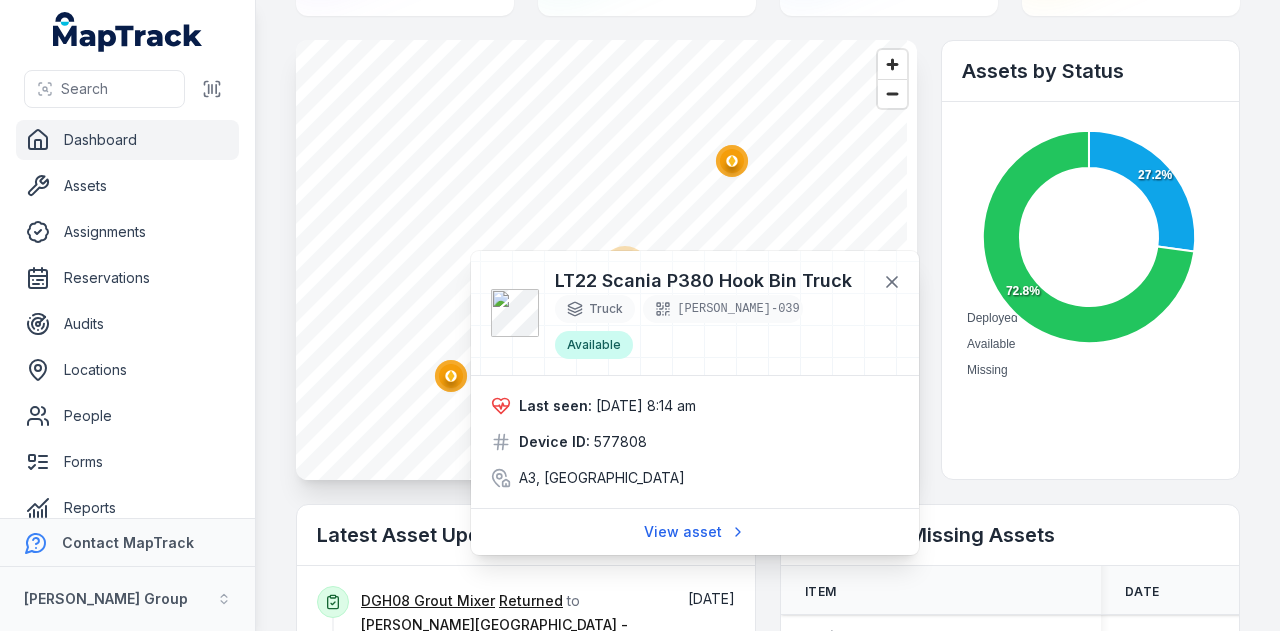 click at bounding box center (695, 313) 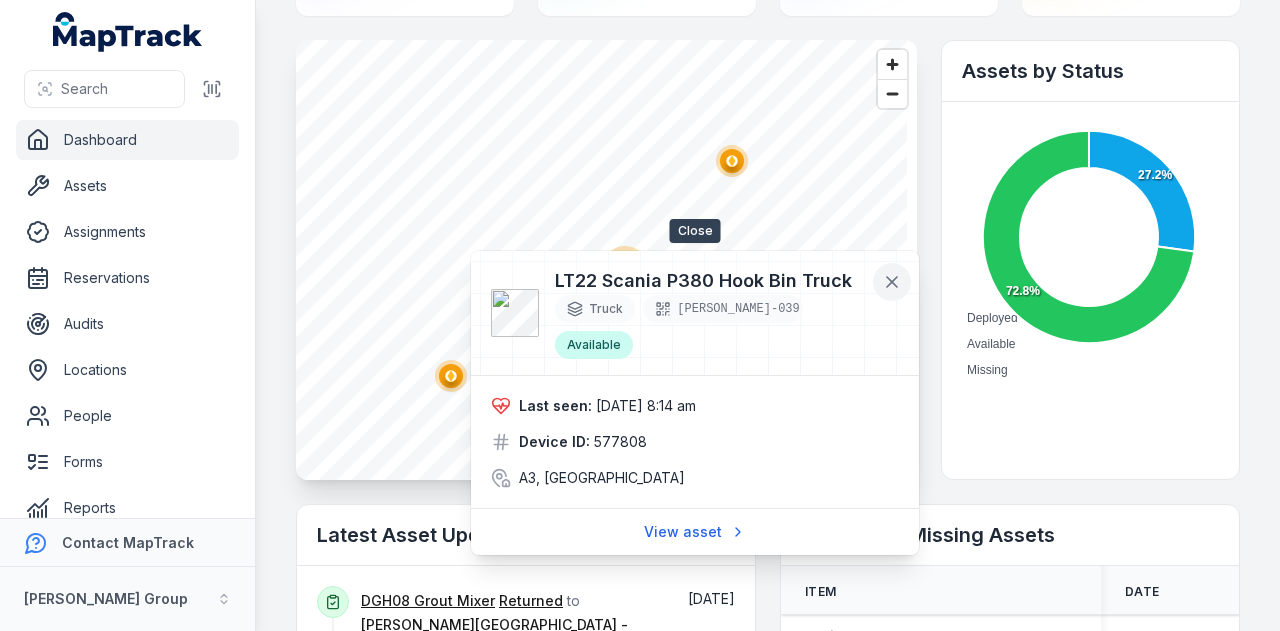 click 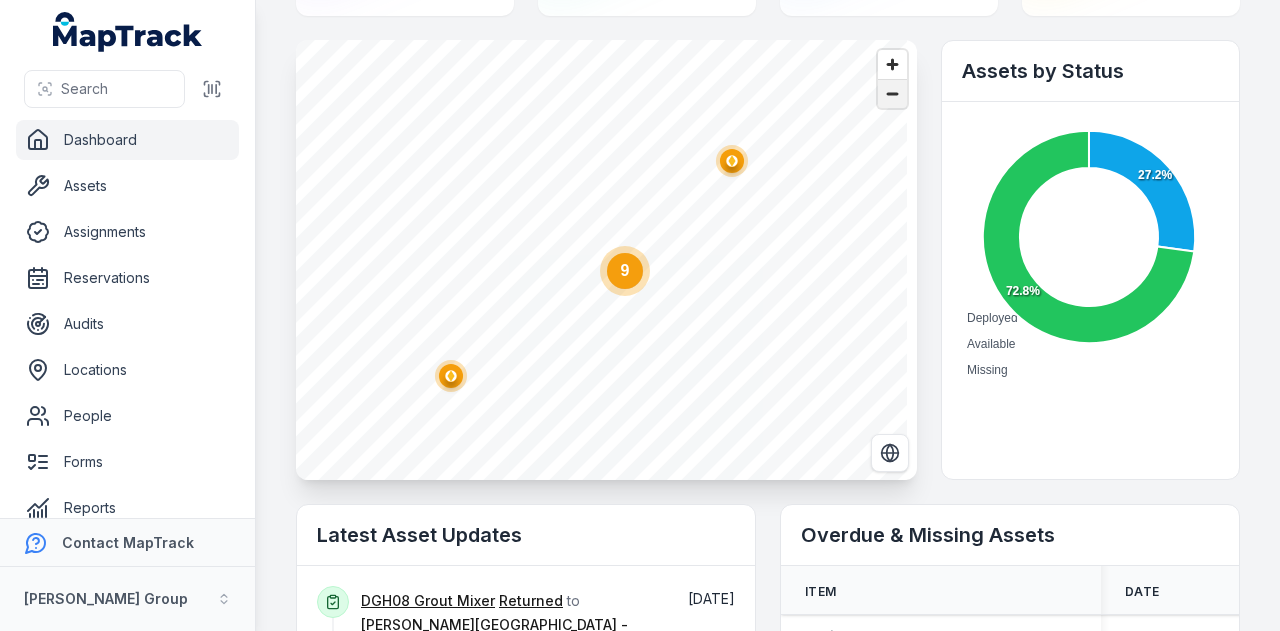 click at bounding box center [892, 94] 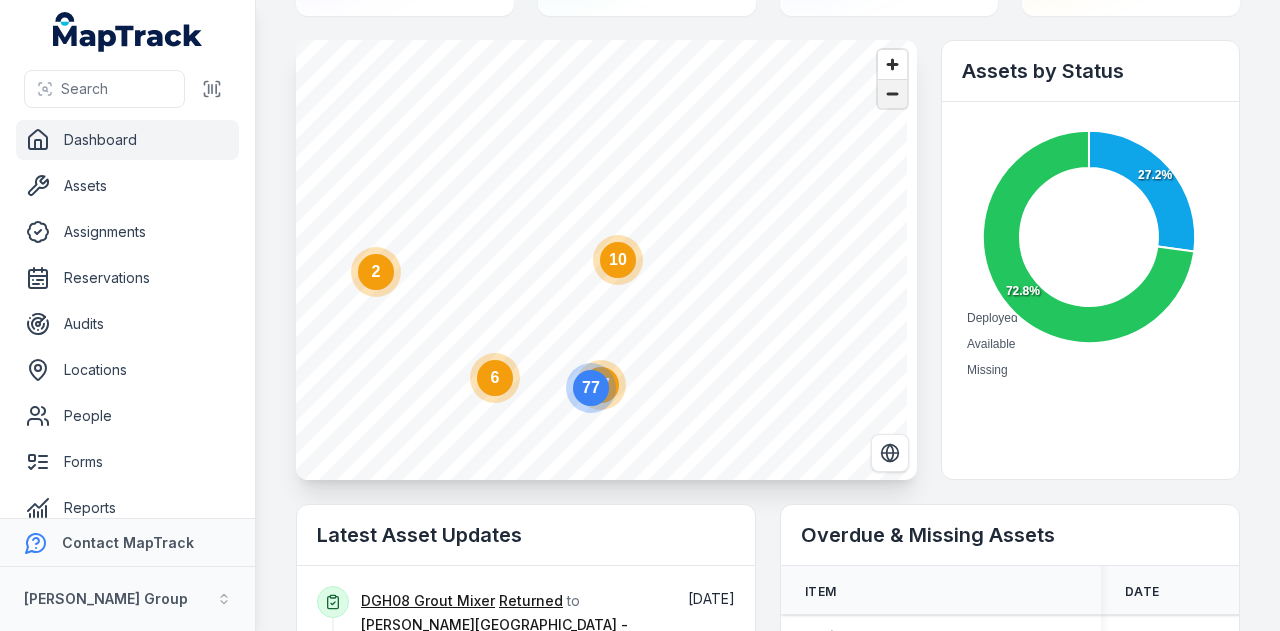 click at bounding box center (892, 94) 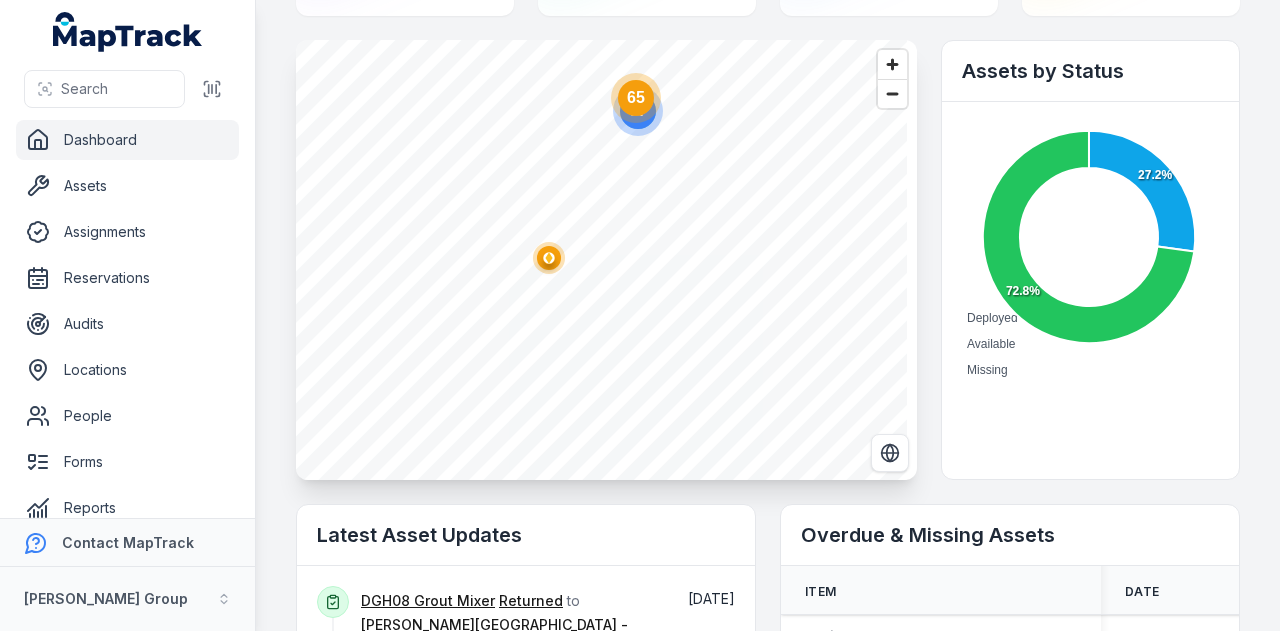 click 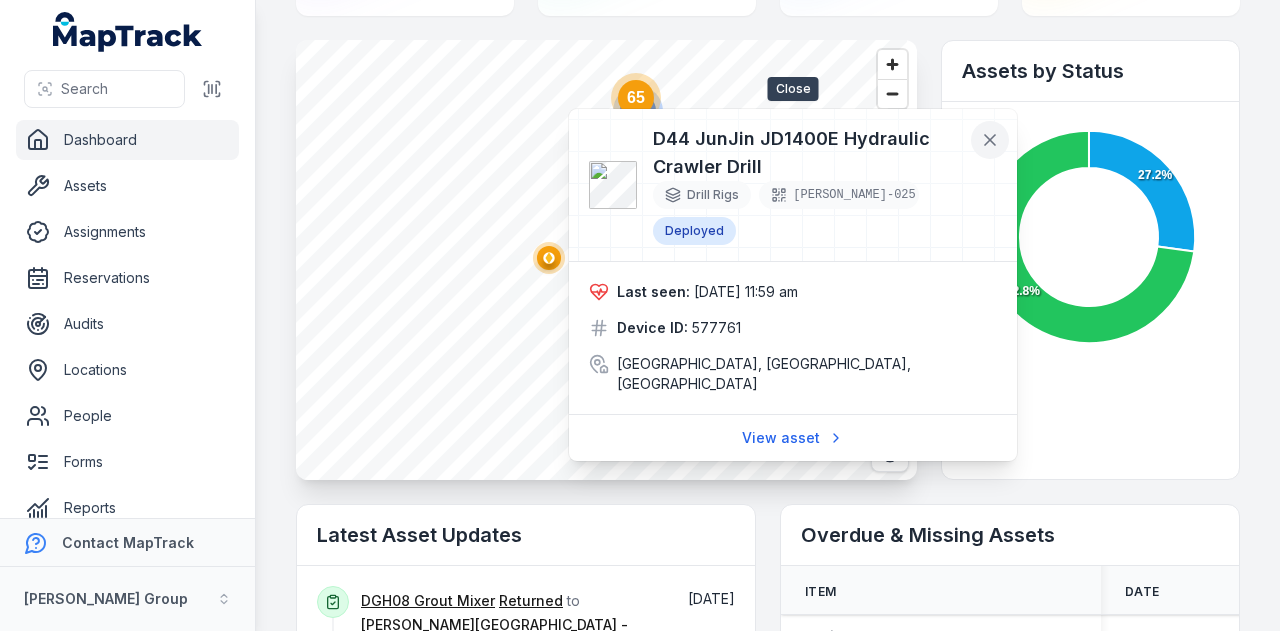 click 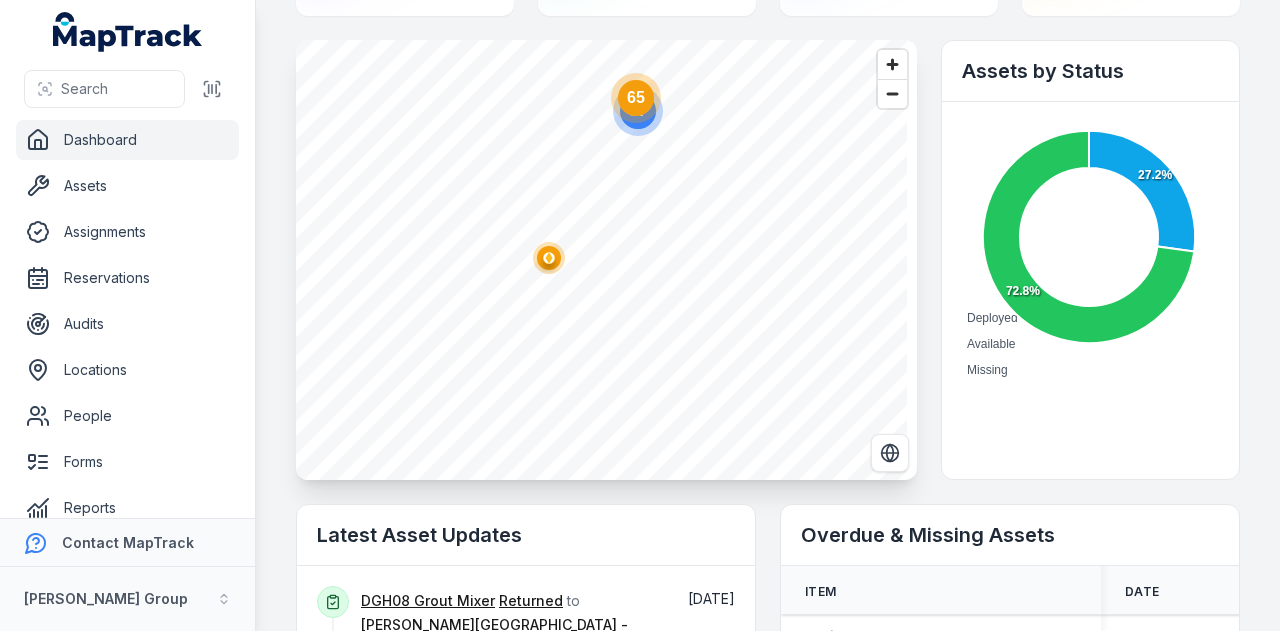 click 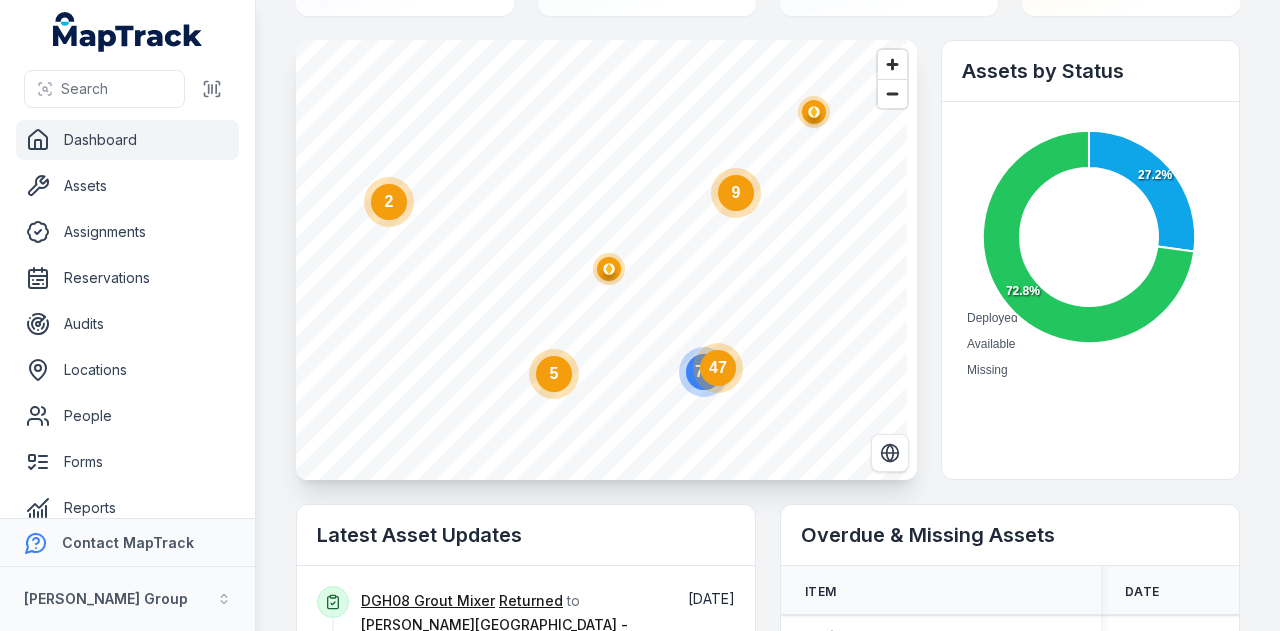 click on "47" 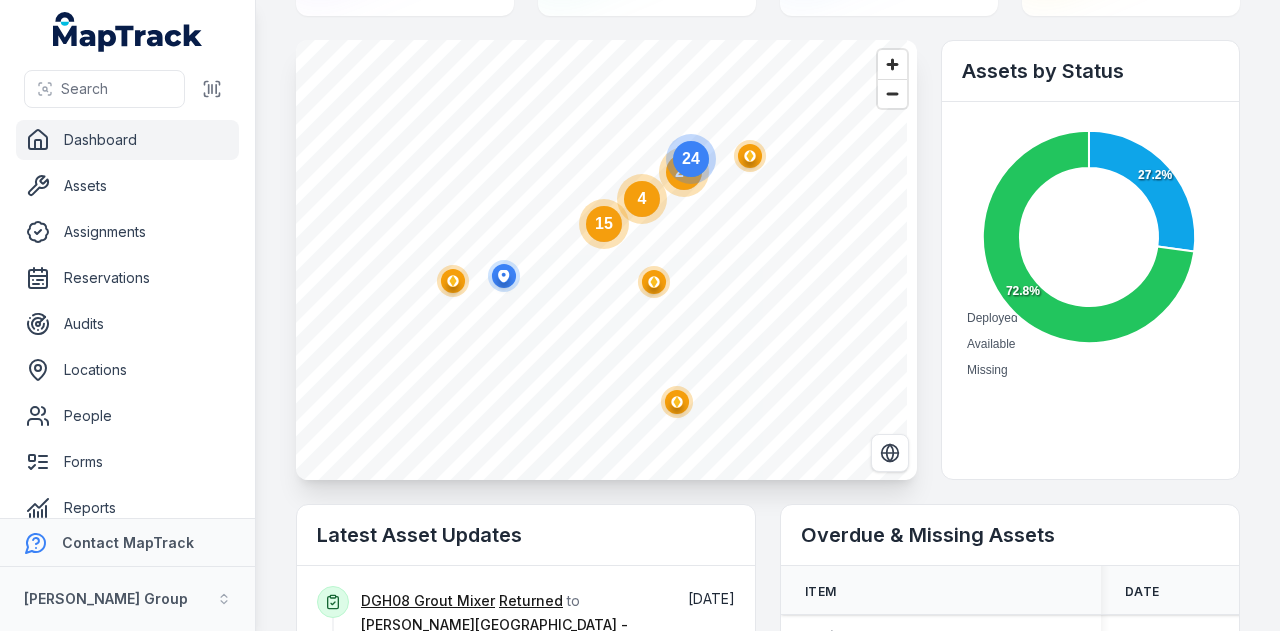 click 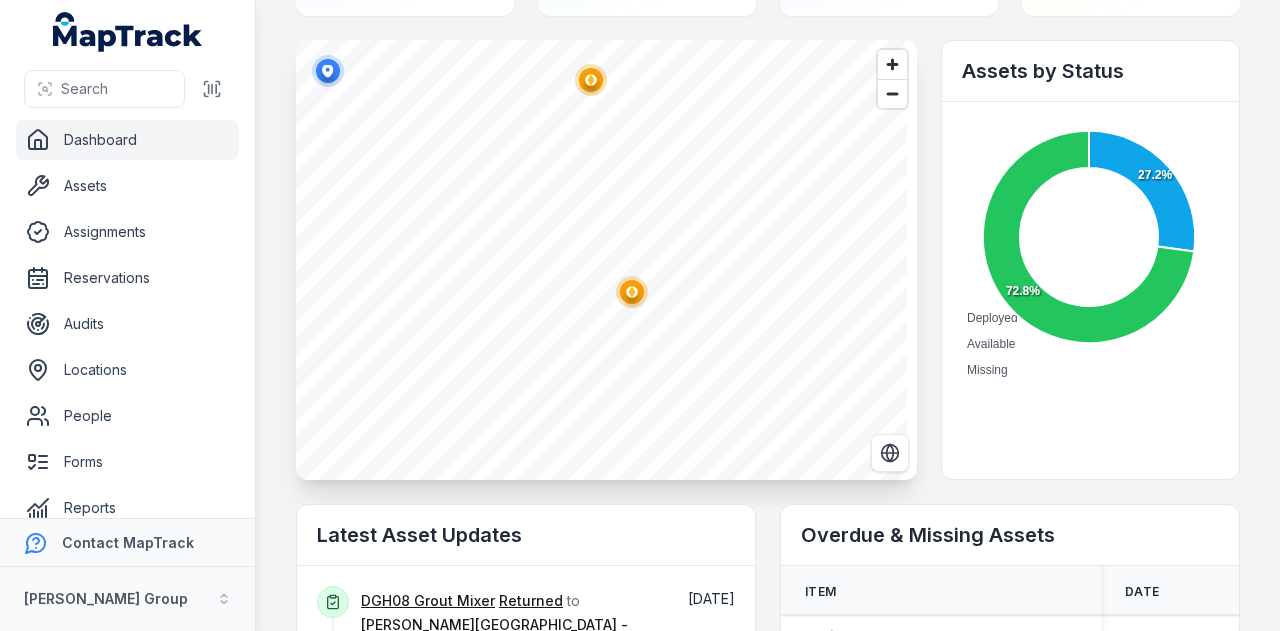 click 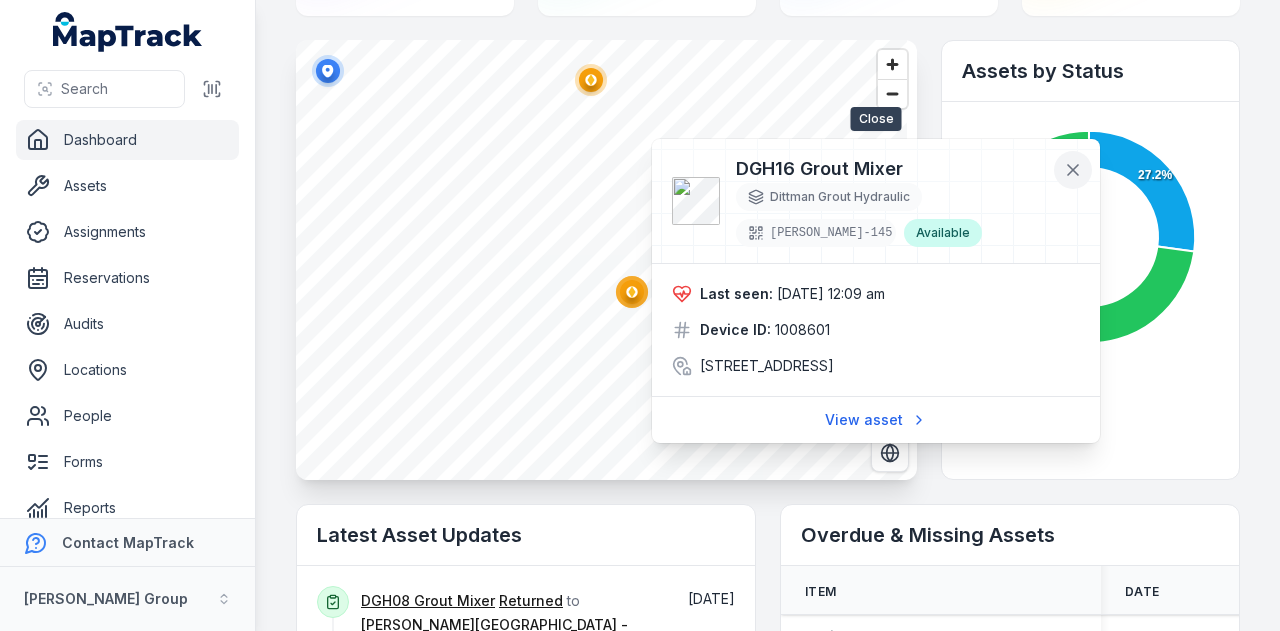 click at bounding box center (1073, 170) 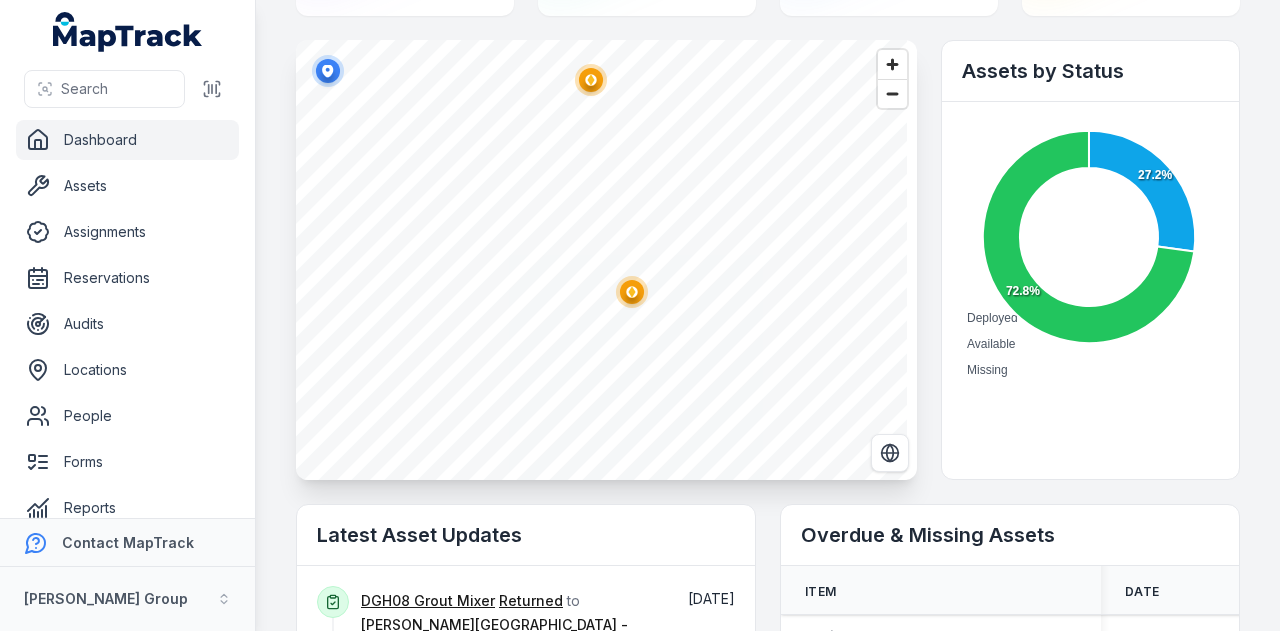 click 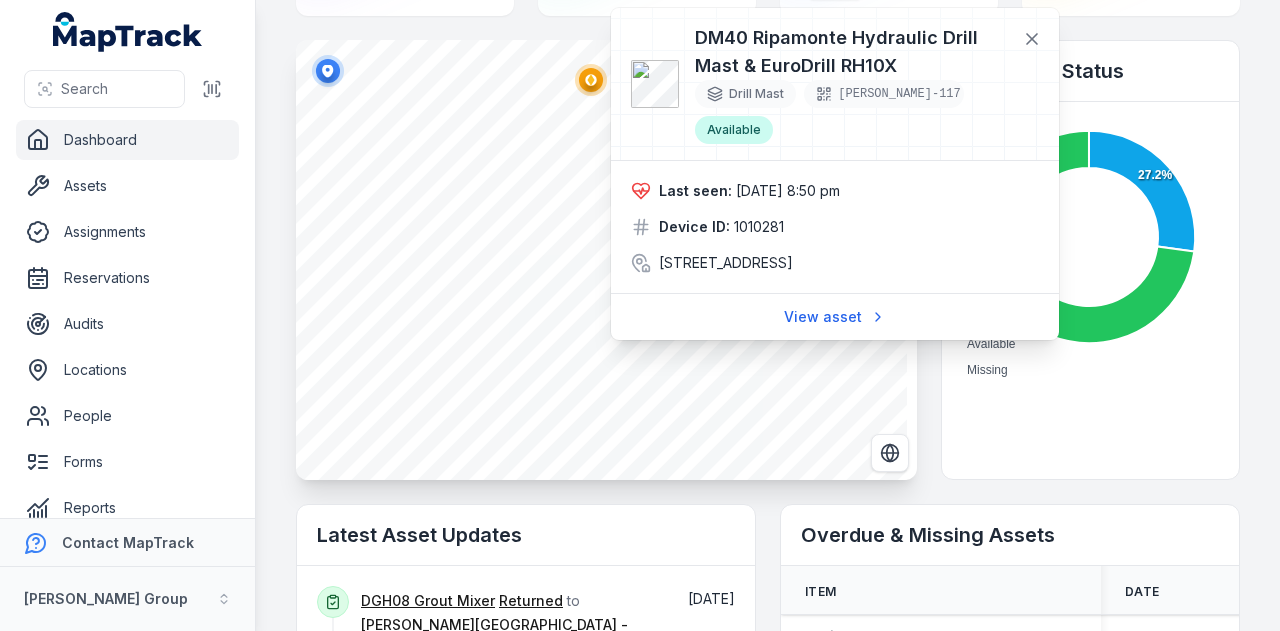 drag, startPoint x: 1038, startPoint y: 40, endPoint x: 988, endPoint y: 63, distance: 55.03635 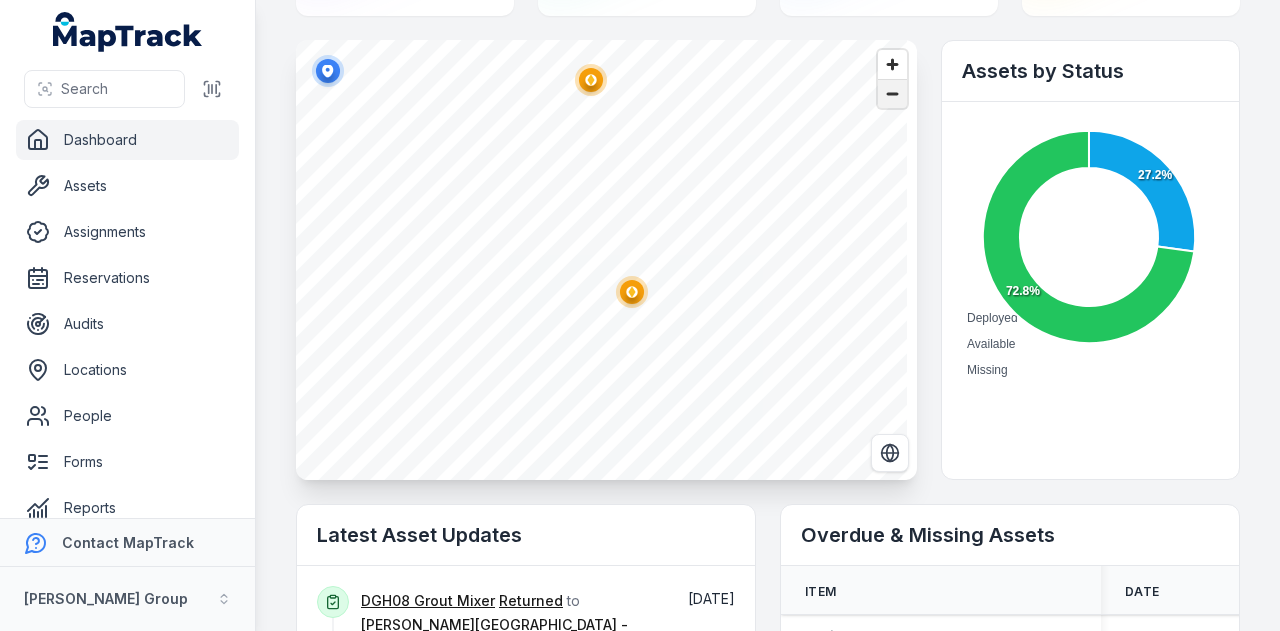 click at bounding box center [892, 94] 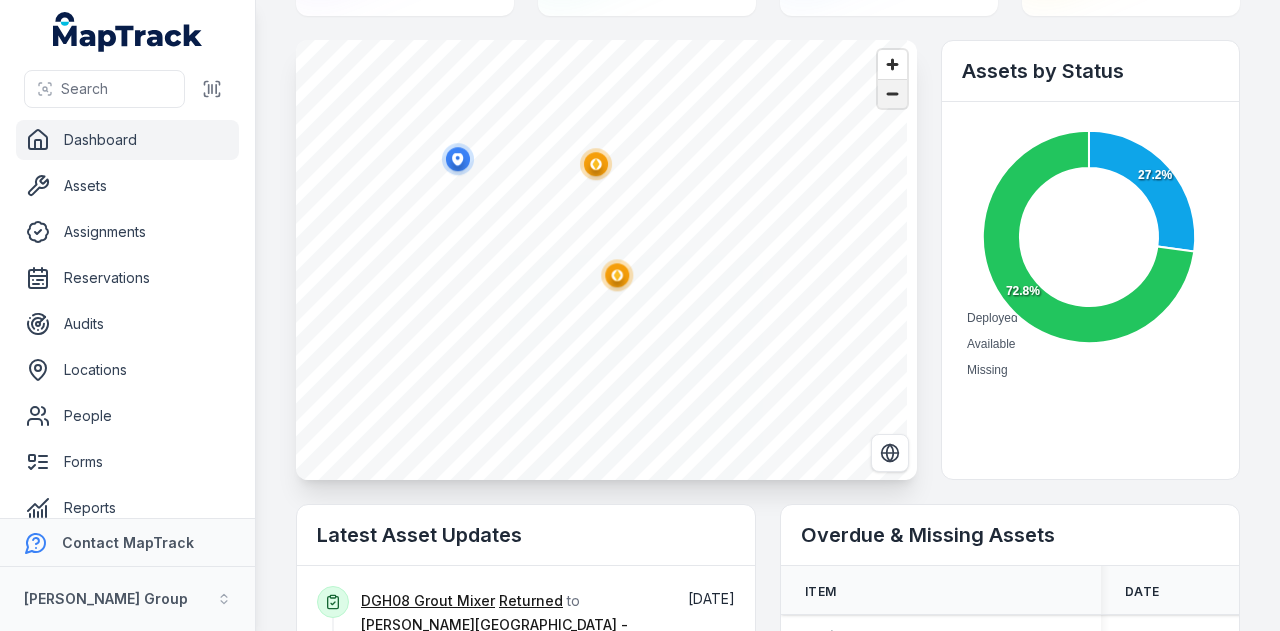 click at bounding box center (892, 94) 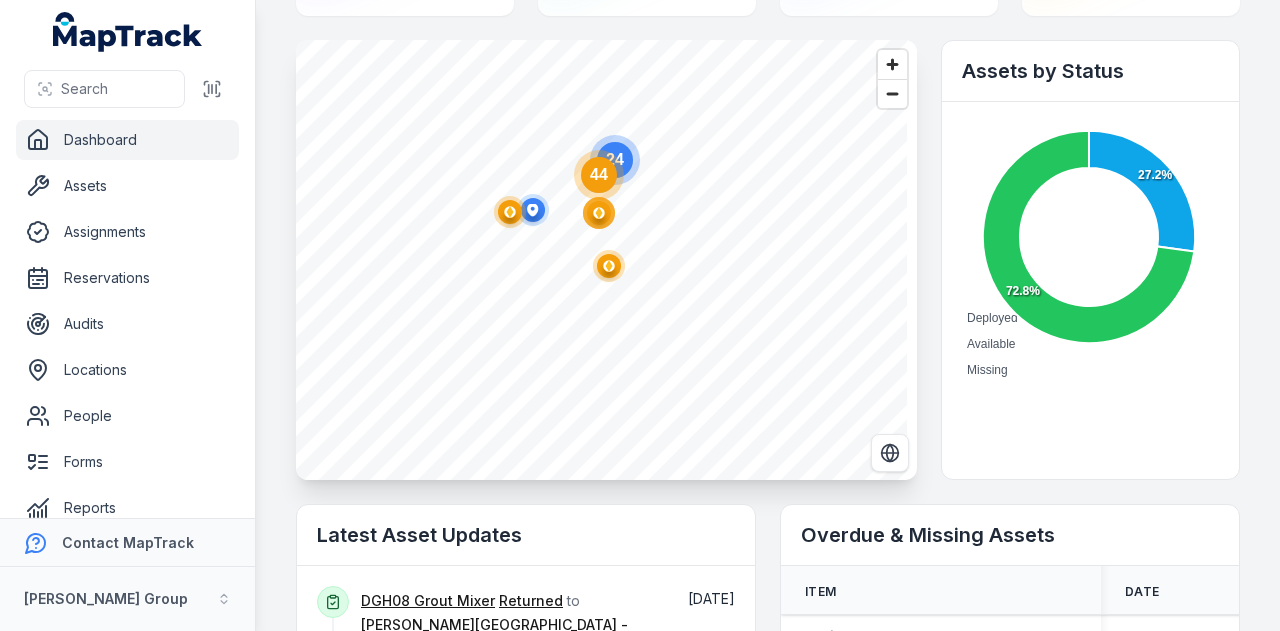 click 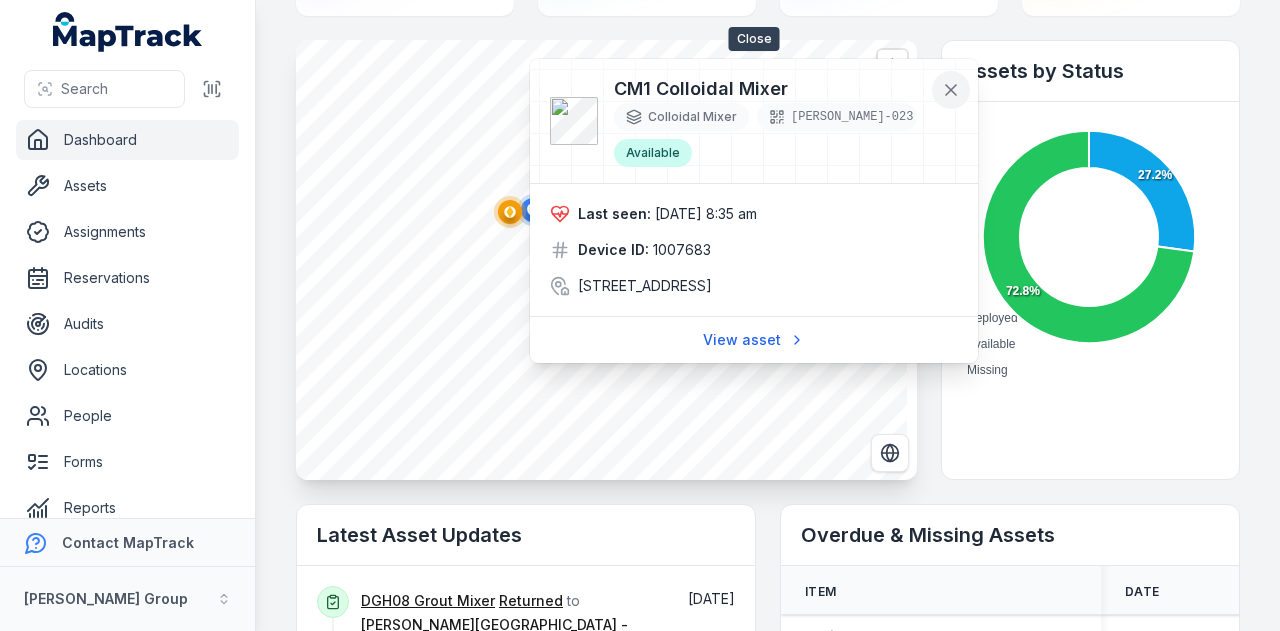 click at bounding box center (951, 90) 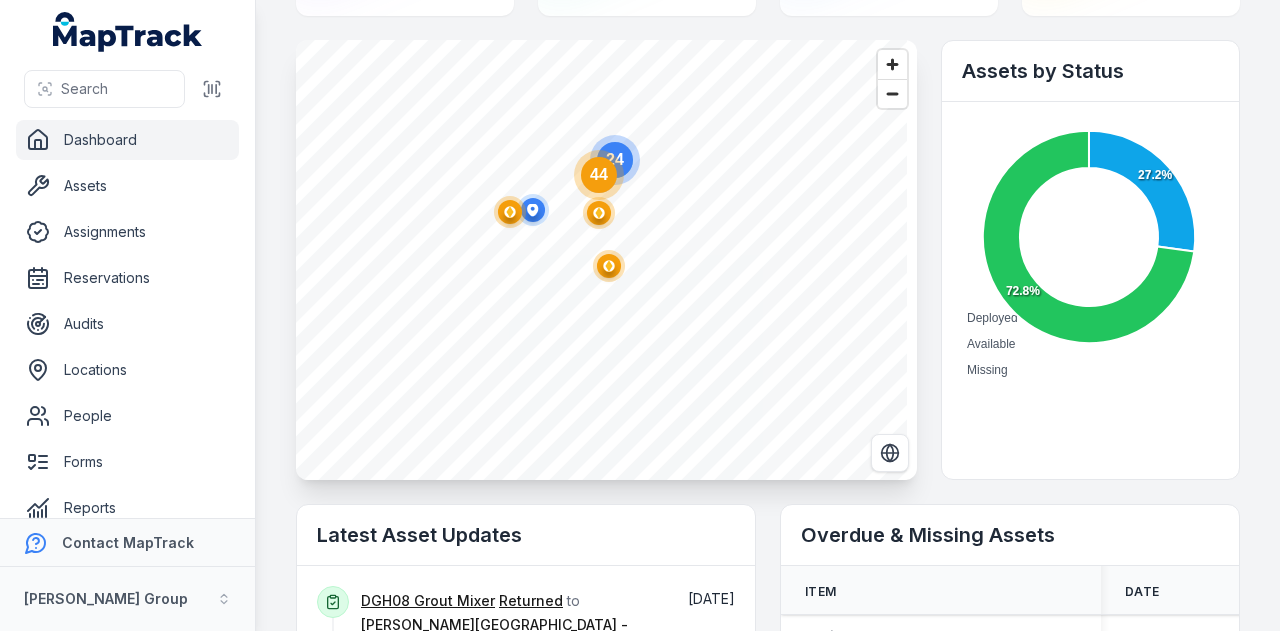click 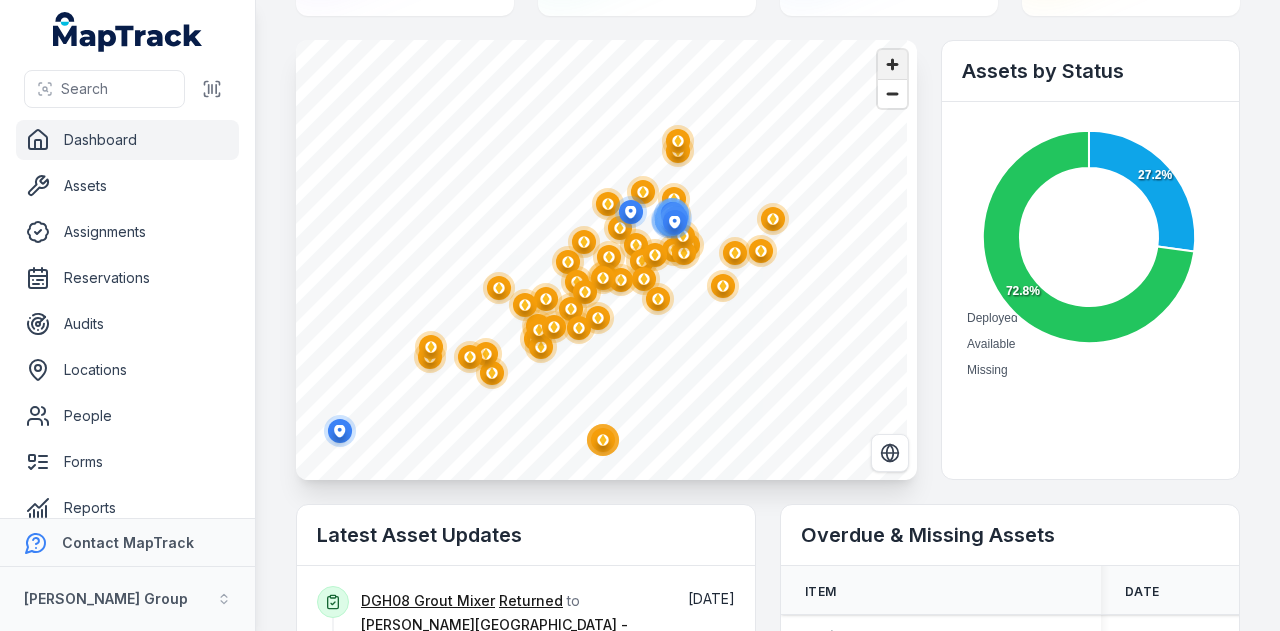 click at bounding box center (892, 64) 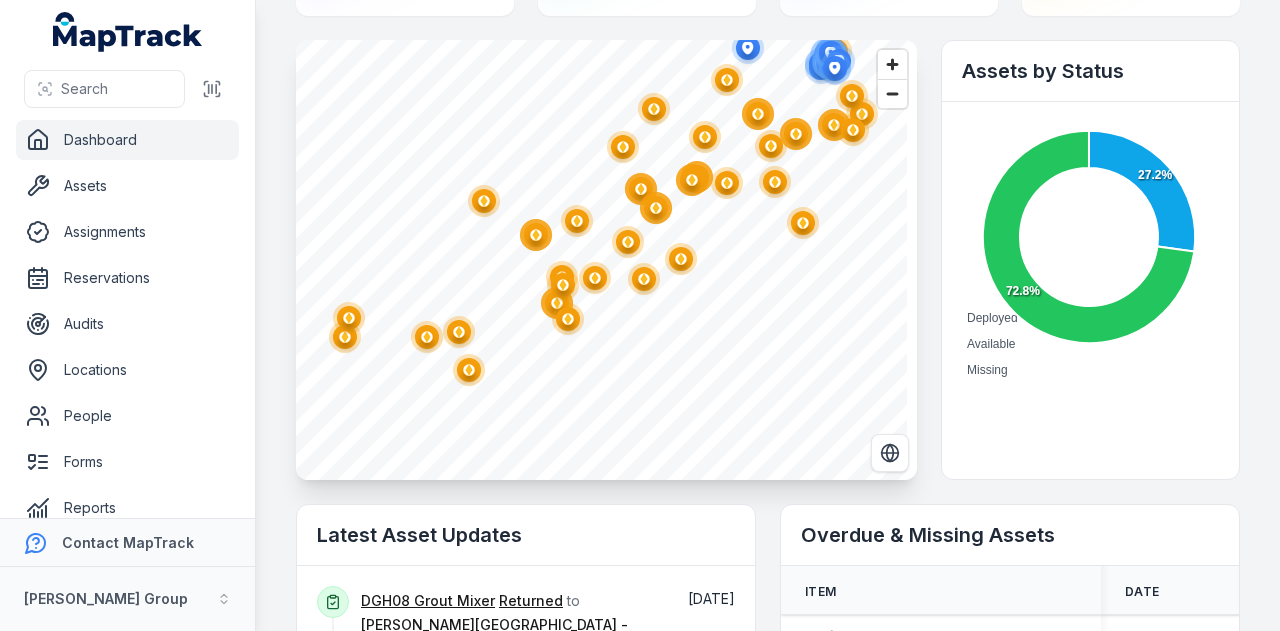 click 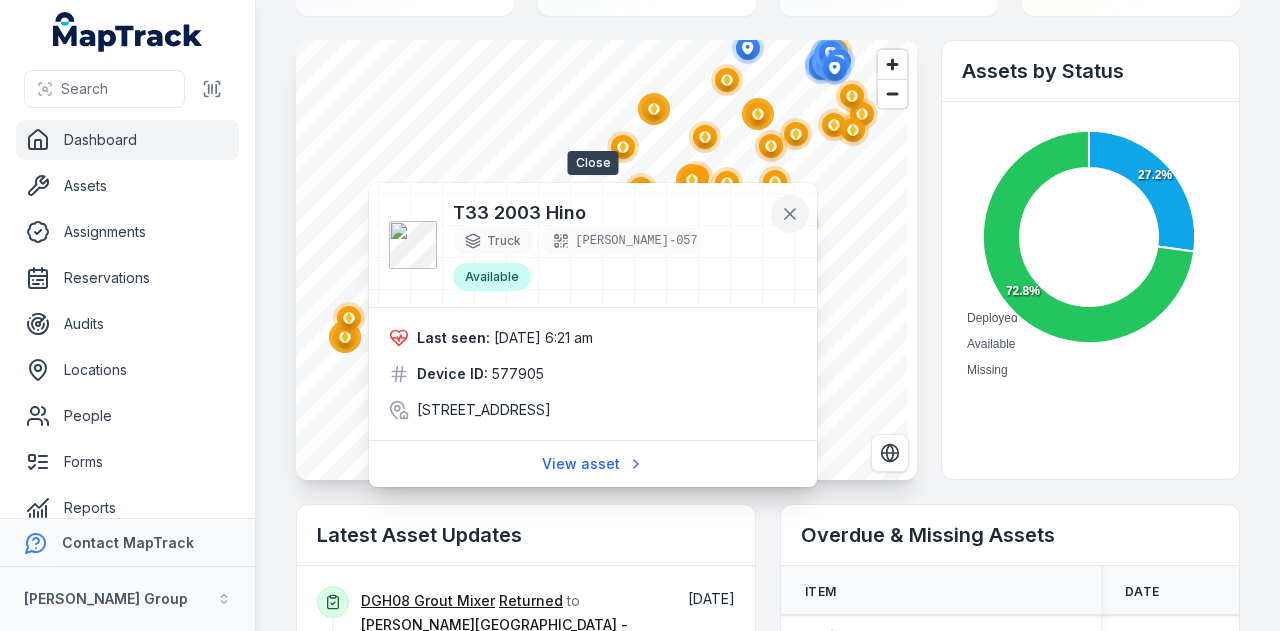 click at bounding box center [790, 214] 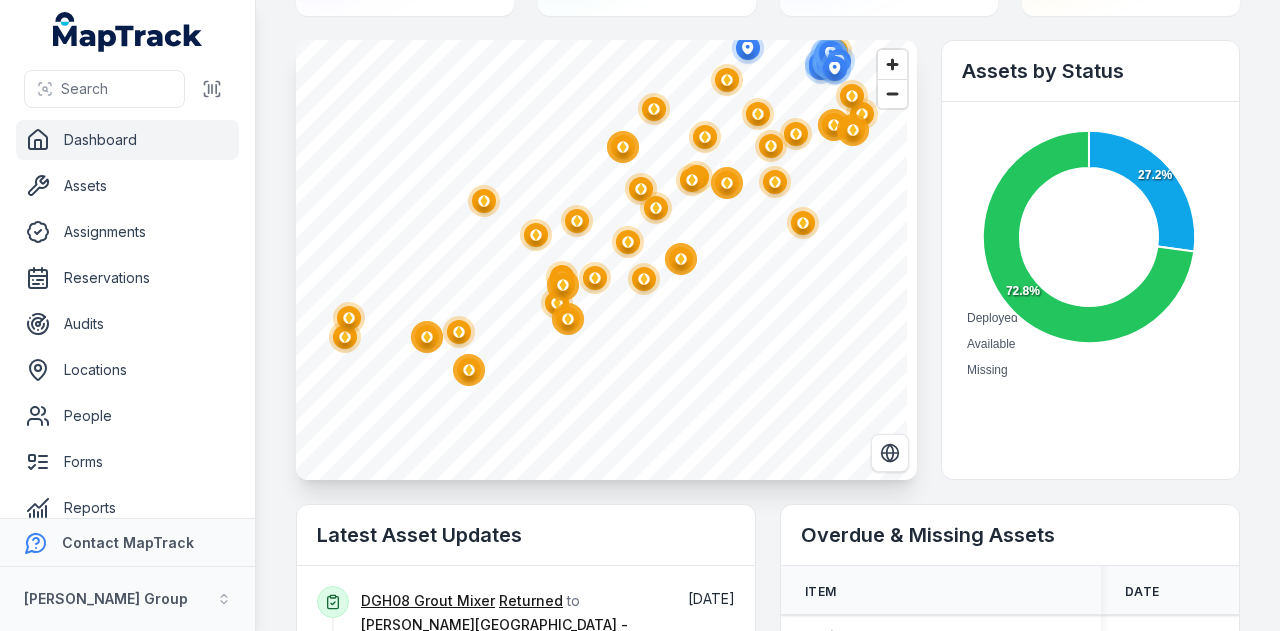 click 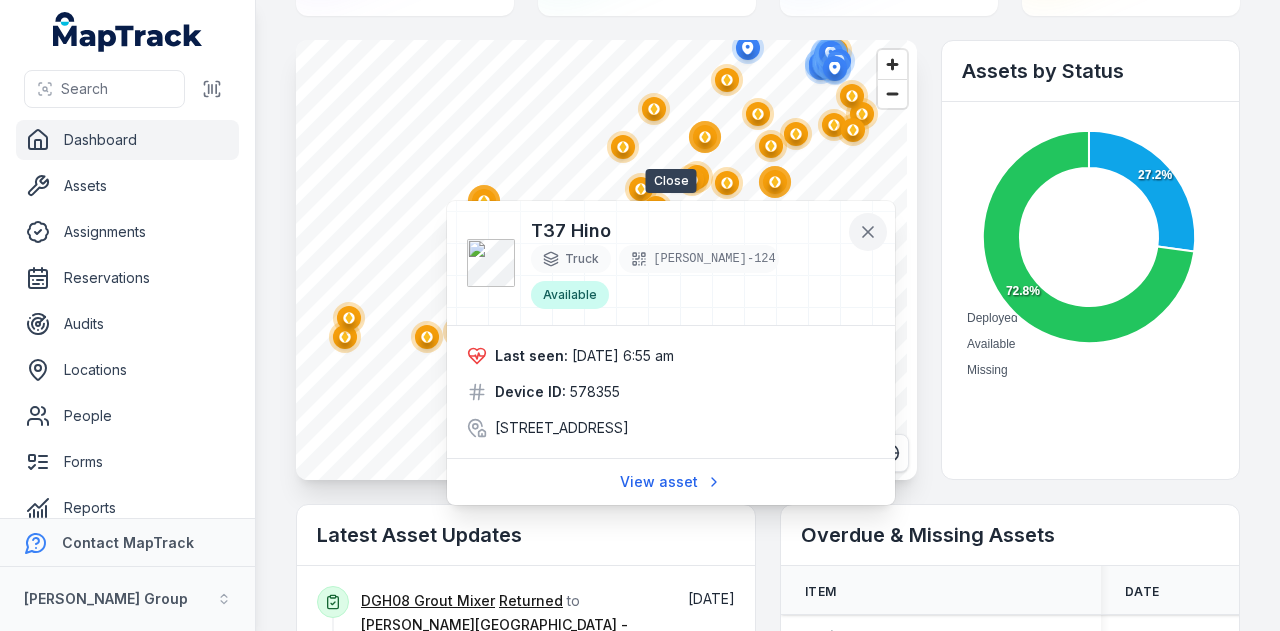 click 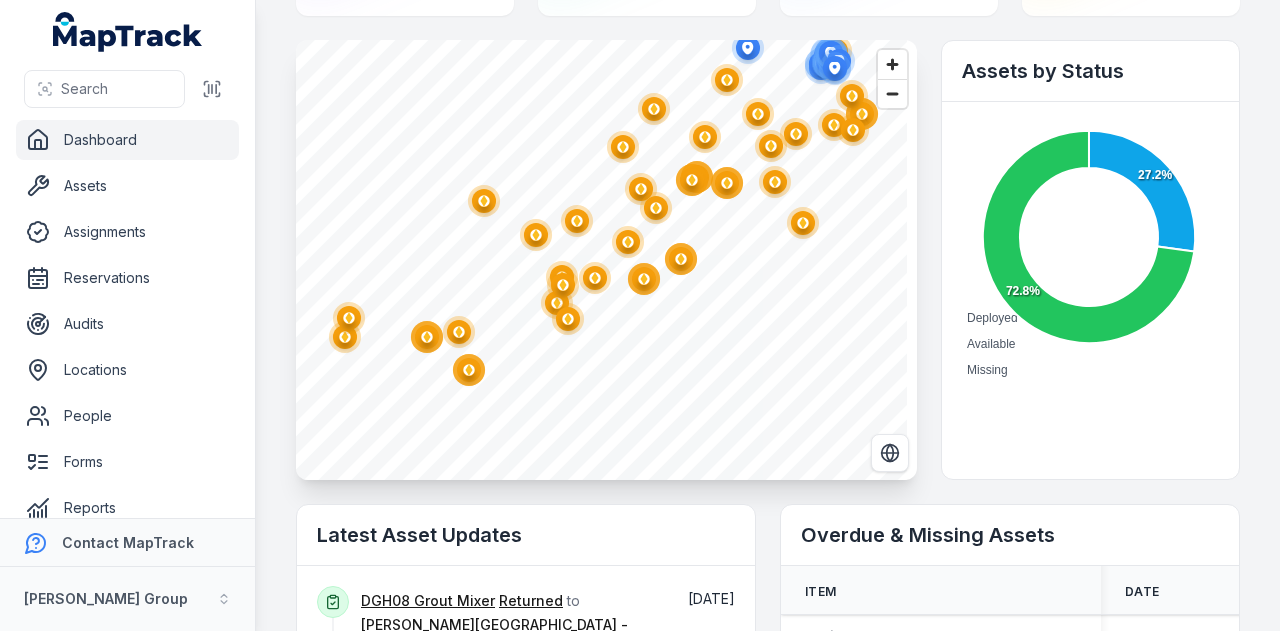 click 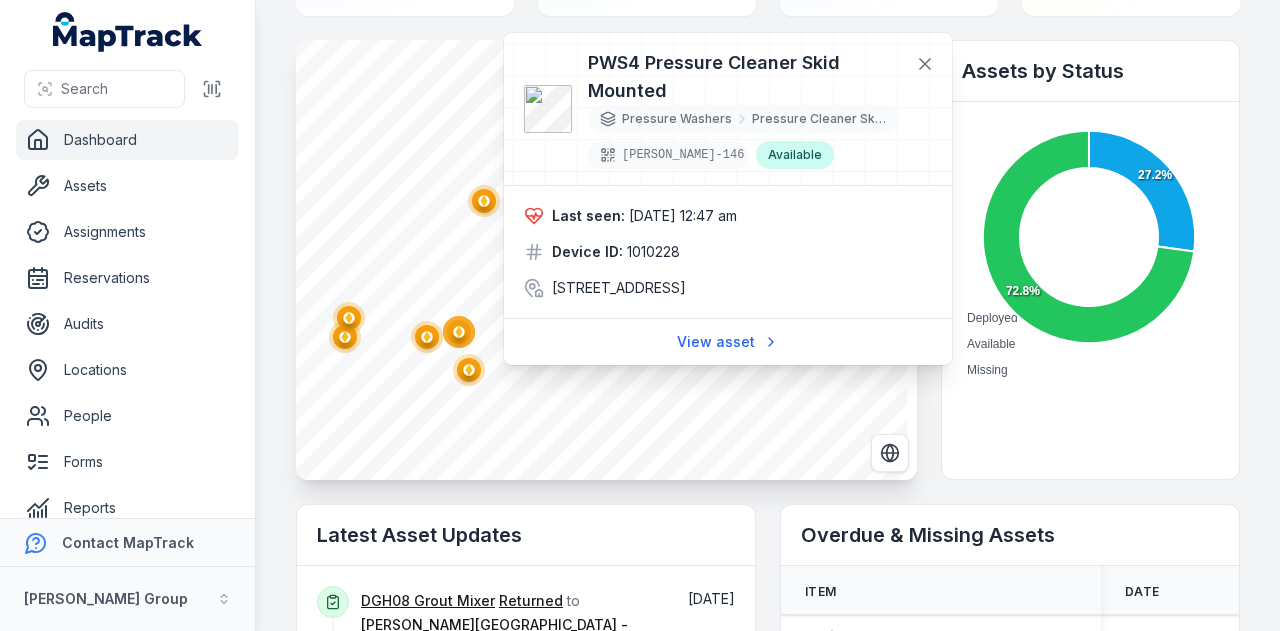 click on "PWS4 Pressure Cleaner Skid Mounted Pressure Washers Pressure Cleaner Skid Mounted [PERSON_NAME]-146 Available" at bounding box center [760, 109] 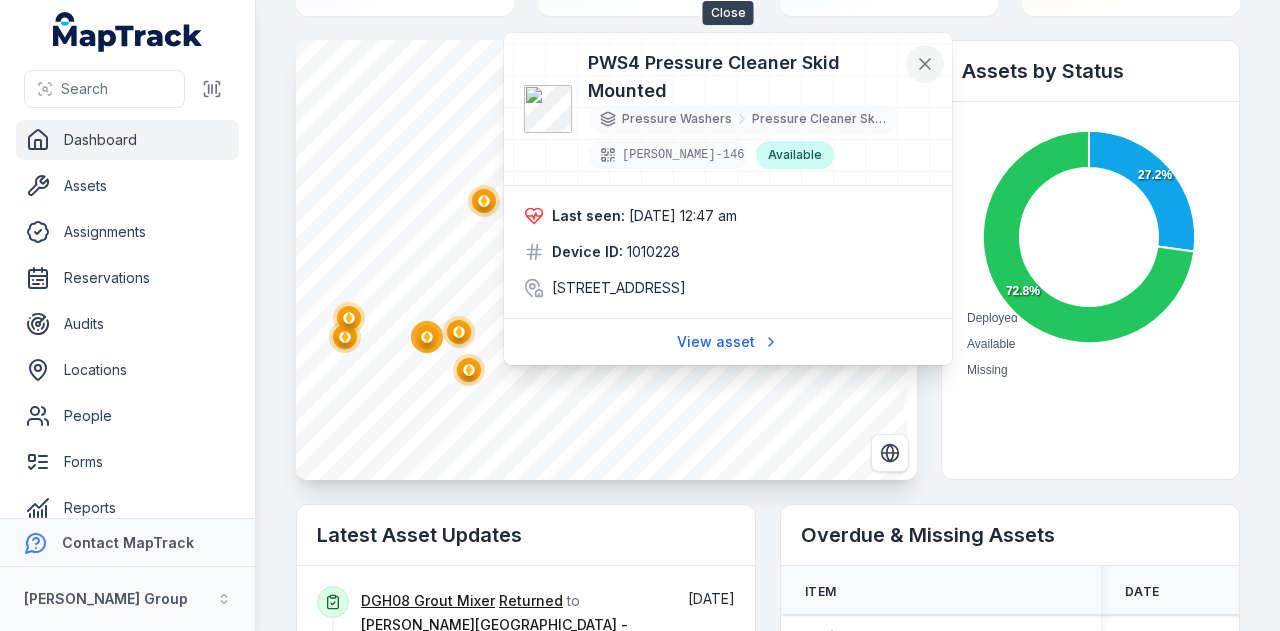 click 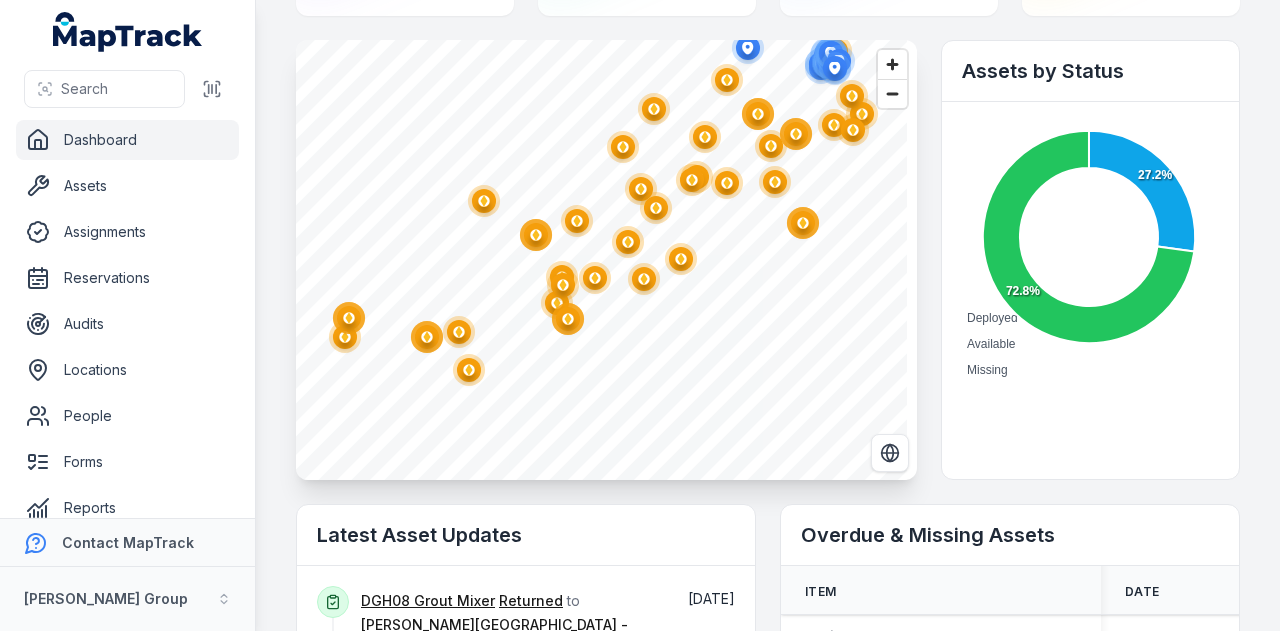 click 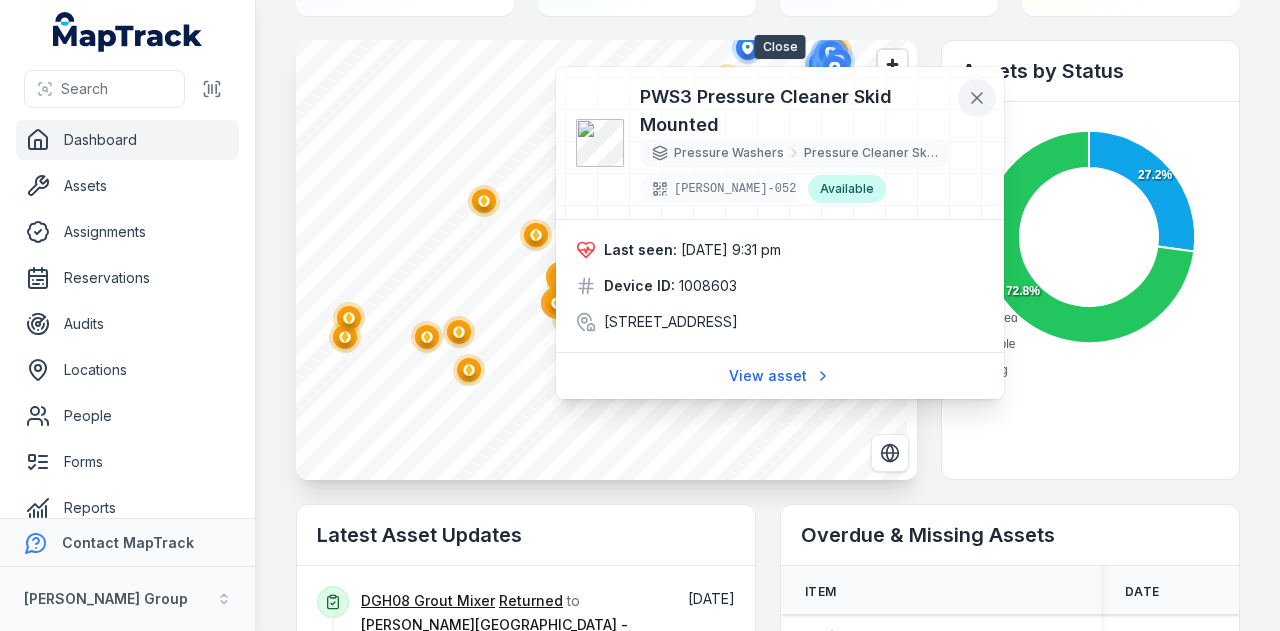 click 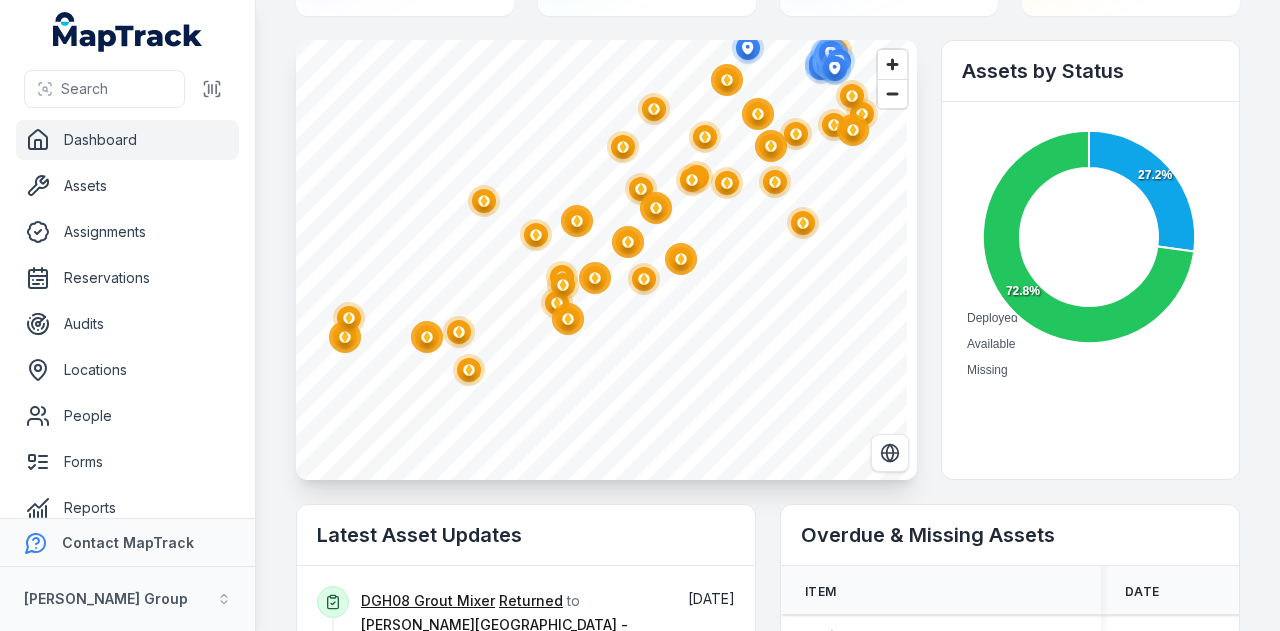 click 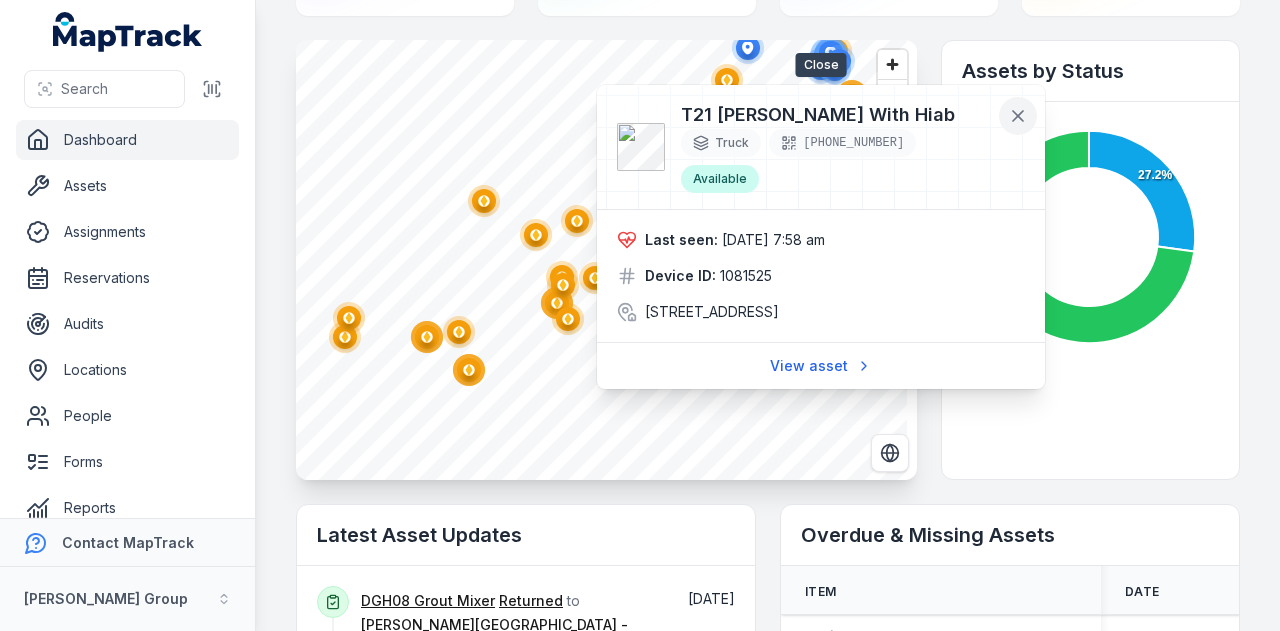 click 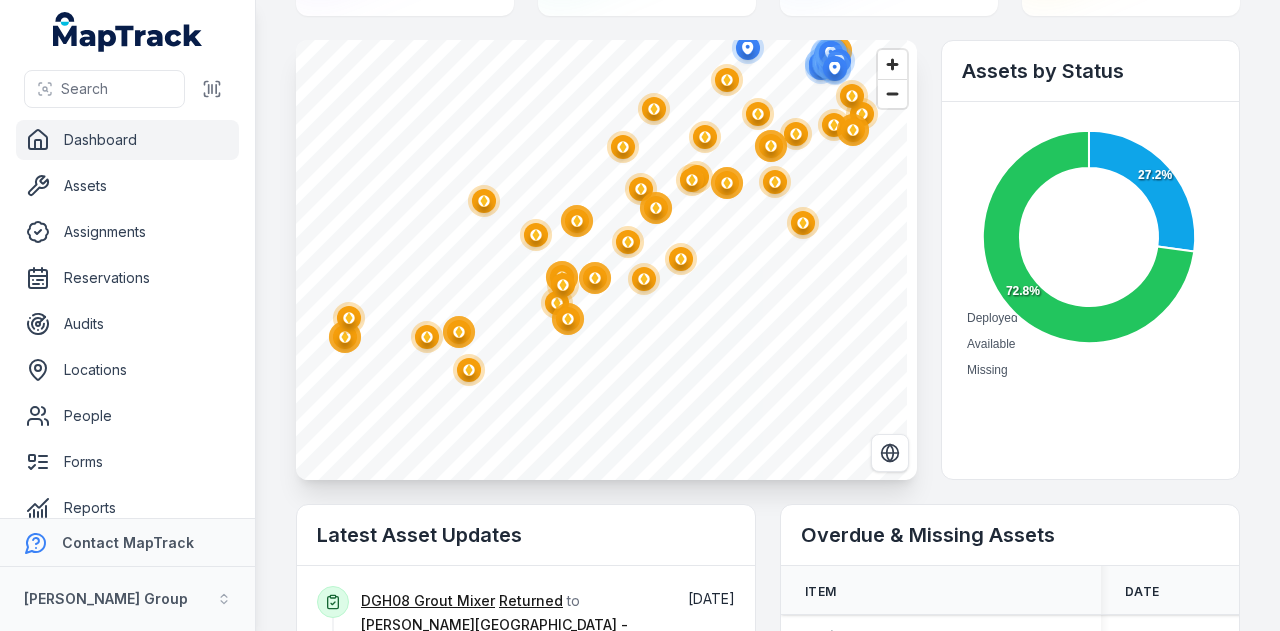 click 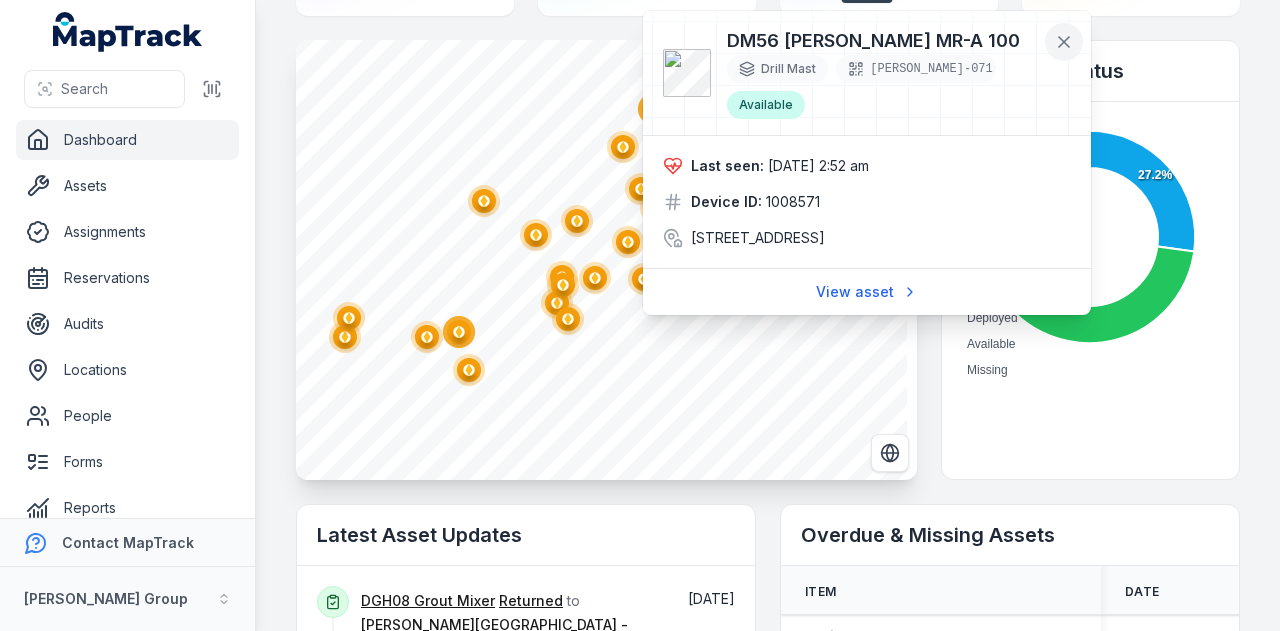 click 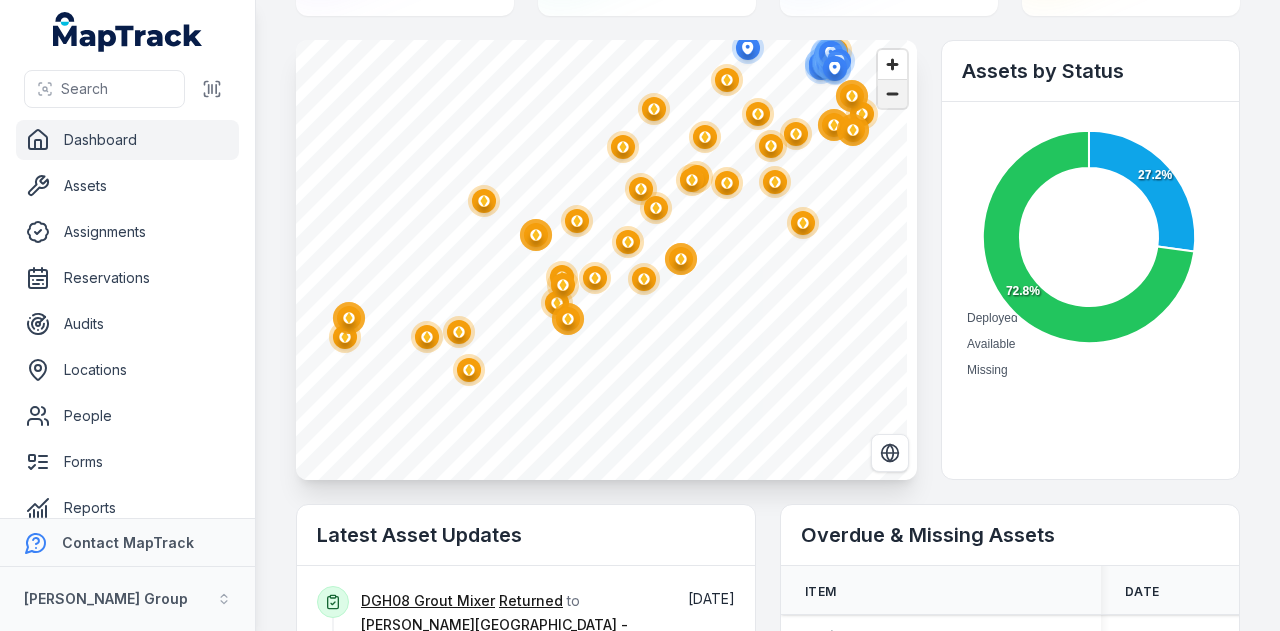 click at bounding box center [892, 94] 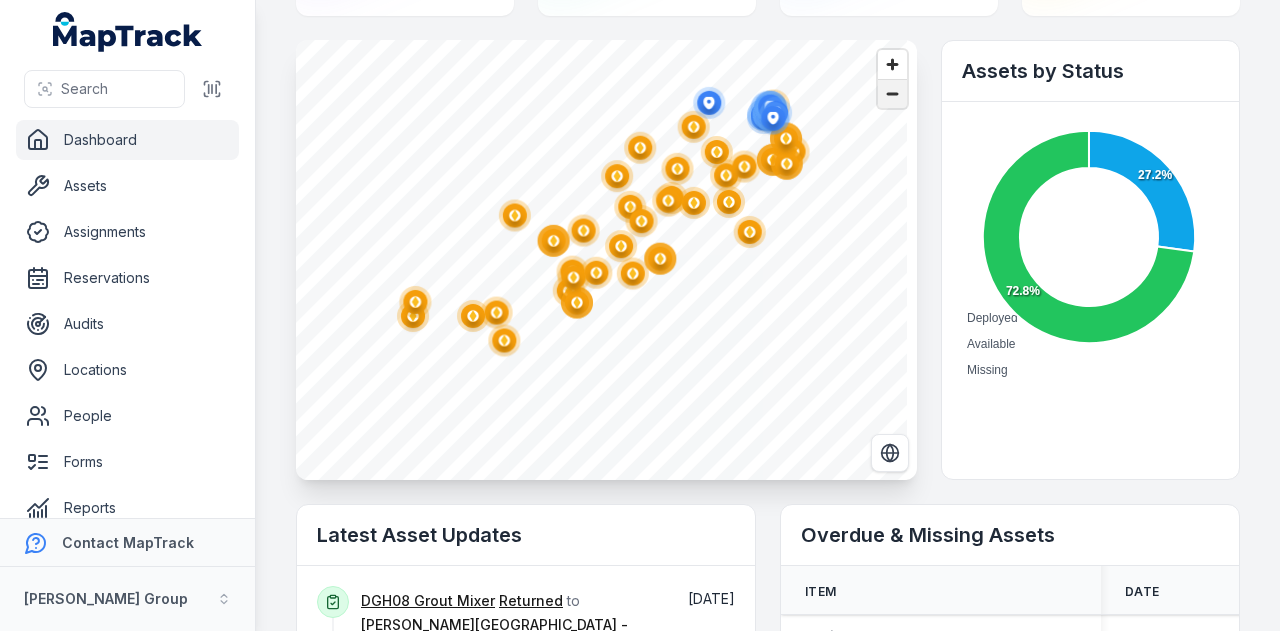 click at bounding box center [892, 94] 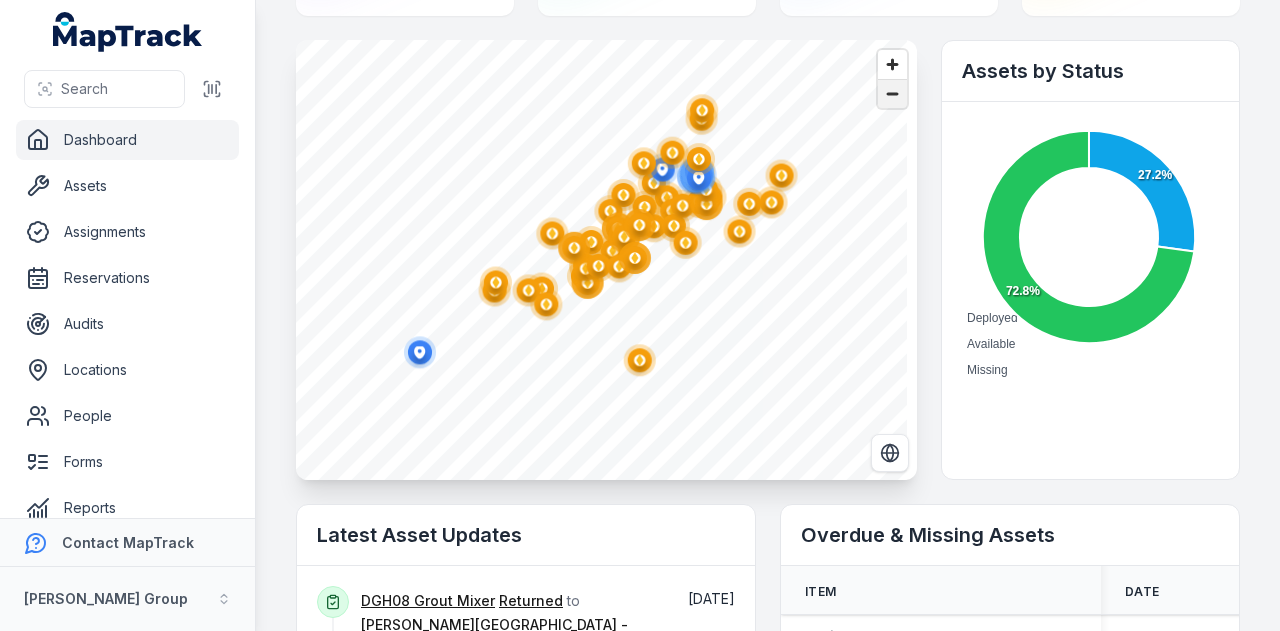 click at bounding box center [892, 94] 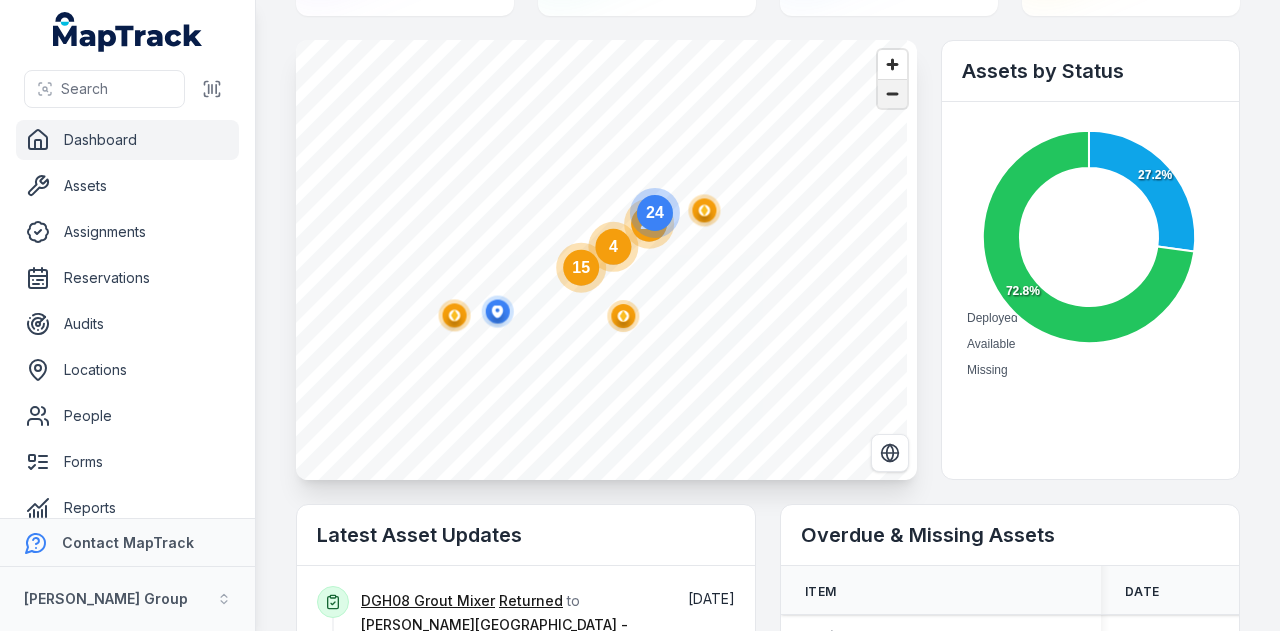 click at bounding box center [892, 94] 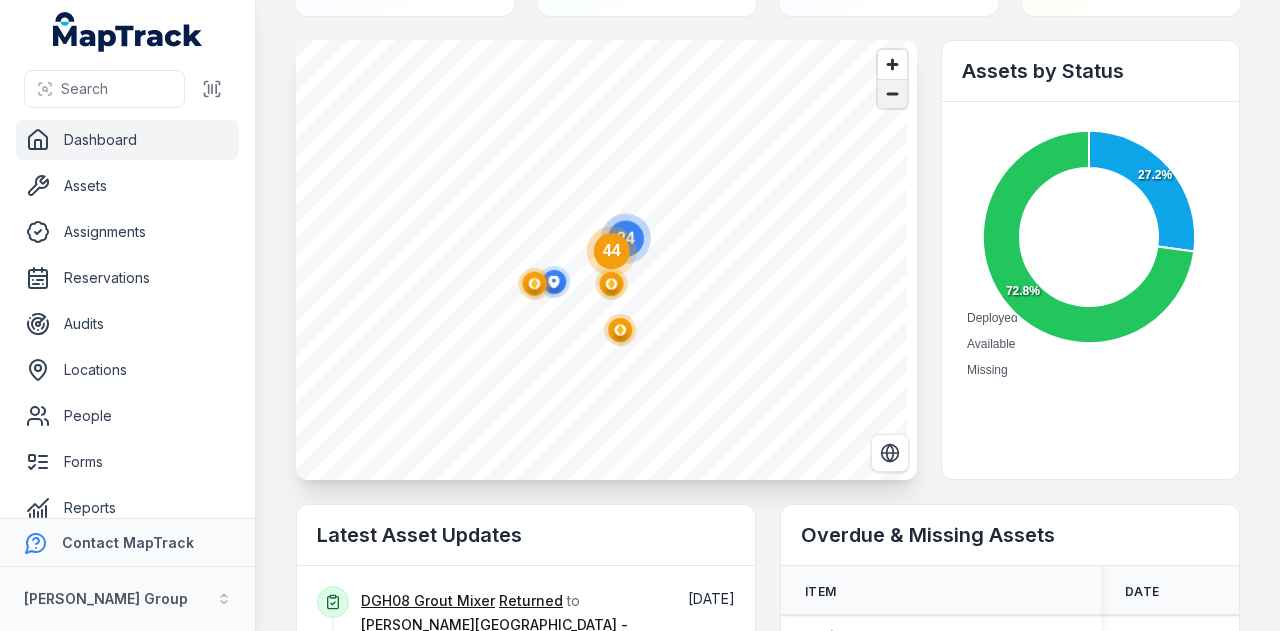 click at bounding box center [892, 94] 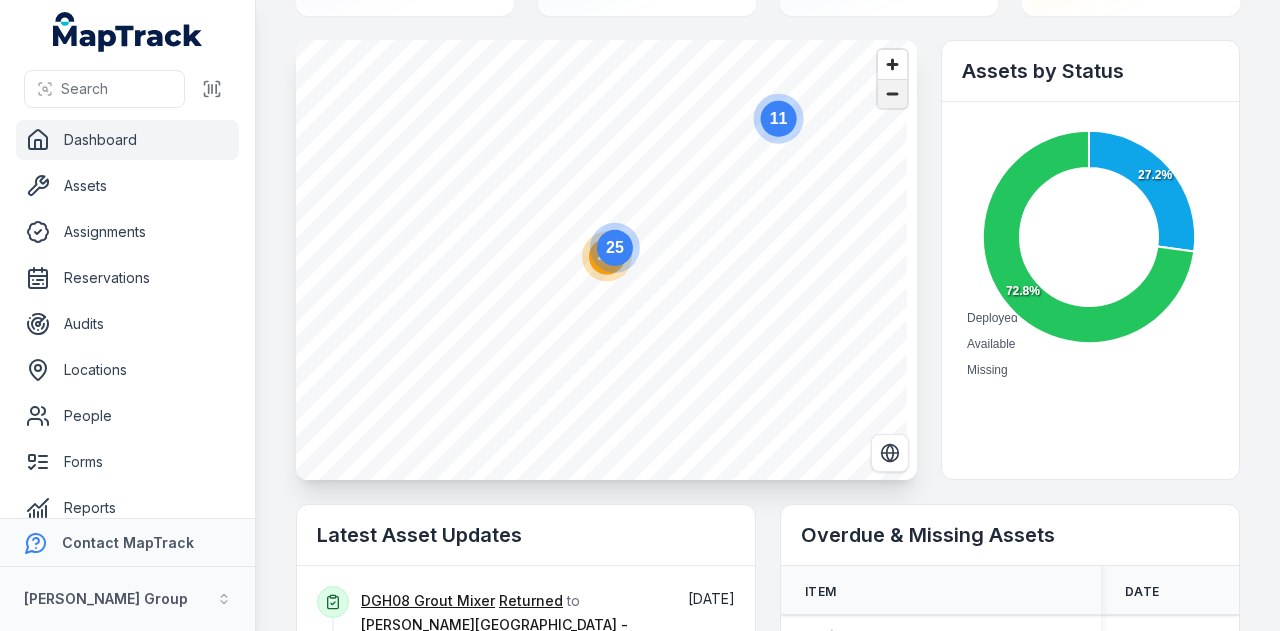 click at bounding box center [892, 94] 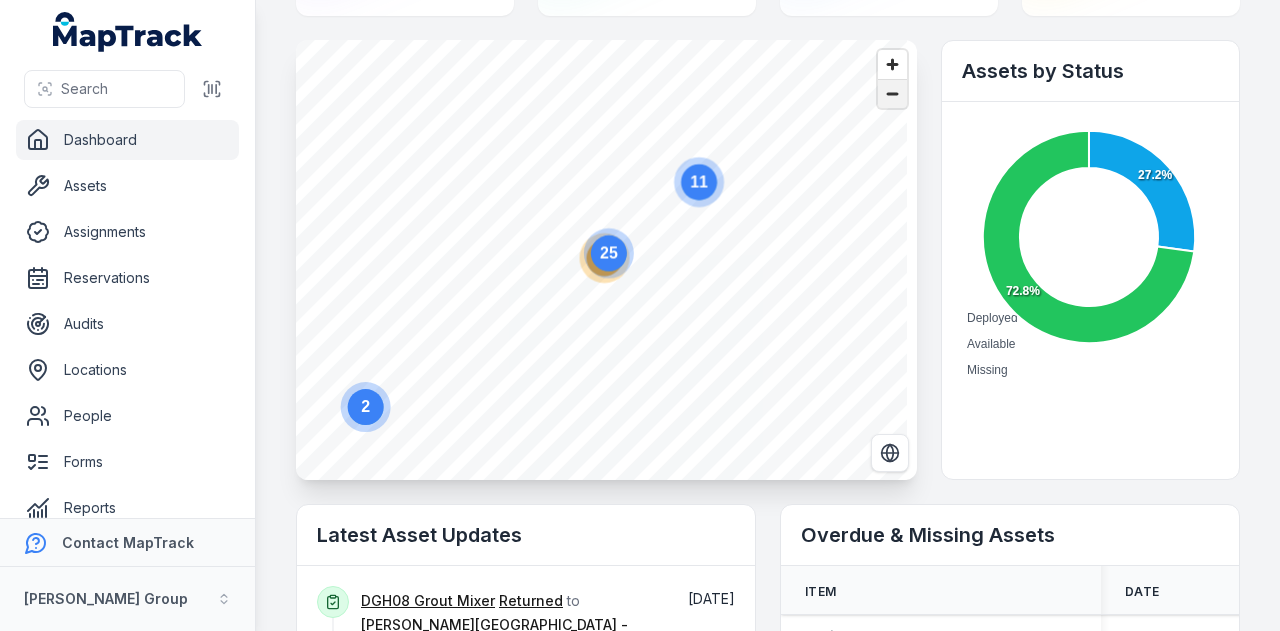 click at bounding box center (892, 94) 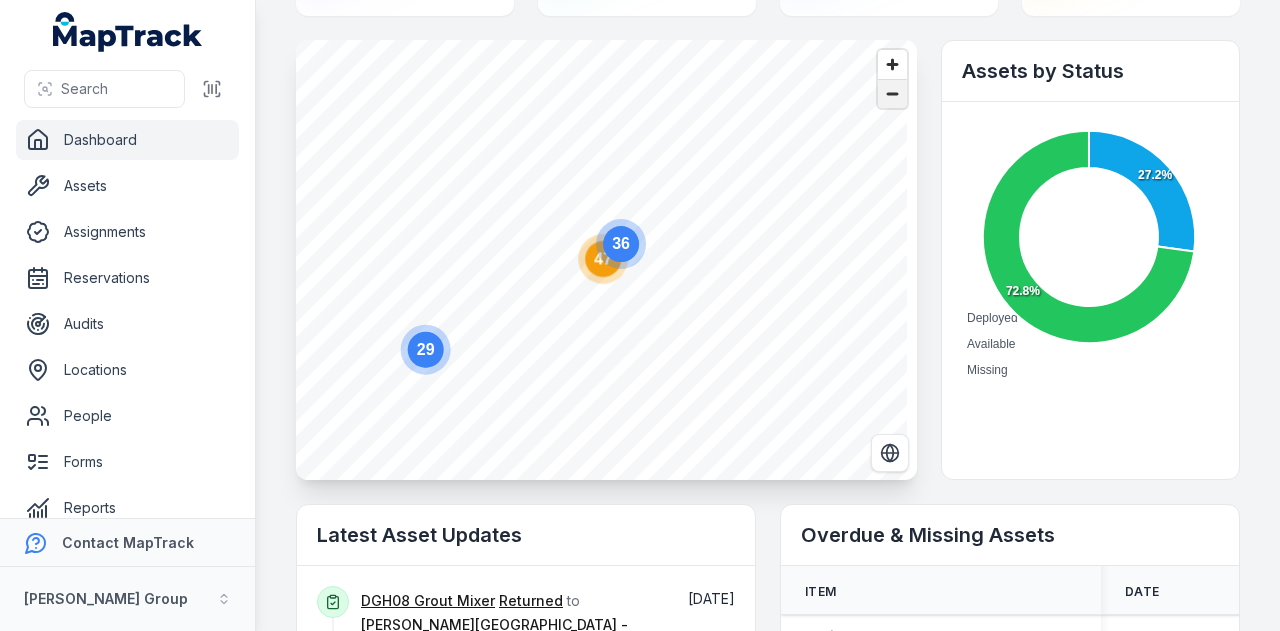 click at bounding box center [892, 94] 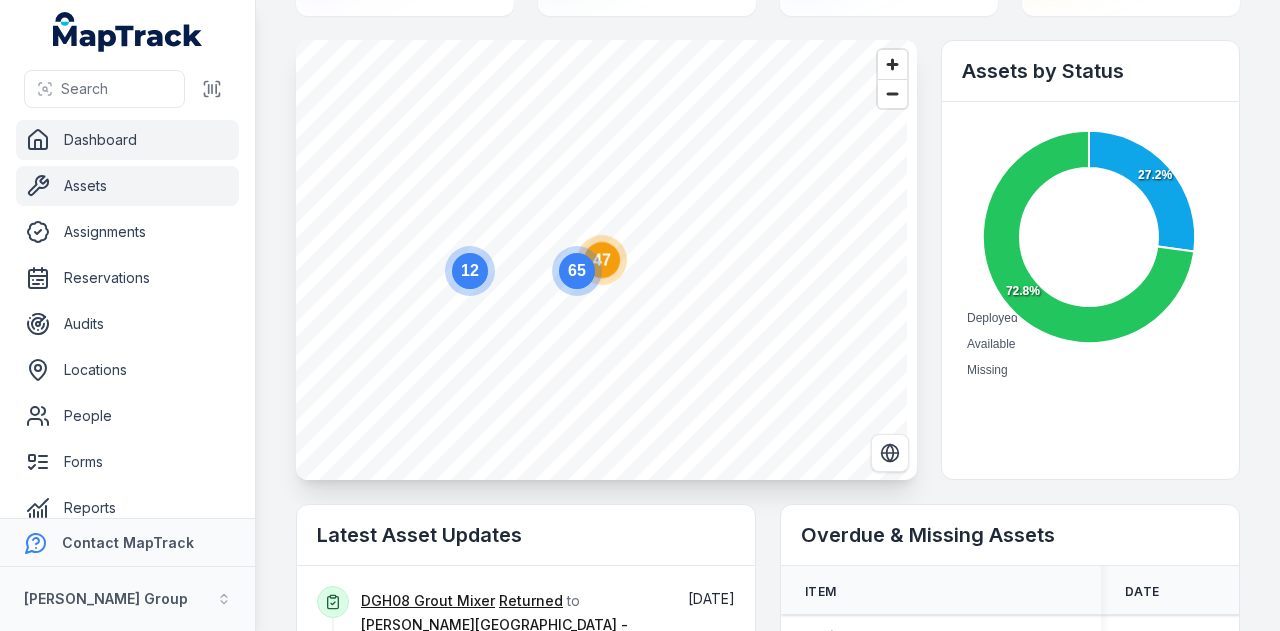 click on "Assets" at bounding box center (127, 186) 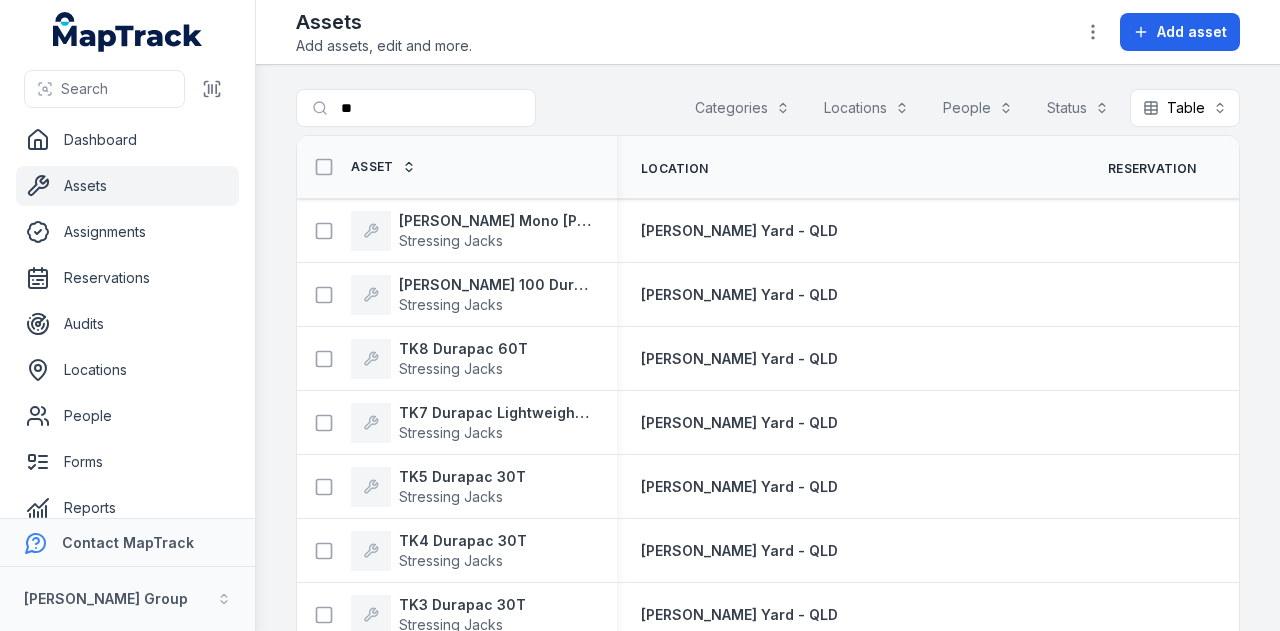scroll, scrollTop: 0, scrollLeft: 0, axis: both 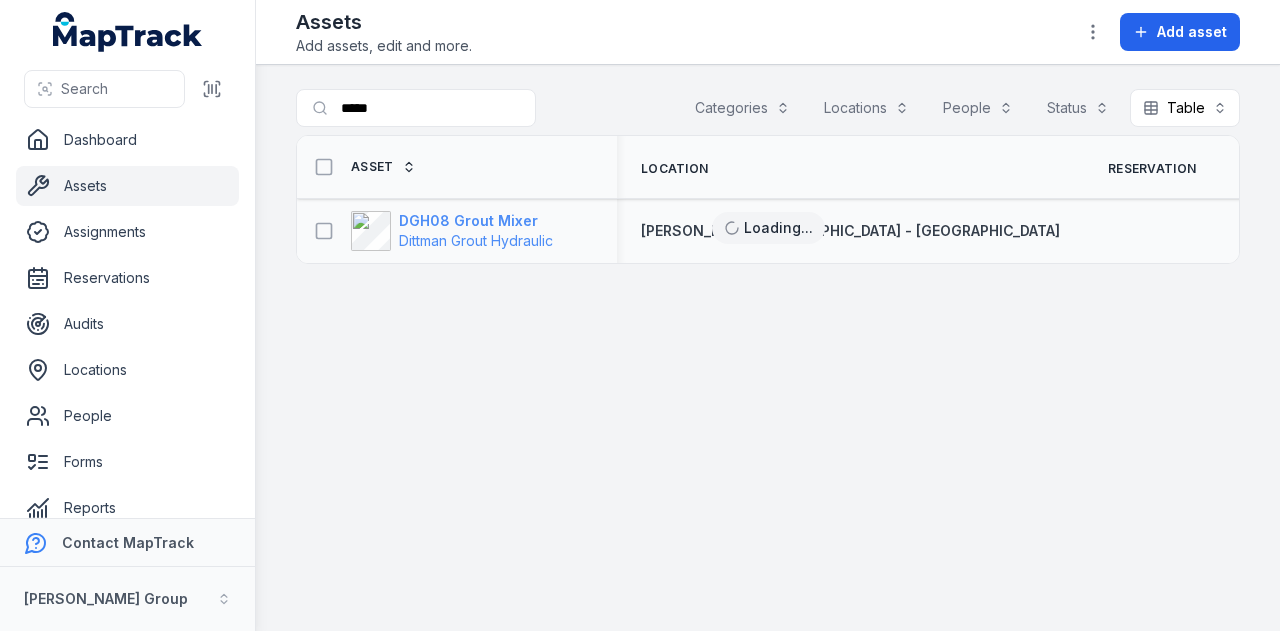 type on "*****" 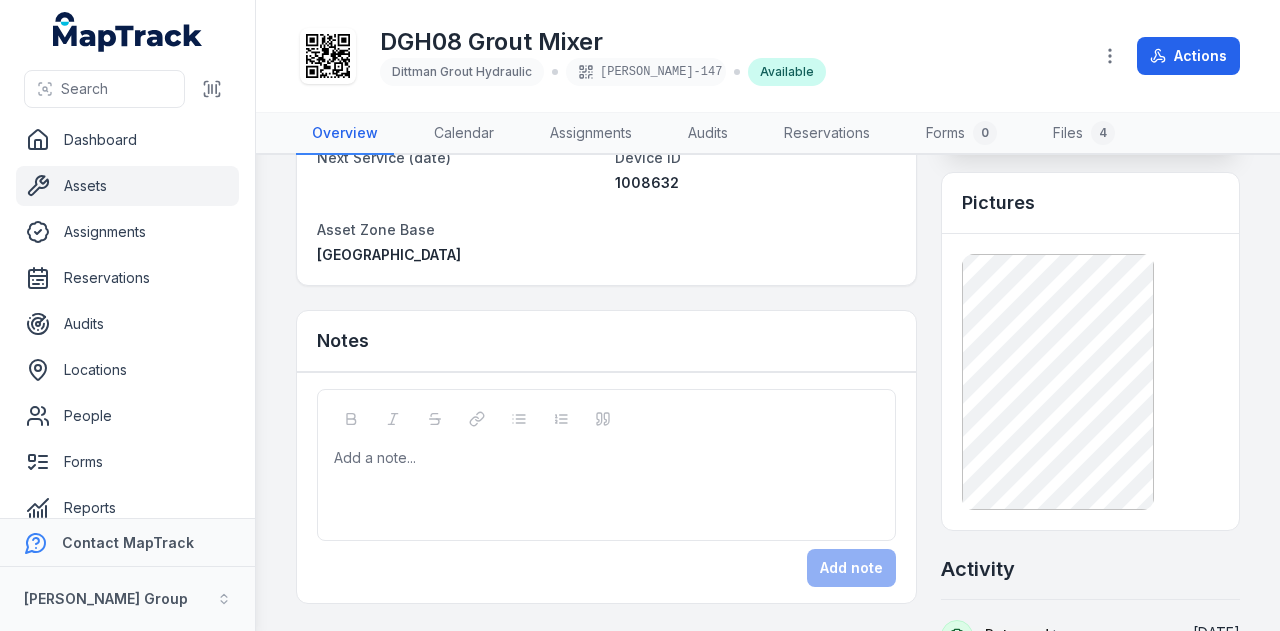 scroll, scrollTop: 0, scrollLeft: 0, axis: both 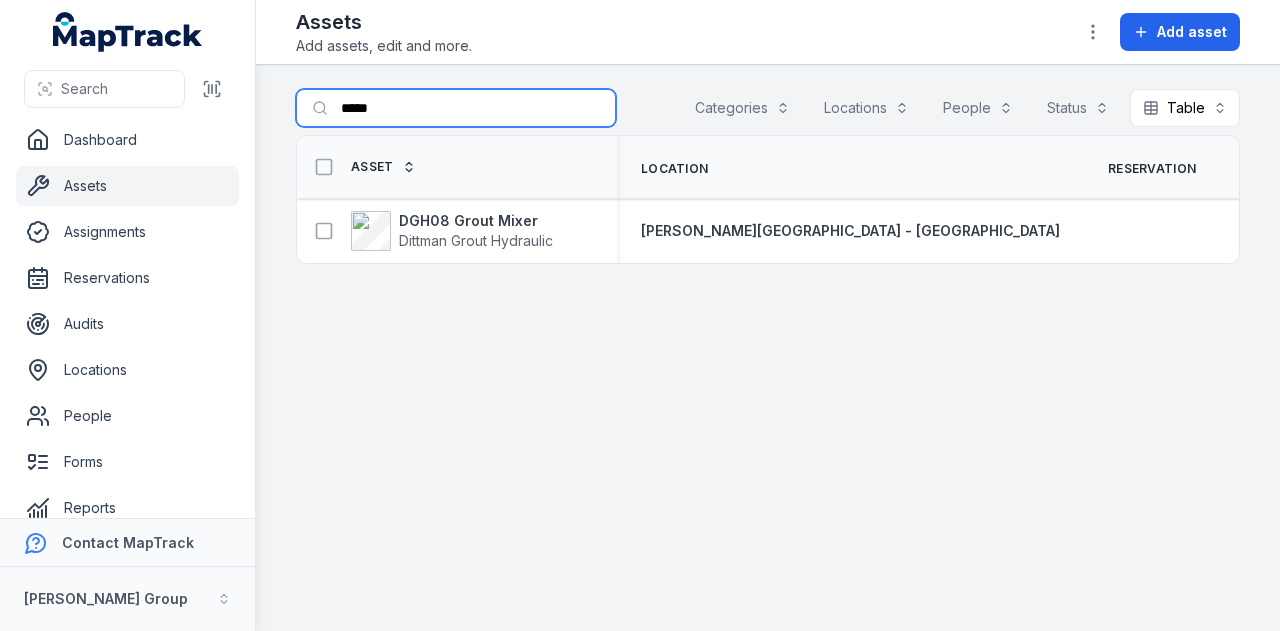 click on "*****" at bounding box center [456, 108] 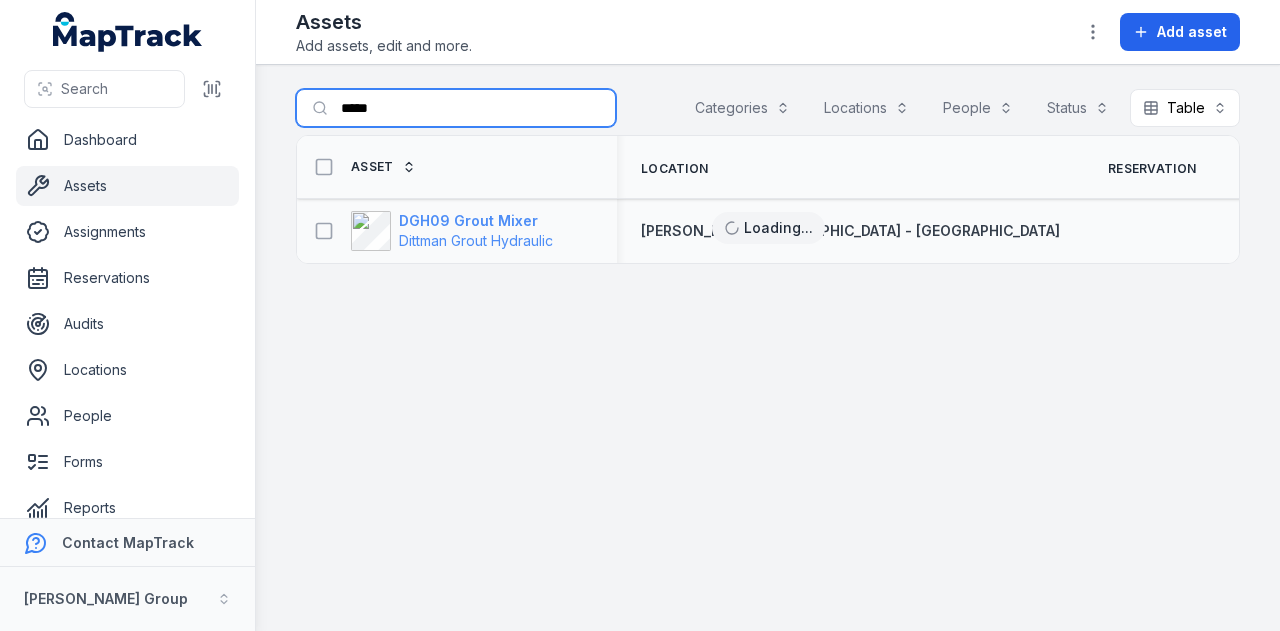 type on "*****" 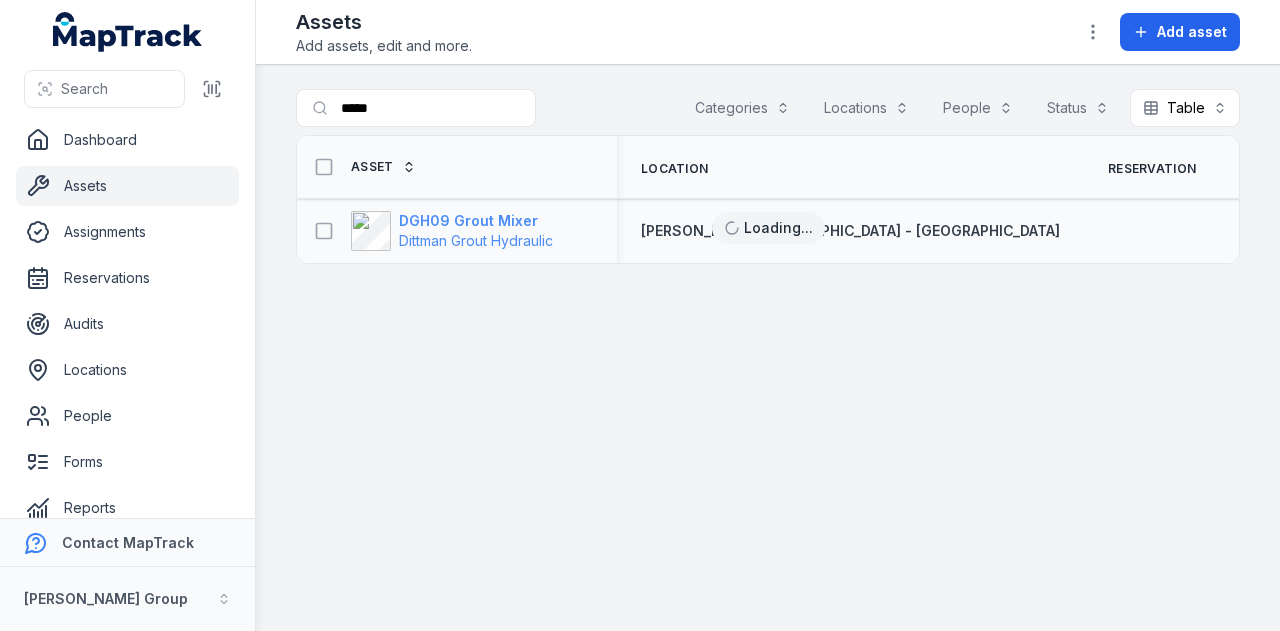 click on "DGH09 Grout Mixer" at bounding box center (476, 221) 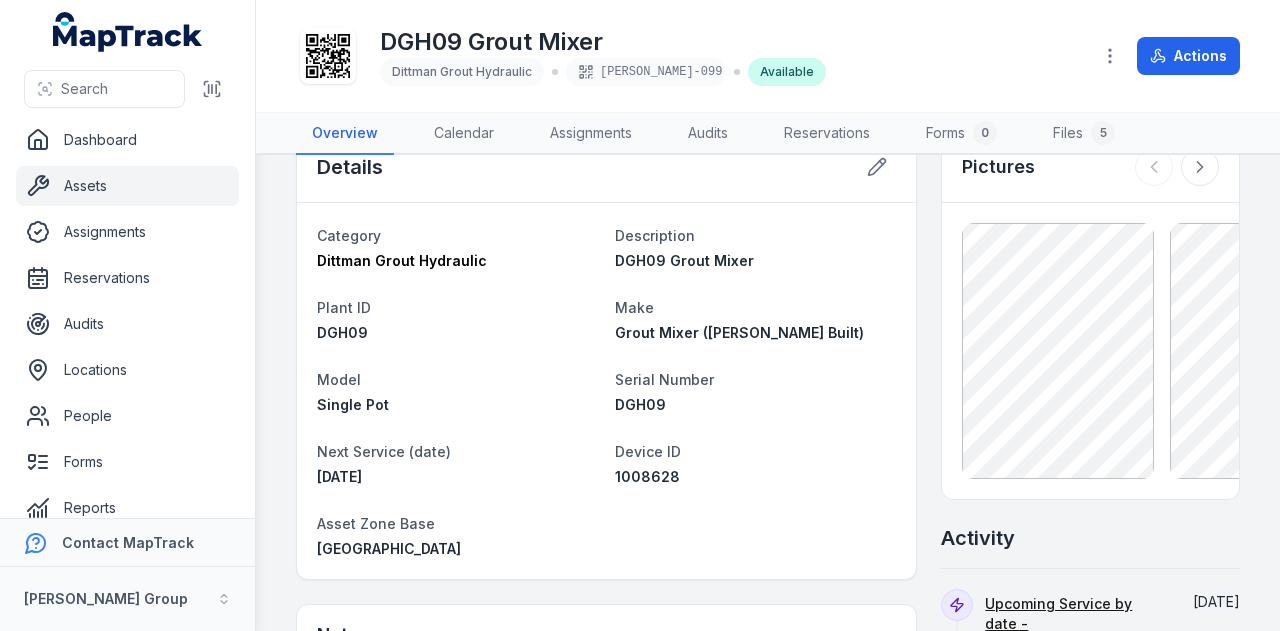 scroll, scrollTop: 0, scrollLeft: 0, axis: both 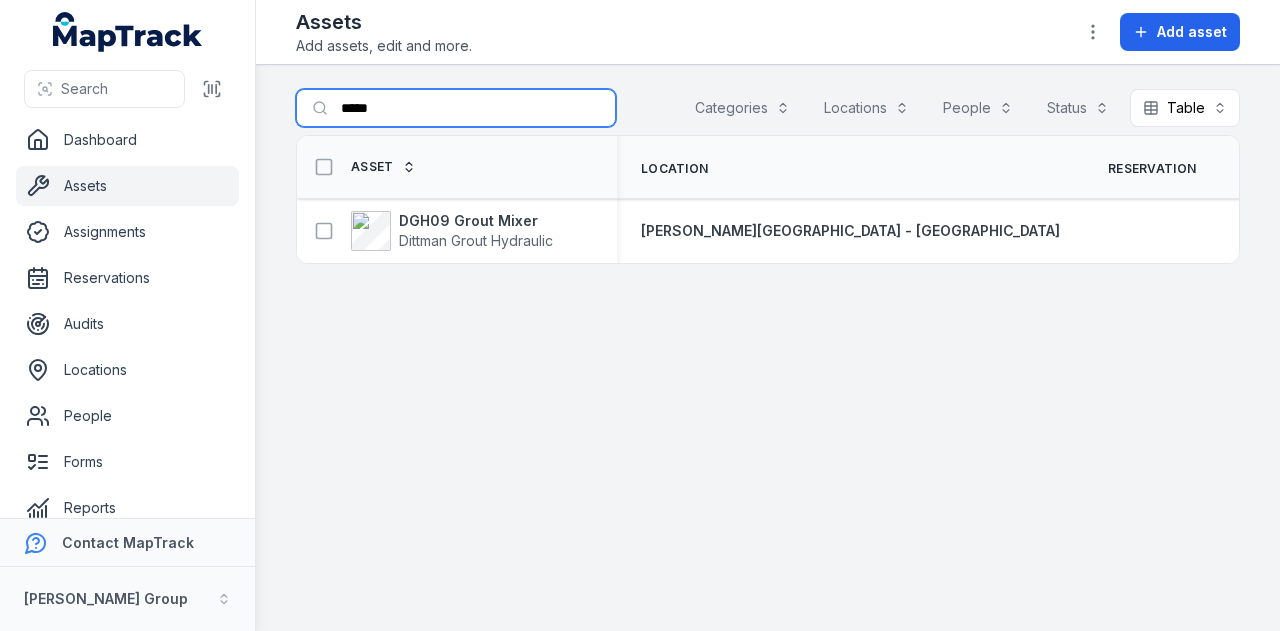 click on "*****" at bounding box center [456, 108] 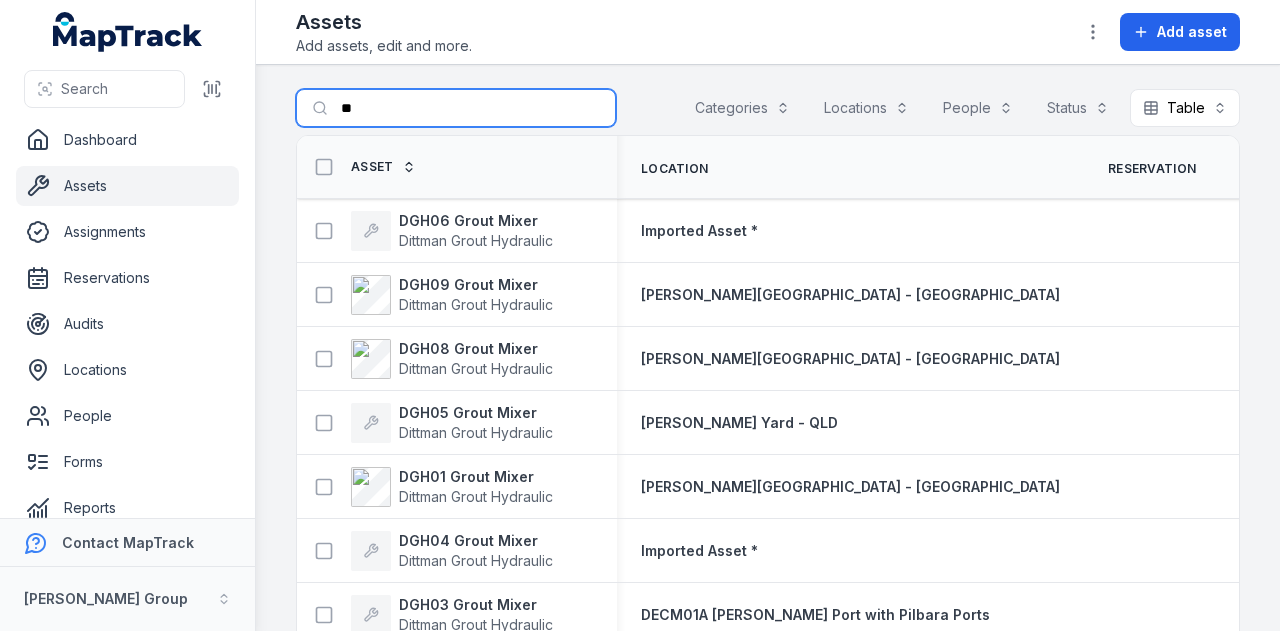 type on "*" 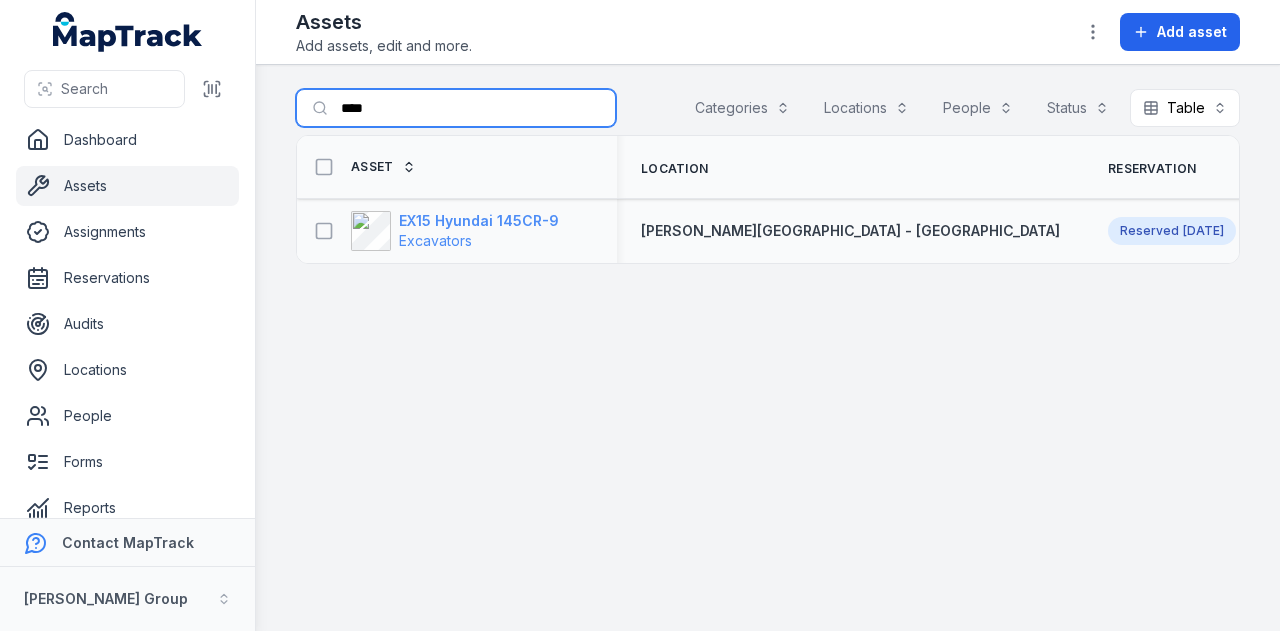 type on "****" 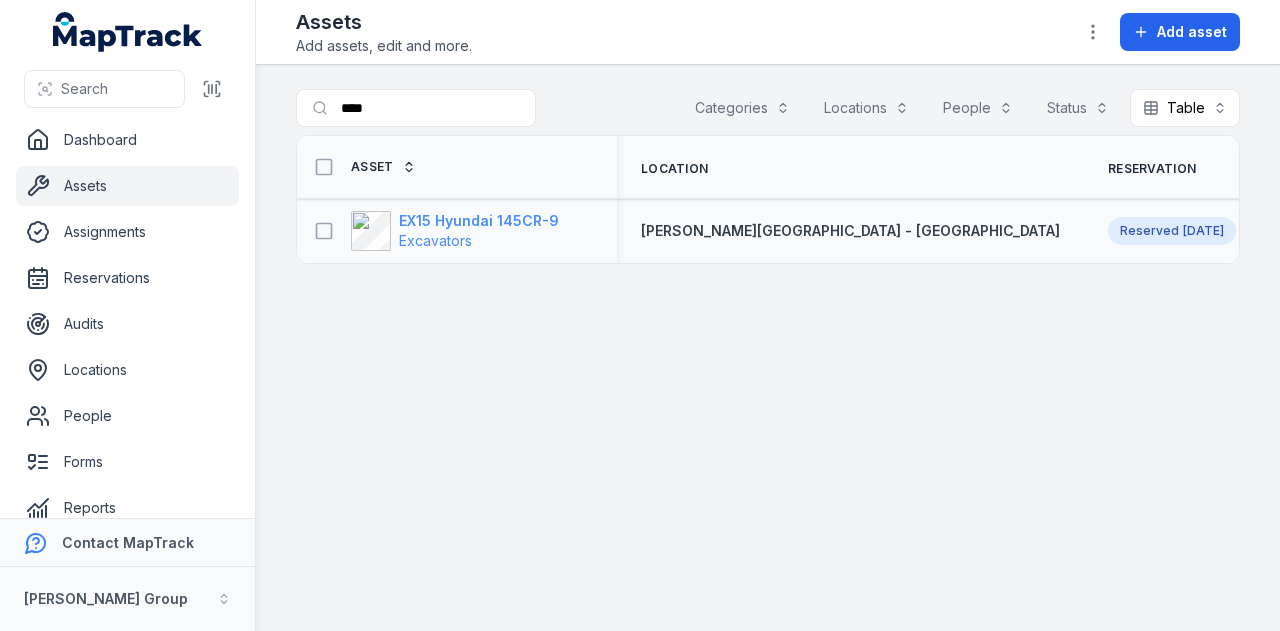 click on "EX15 Hyundai 145CR-9" at bounding box center (479, 221) 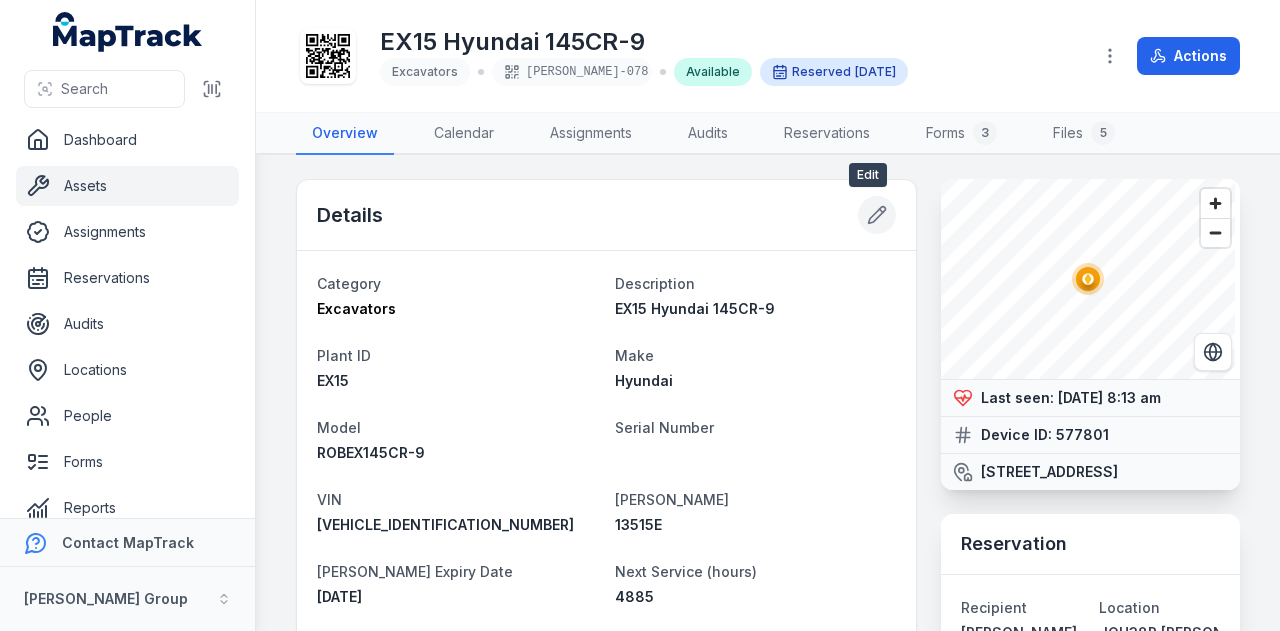 click 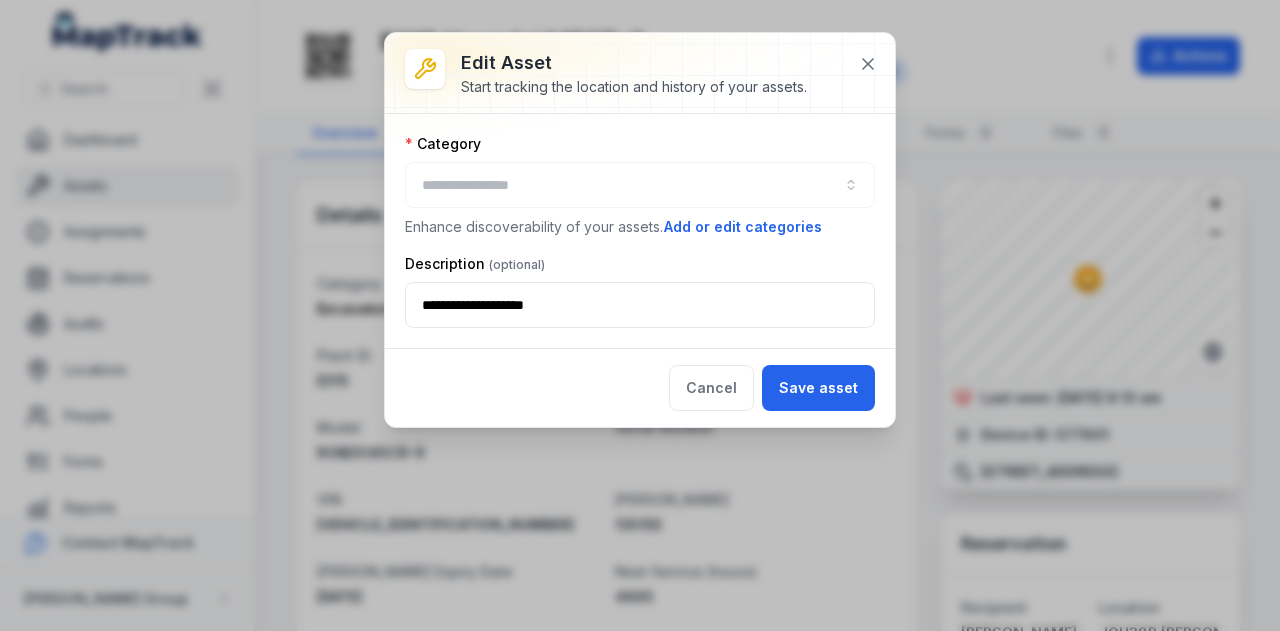 type on "**********" 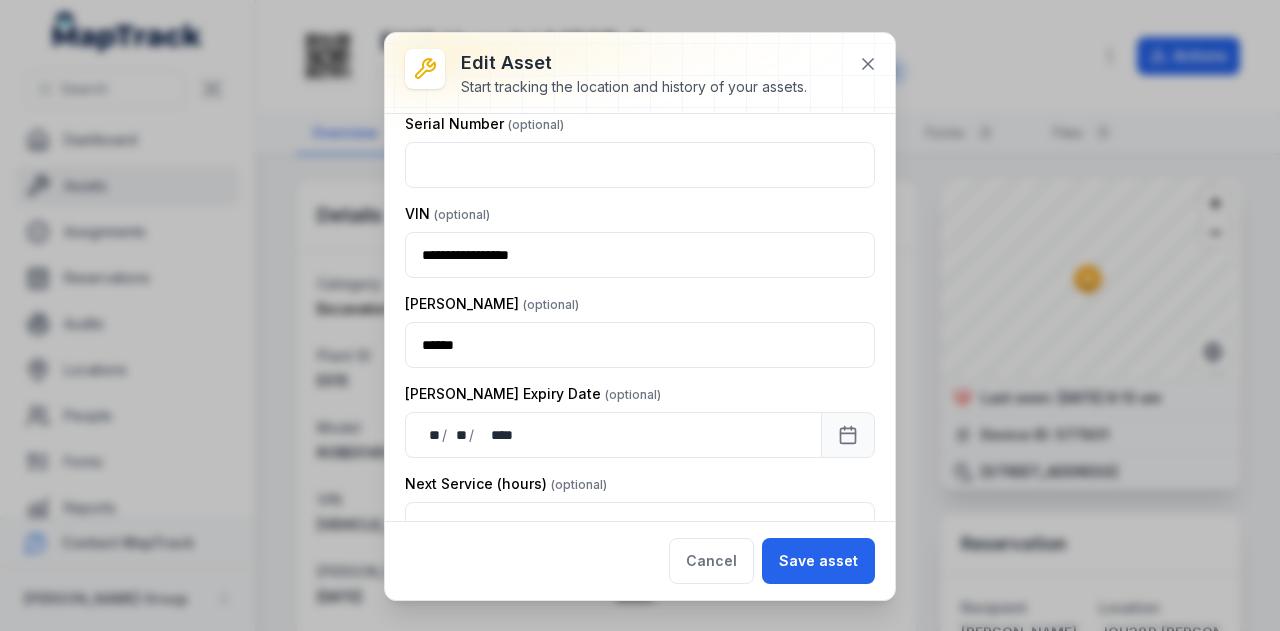 type on "**********" 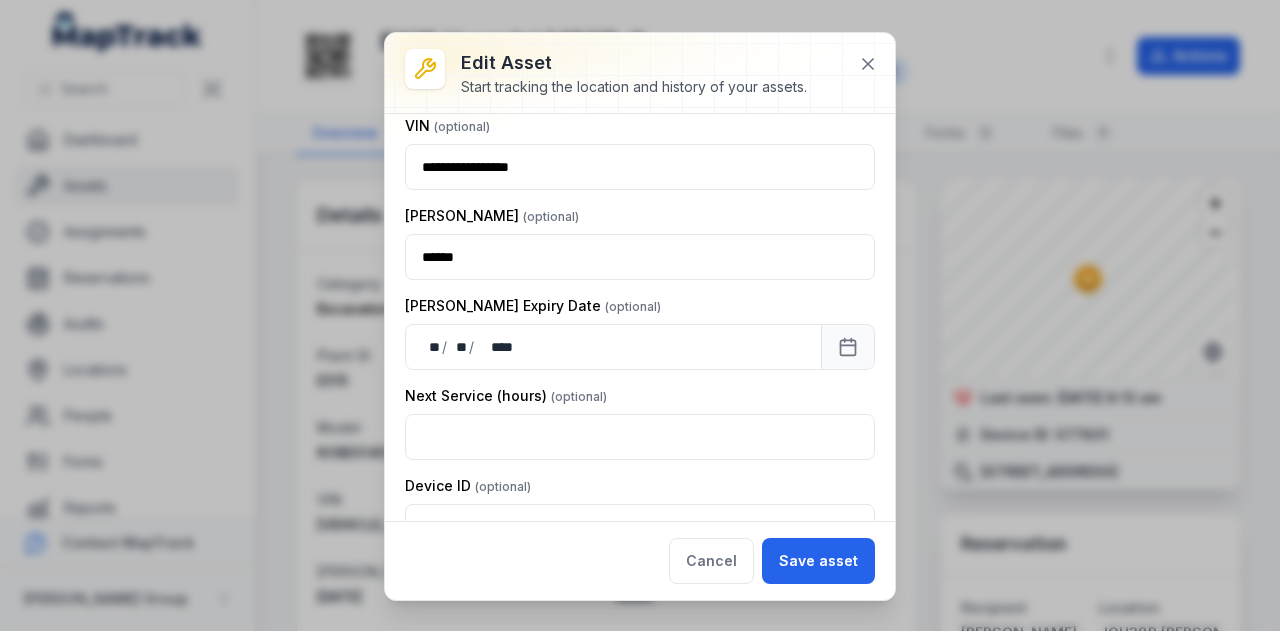 scroll, scrollTop: 716, scrollLeft: 0, axis: vertical 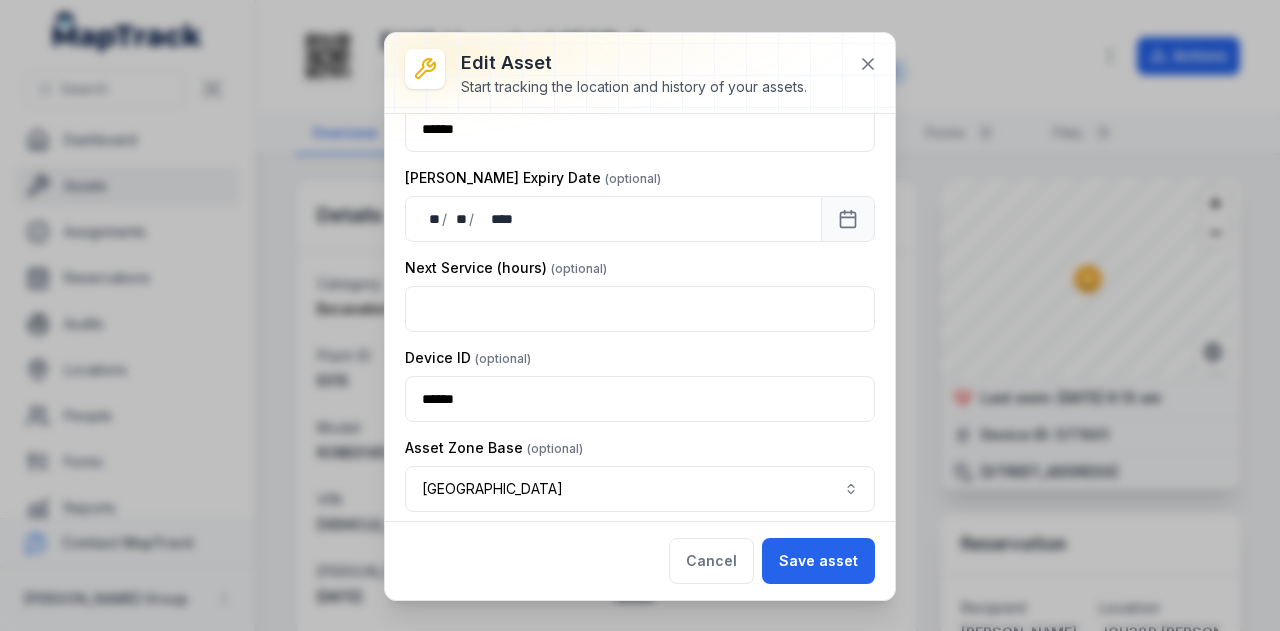 type on "****" 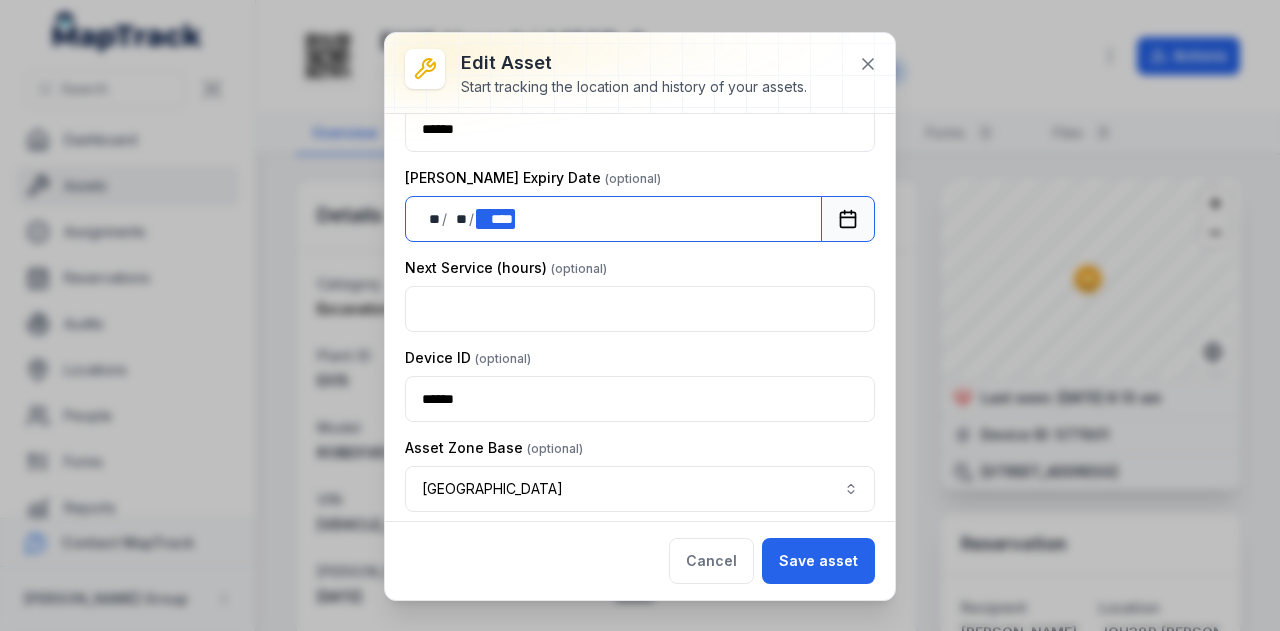 click on "** ** / ** ** / **** ****" at bounding box center [613, 219] 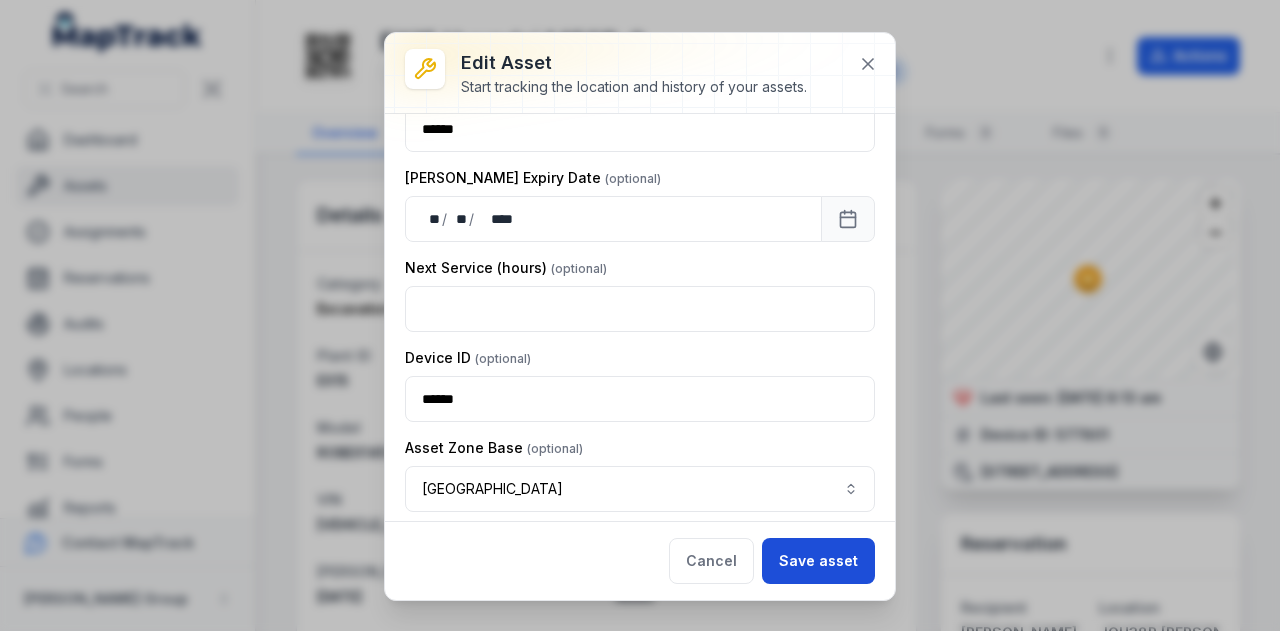 click on "Save asset" at bounding box center [818, 561] 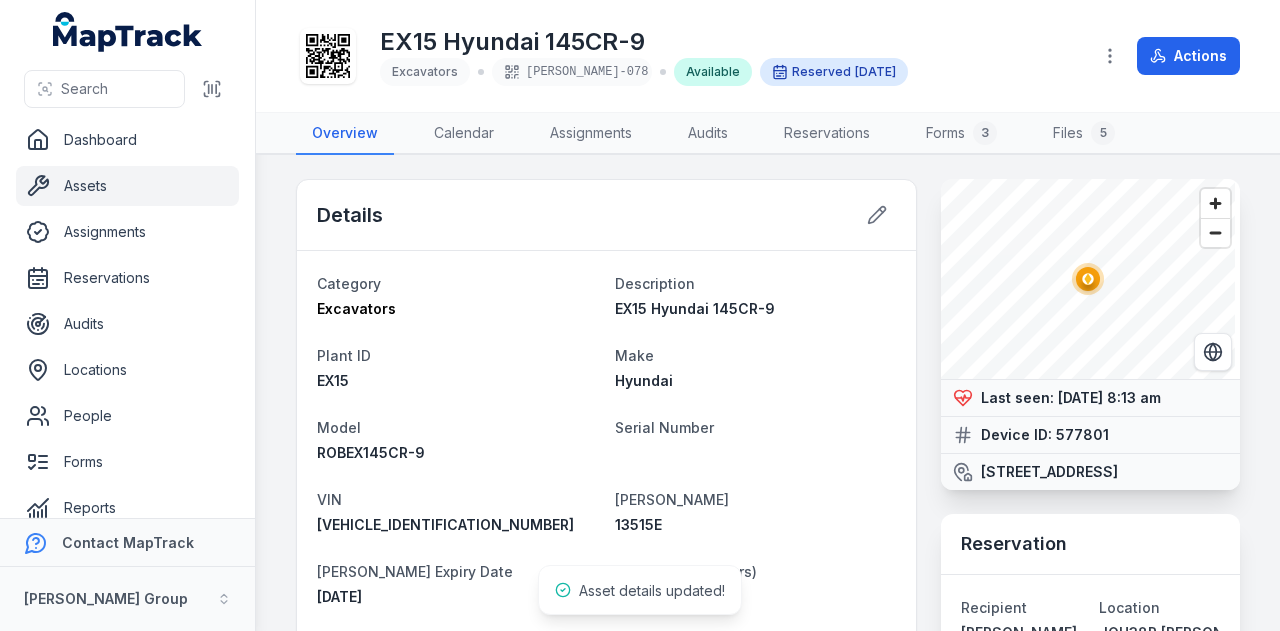 scroll, scrollTop: 100, scrollLeft: 0, axis: vertical 